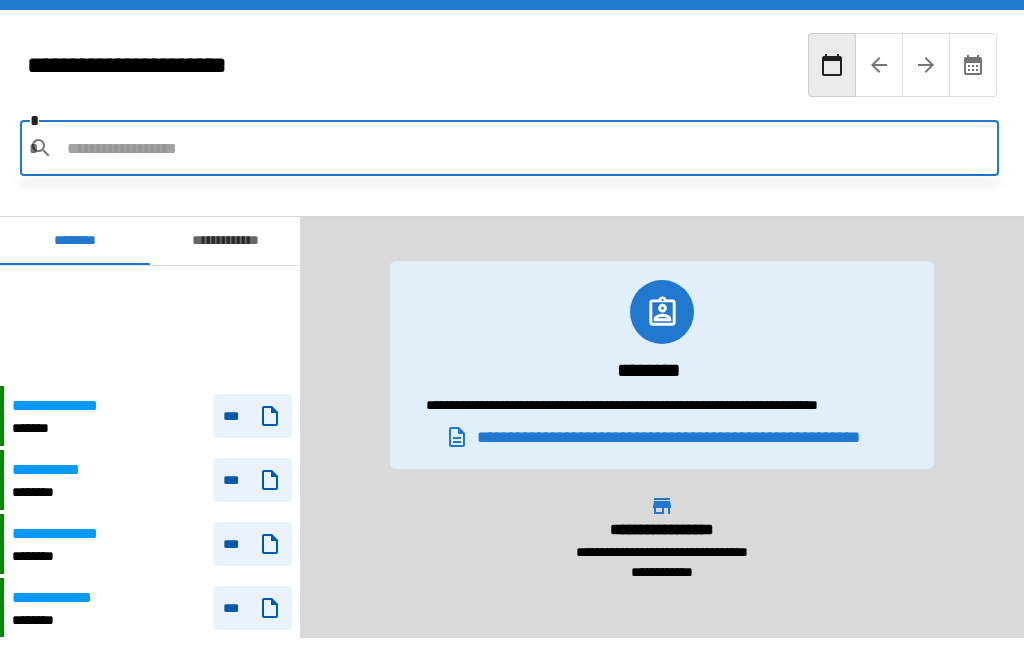 scroll, scrollTop: 64, scrollLeft: 0, axis: vertical 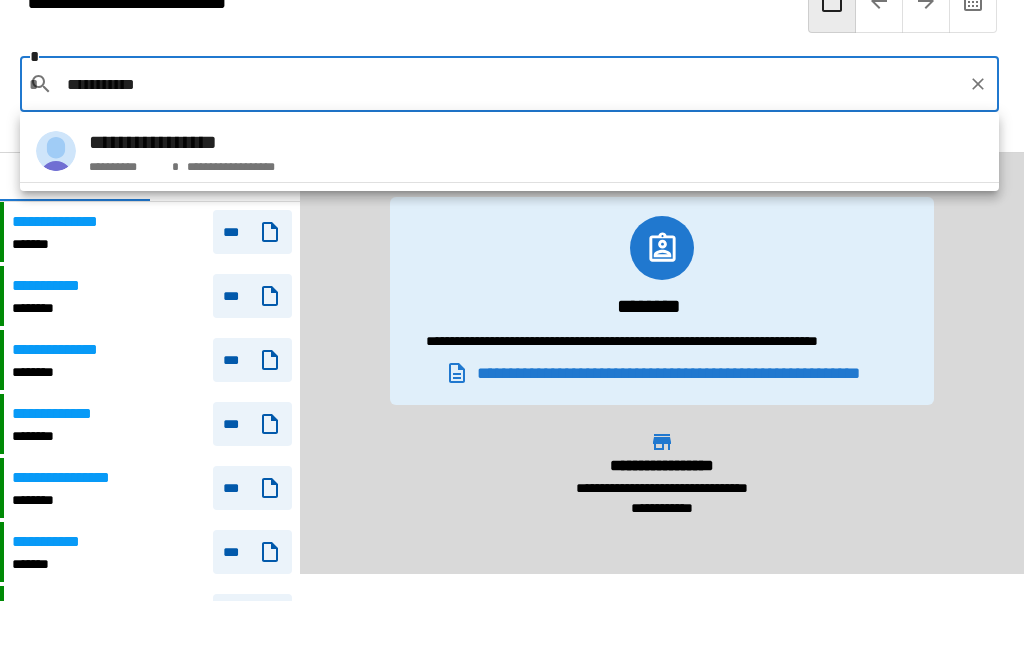 click on "**********" at bounding box center [509, 151] 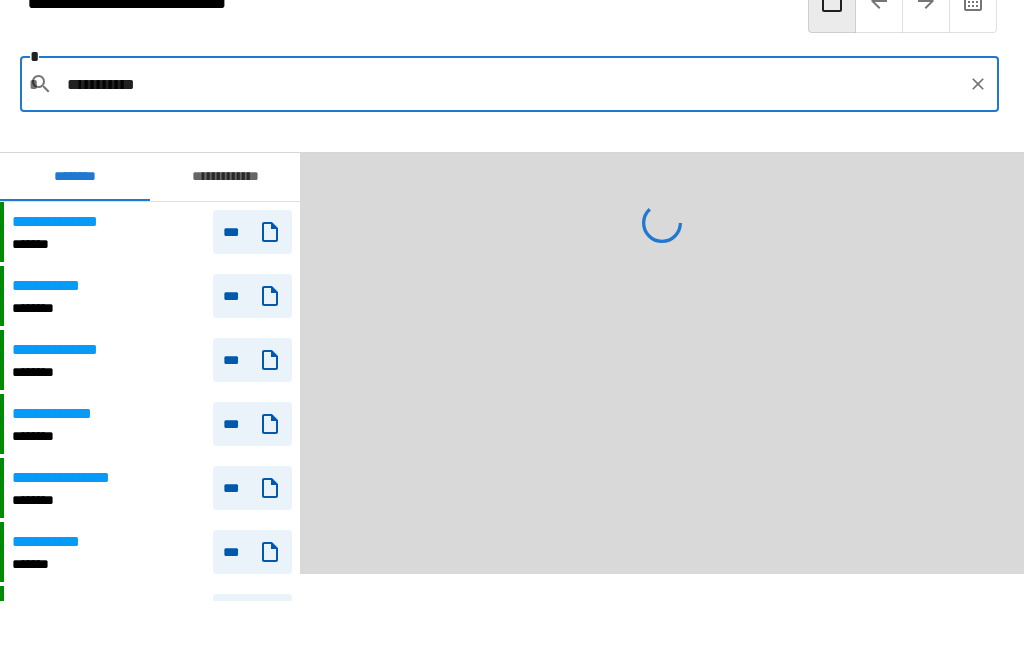 type on "**********" 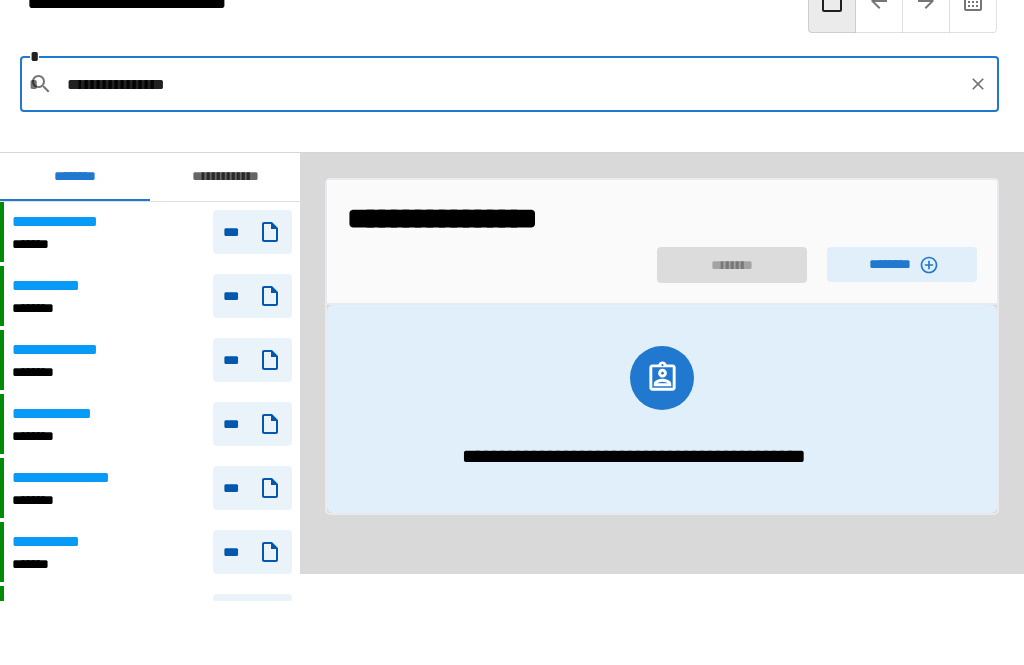 click on "********" at bounding box center [902, 264] 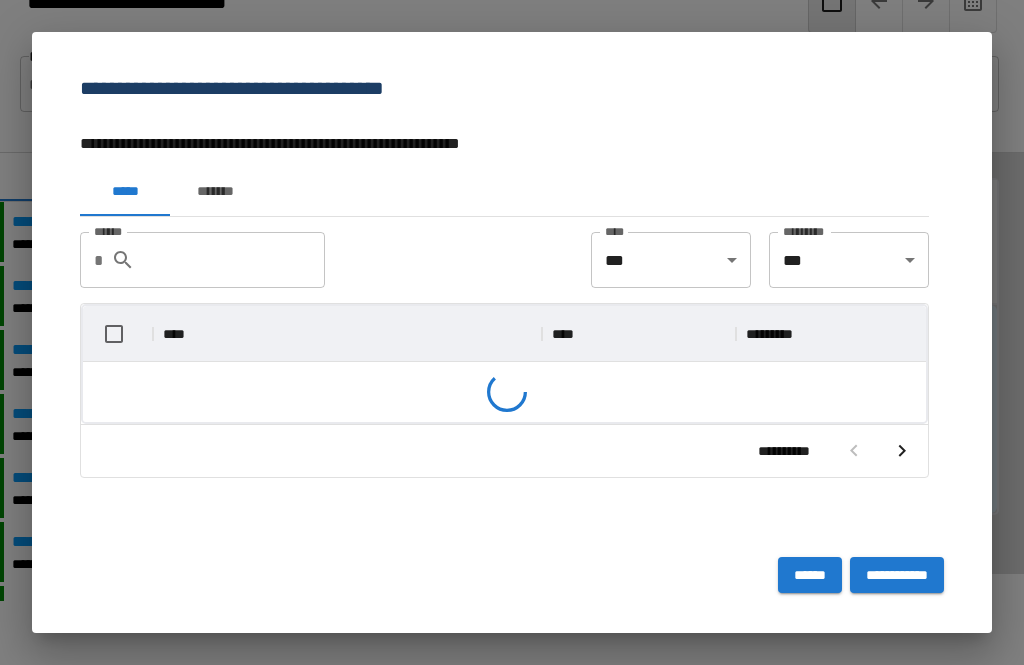 scroll, scrollTop: 356, scrollLeft: 843, axis: both 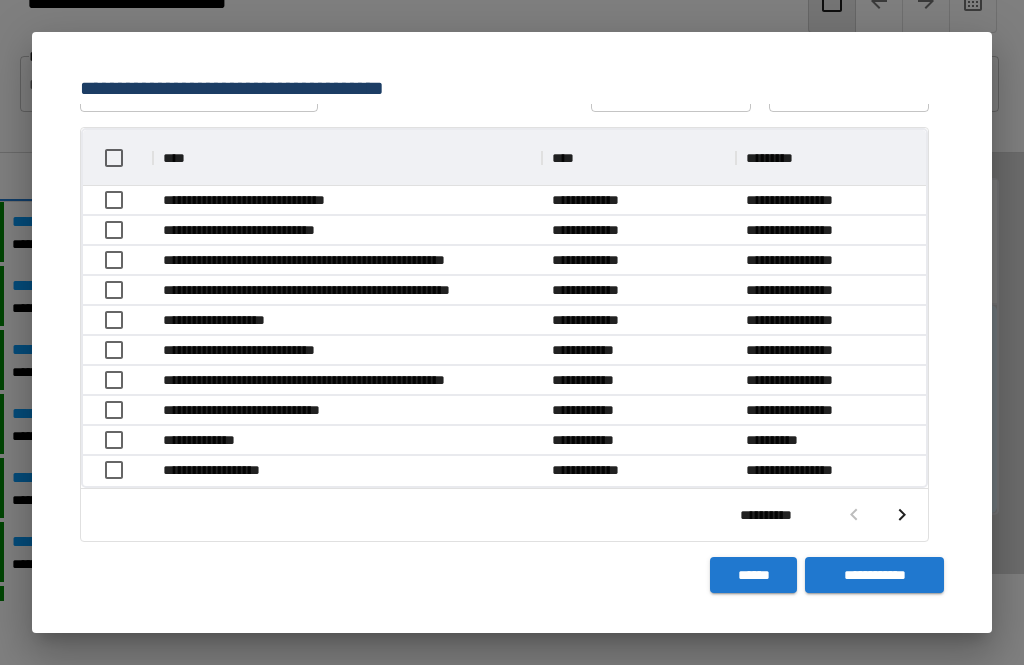 click 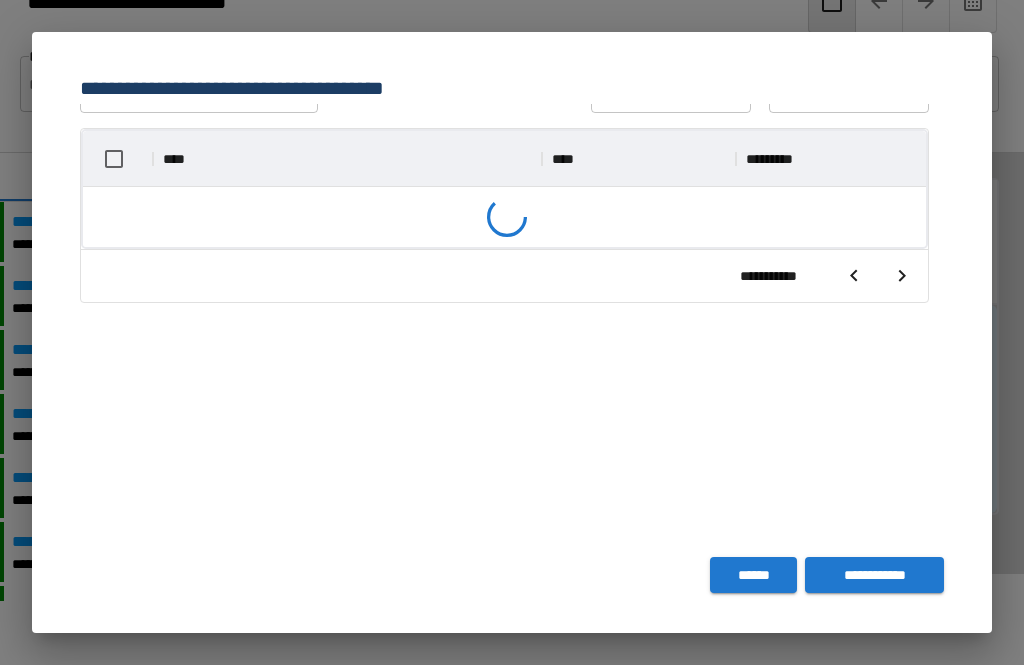 scroll, scrollTop: 356, scrollLeft: 843, axis: both 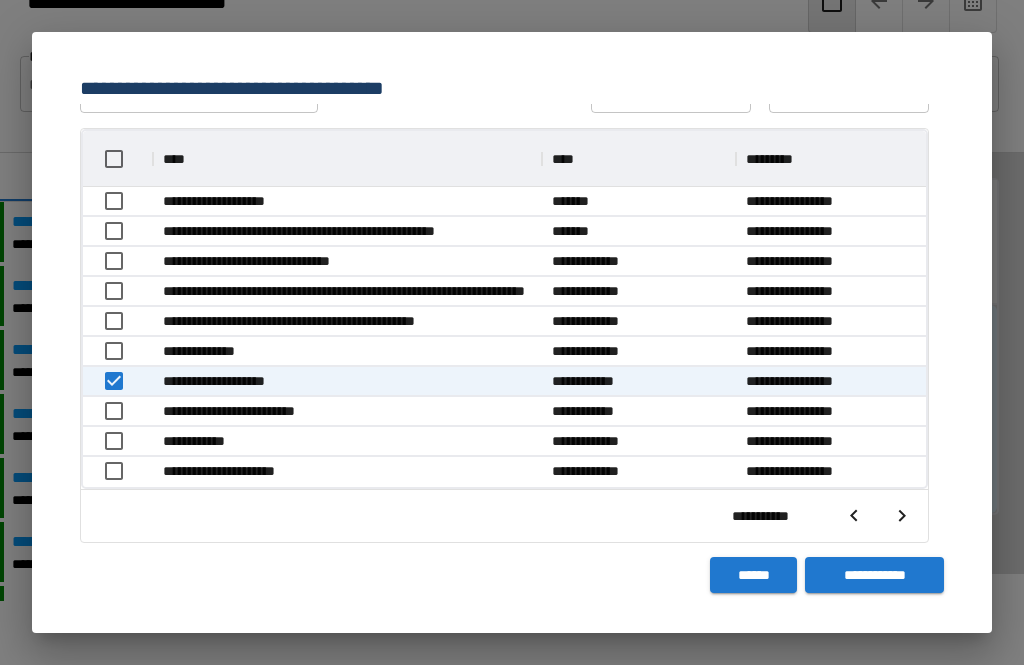 click on "**********" at bounding box center [874, 575] 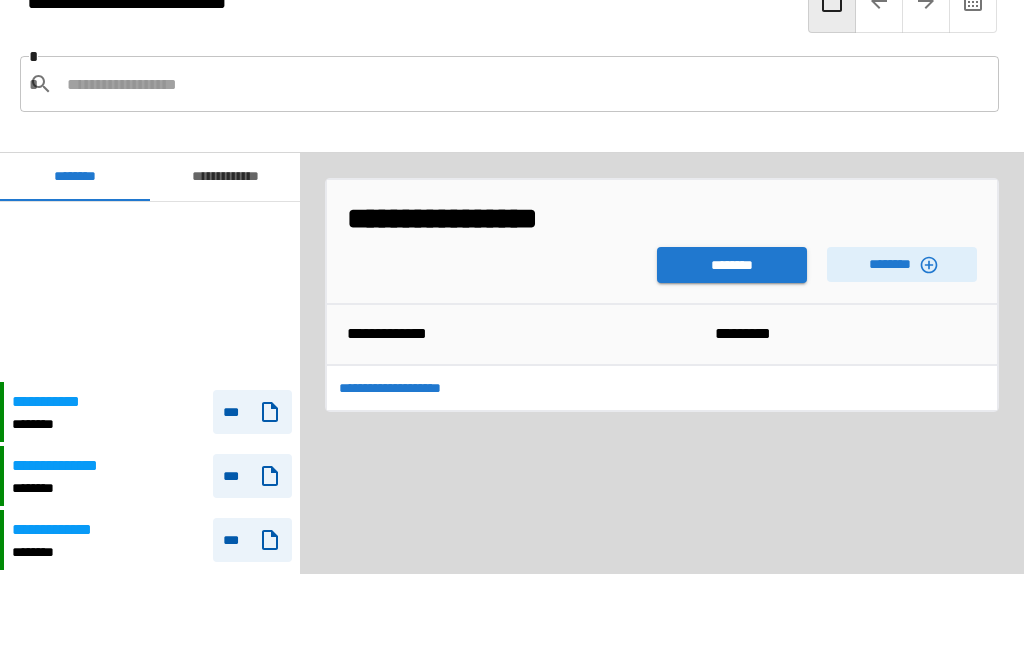 click on "********" at bounding box center [732, 265] 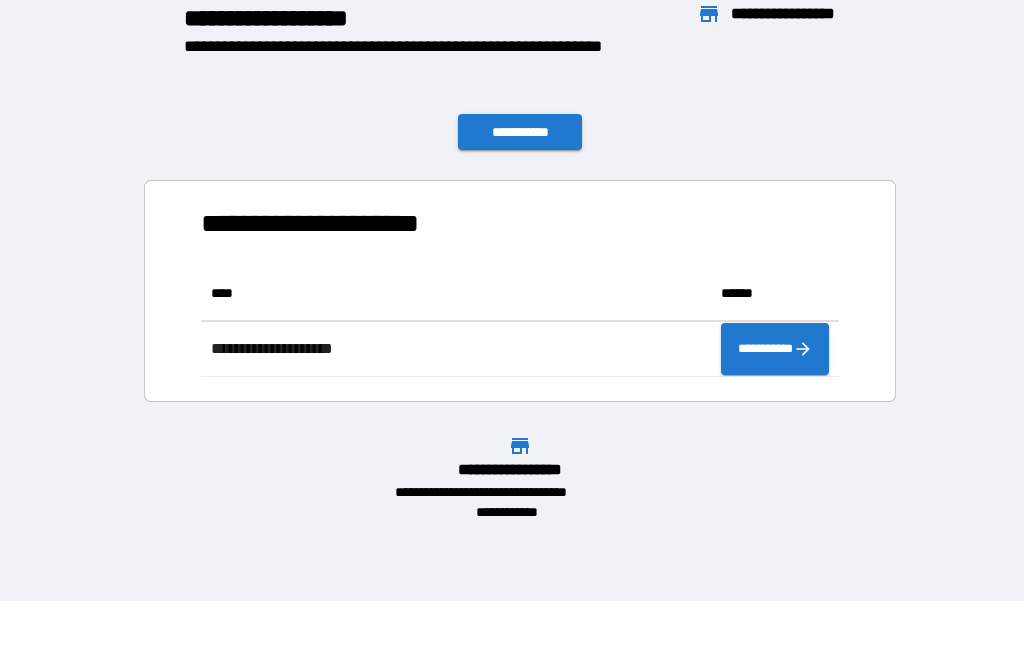scroll, scrollTop: 111, scrollLeft: 638, axis: both 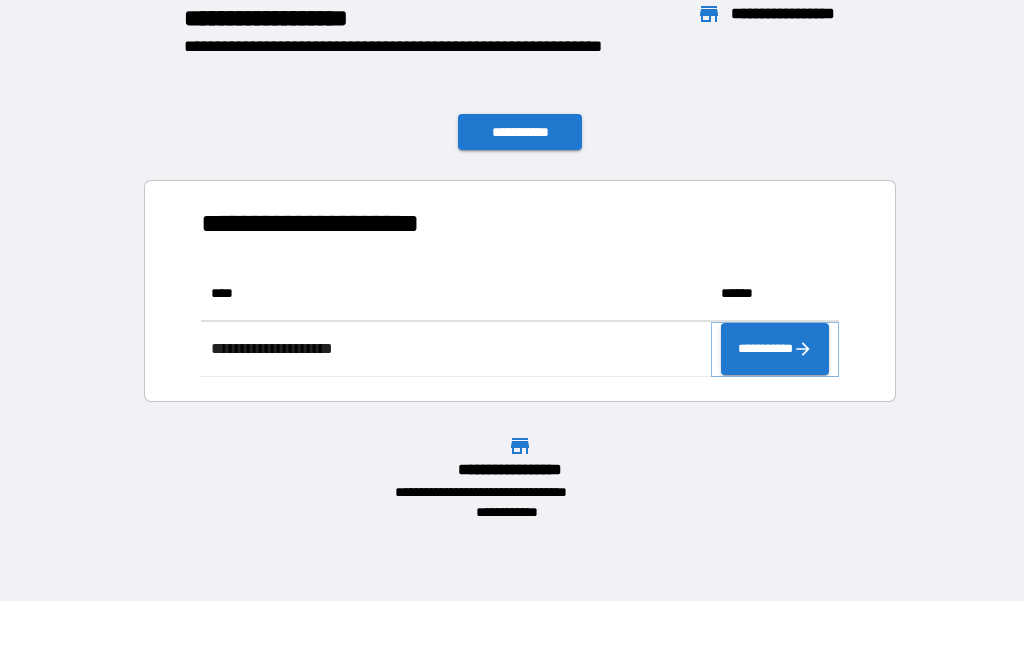 click on "**********" at bounding box center (775, 349) 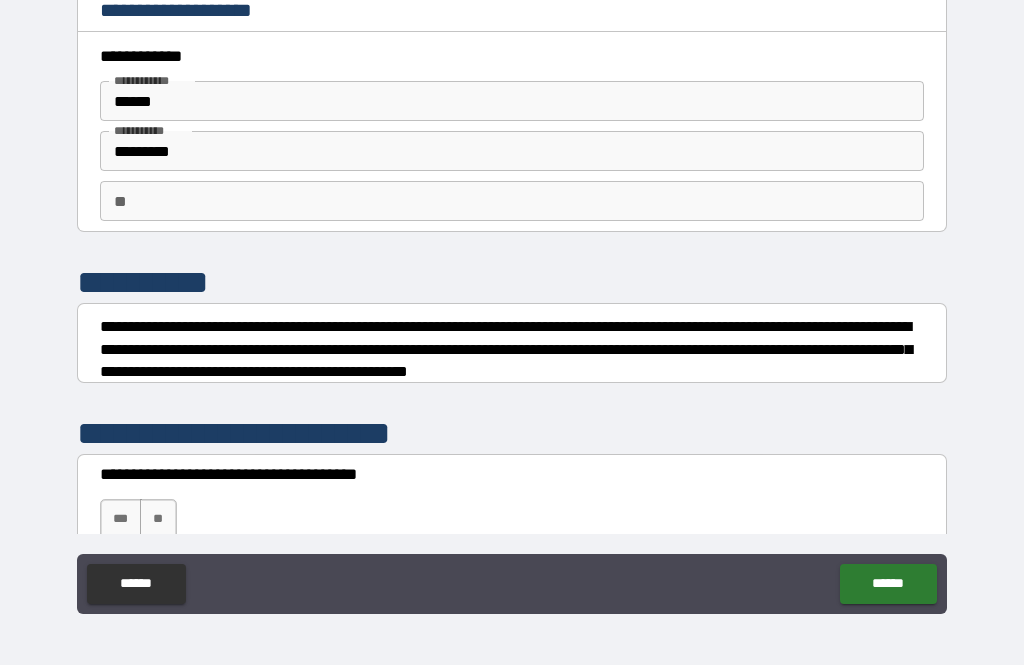 click on "**" at bounding box center (158, 519) 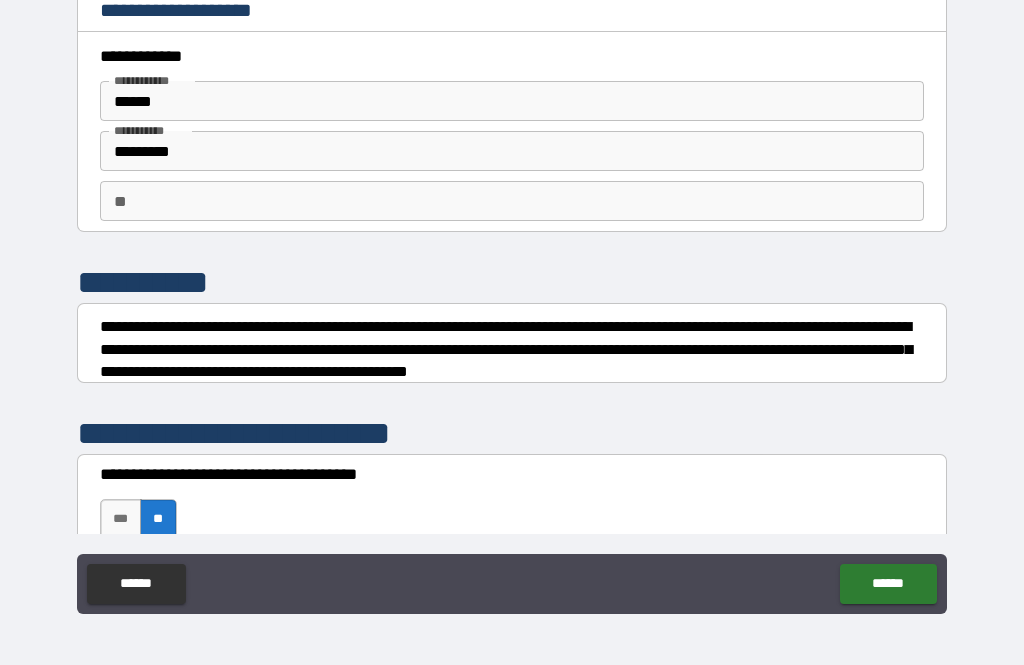 click on "******" at bounding box center (888, 584) 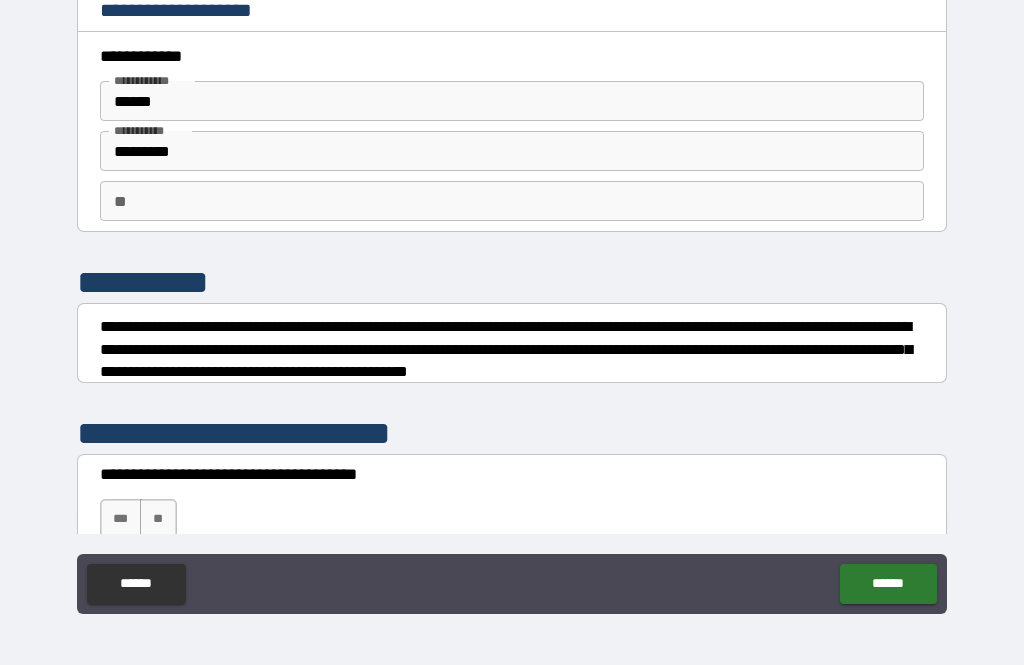 click on "**" at bounding box center (158, 519) 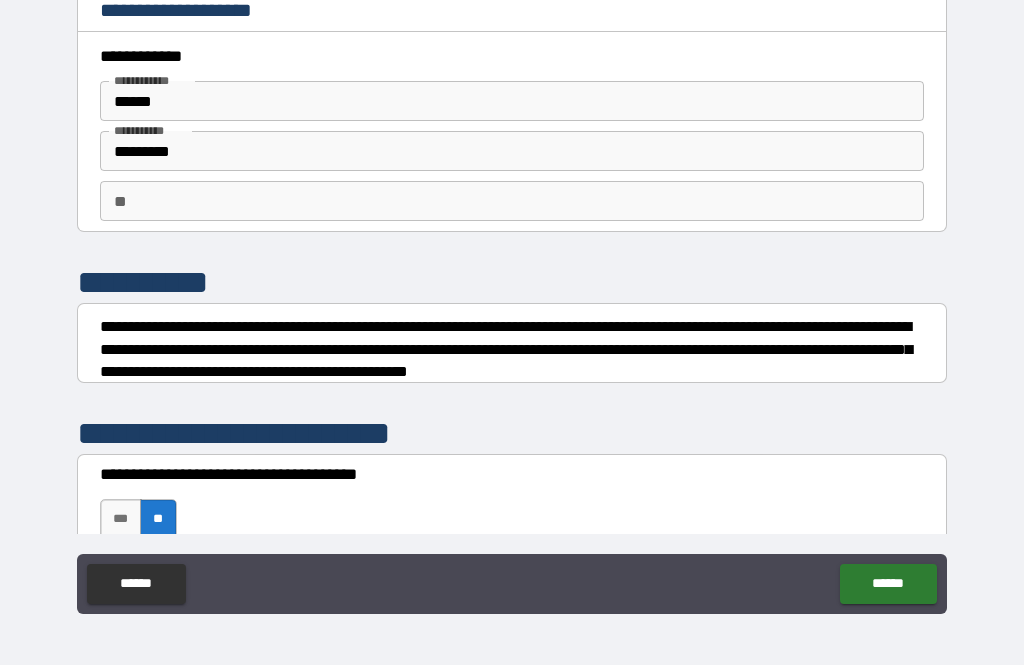 scroll, scrollTop: 0, scrollLeft: 0, axis: both 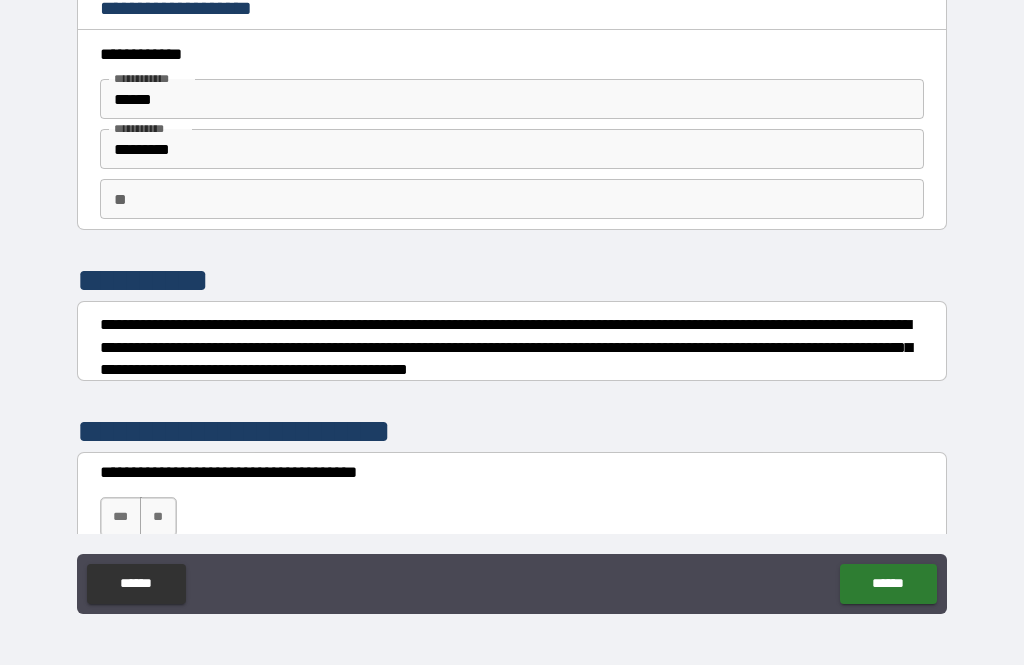 click on "**" at bounding box center [158, 517] 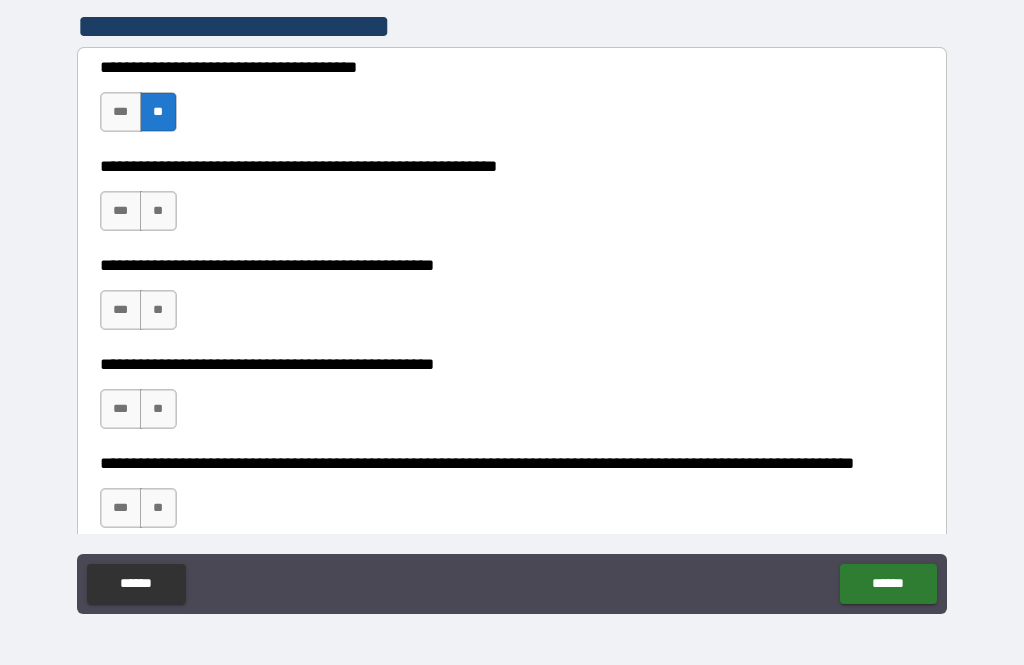 scroll, scrollTop: 407, scrollLeft: 0, axis: vertical 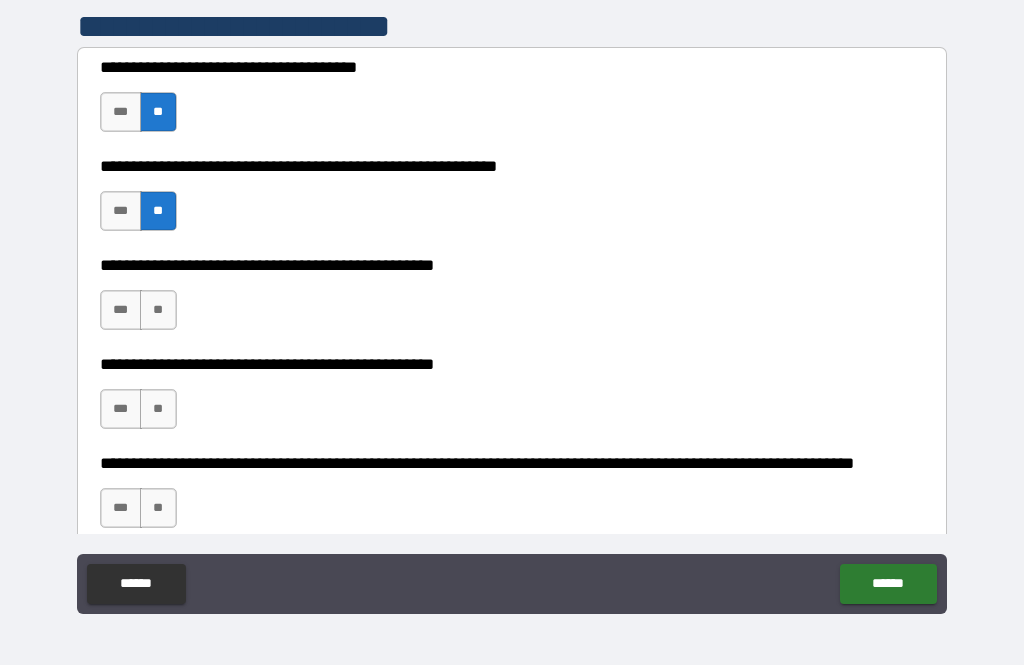 click on "**" at bounding box center (158, 310) 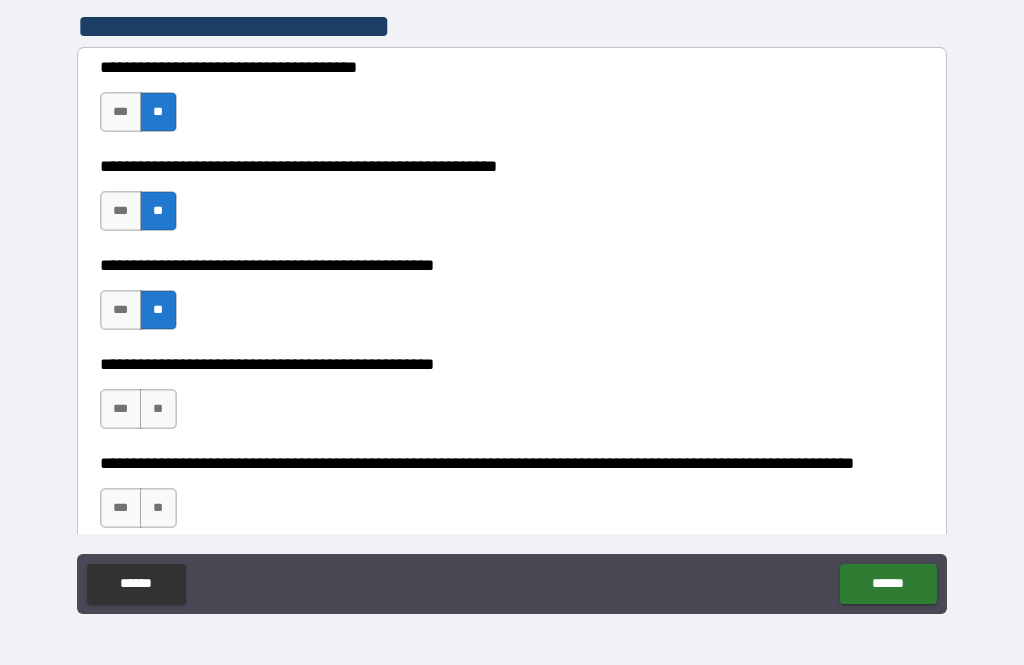 click on "**" at bounding box center [158, 409] 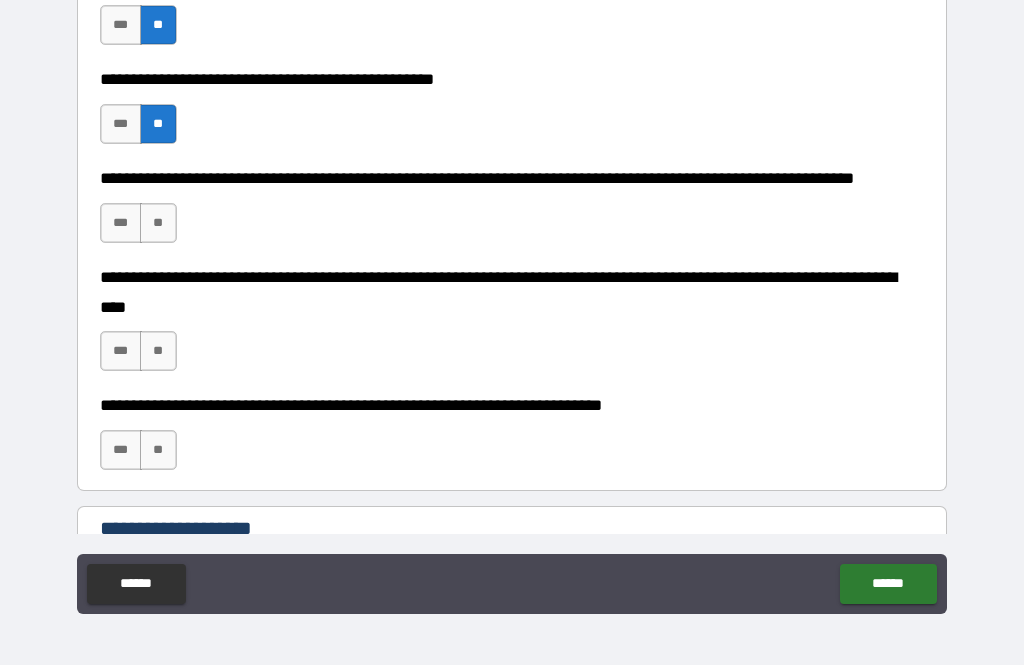scroll, scrollTop: 701, scrollLeft: 0, axis: vertical 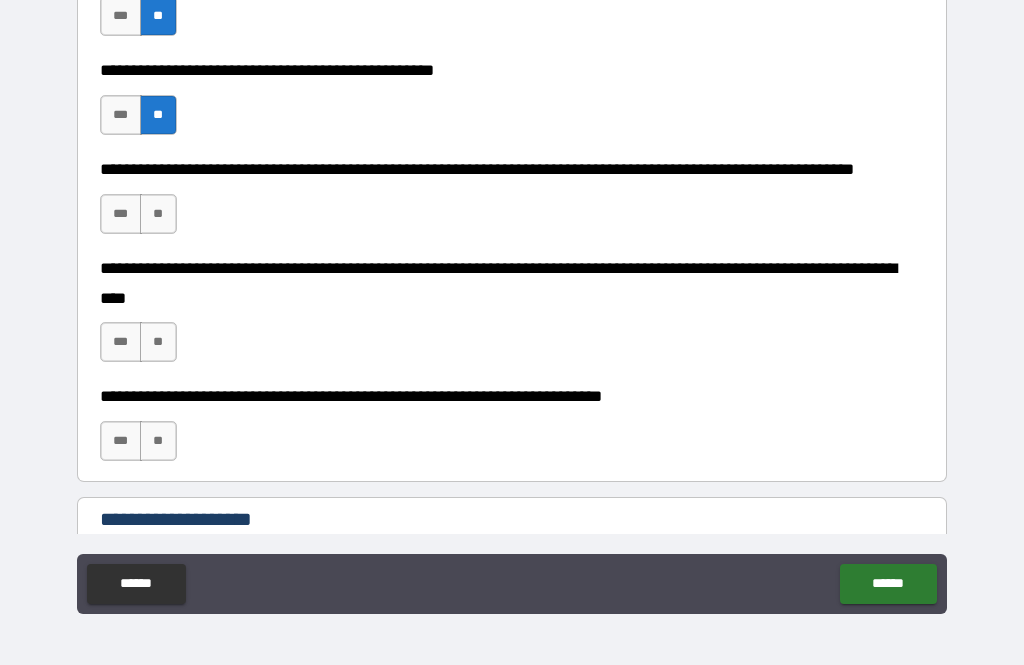 click on "**" at bounding box center [158, 214] 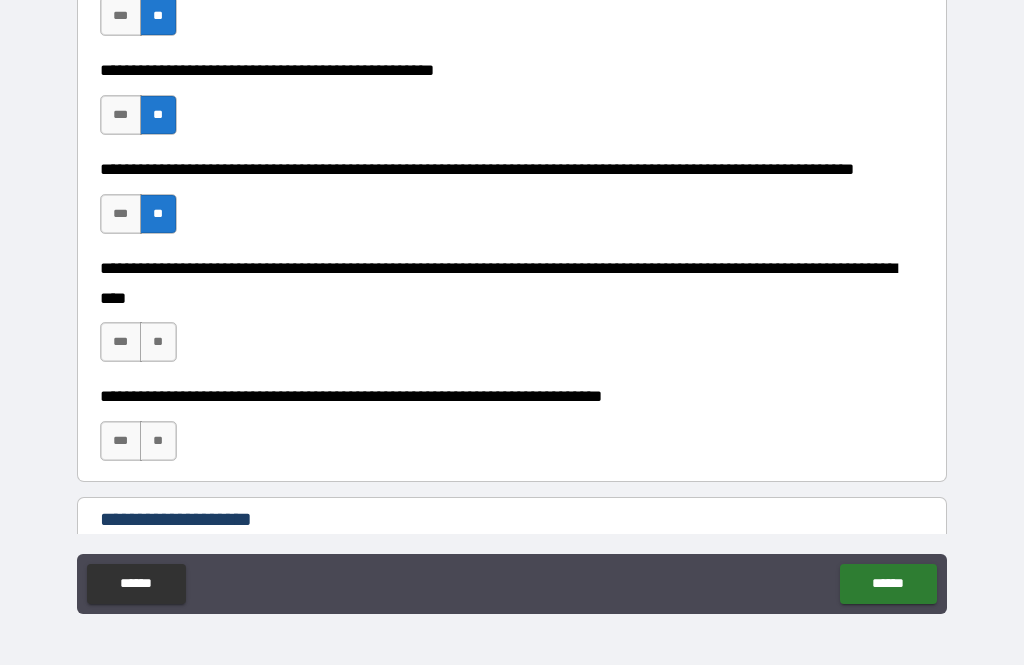 click on "***" at bounding box center (121, 342) 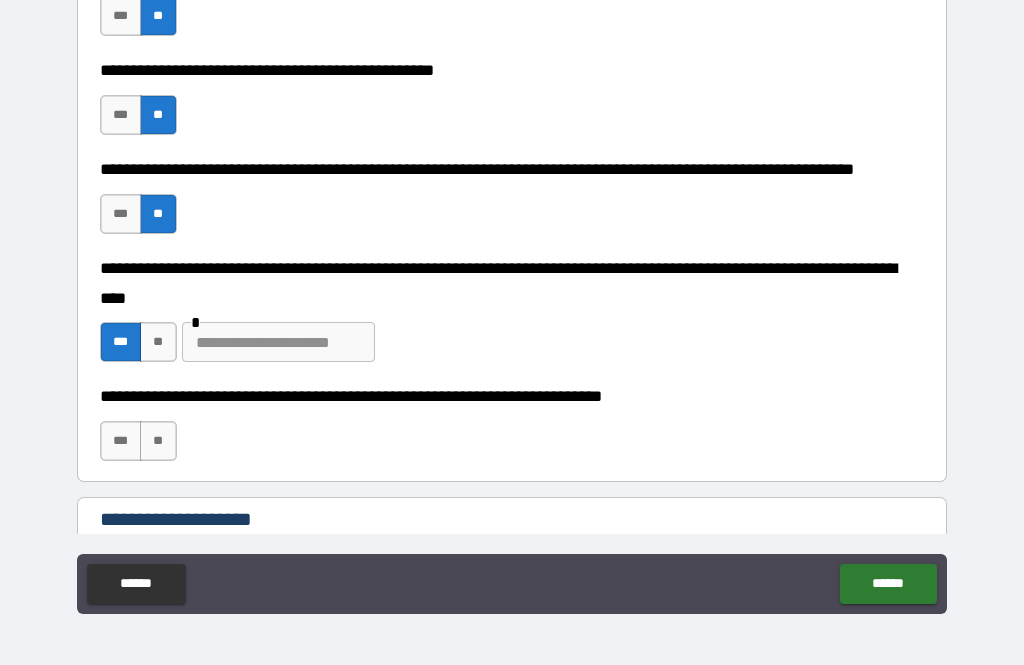 click on "**" at bounding box center (158, 441) 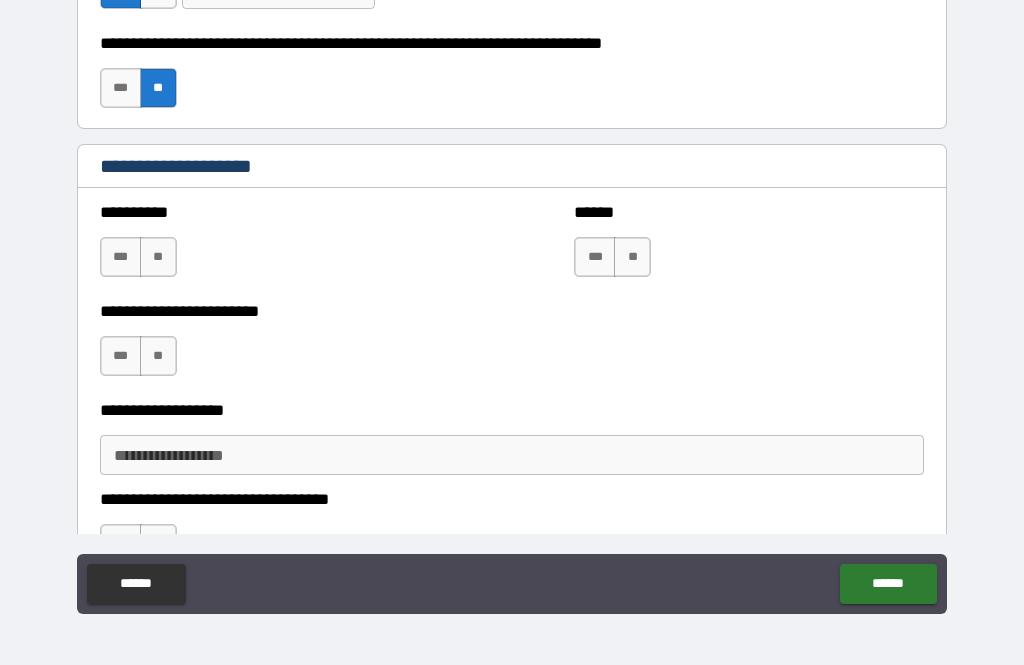 scroll, scrollTop: 1096, scrollLeft: 0, axis: vertical 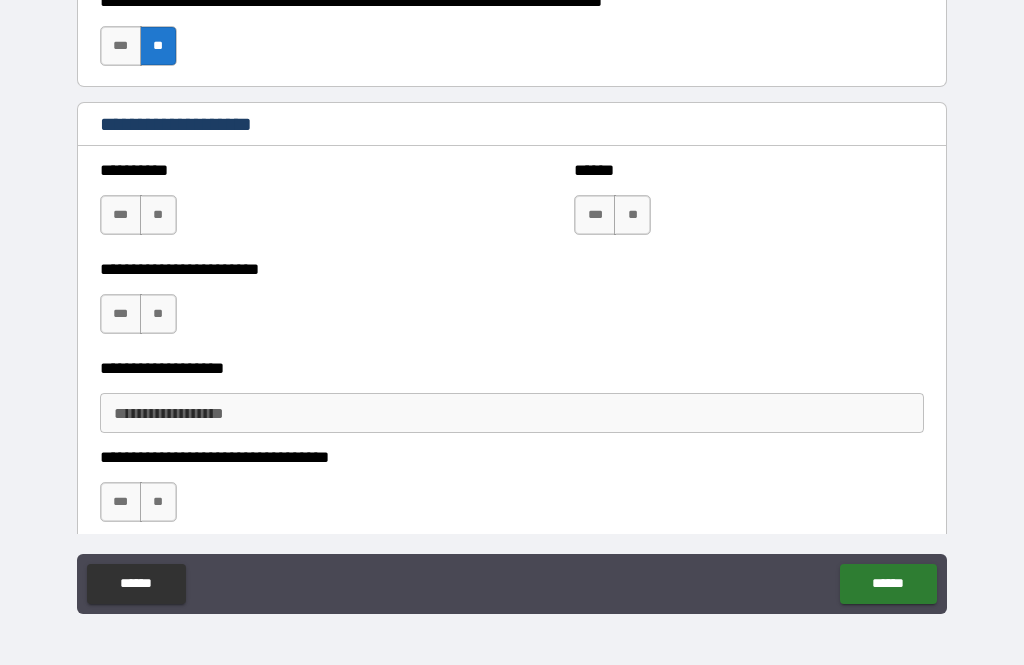 click on "**" at bounding box center [158, 215] 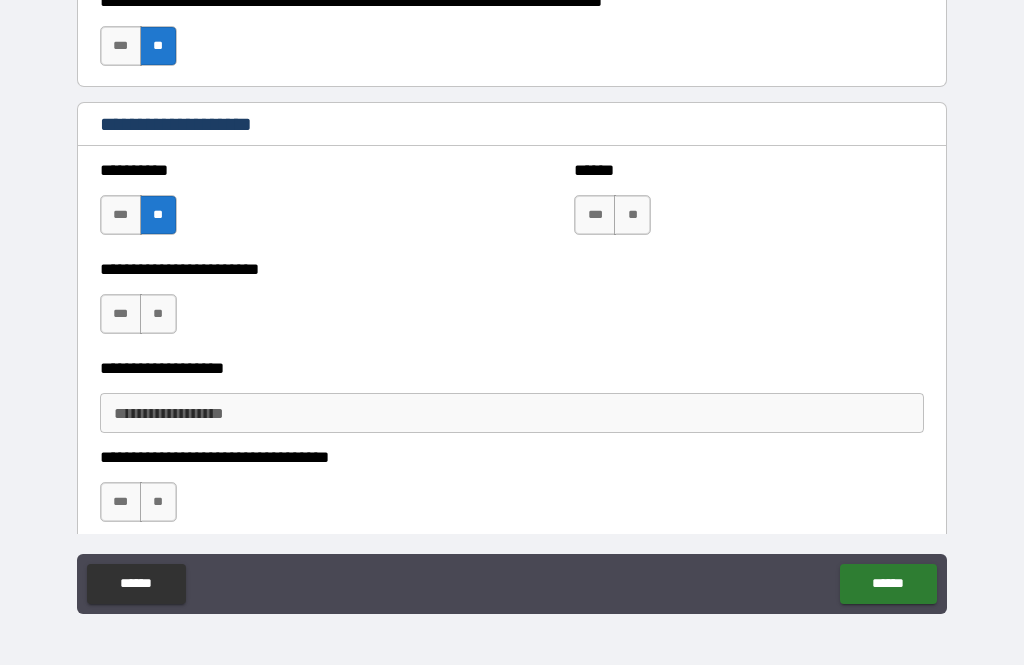 click on "**" at bounding box center [158, 314] 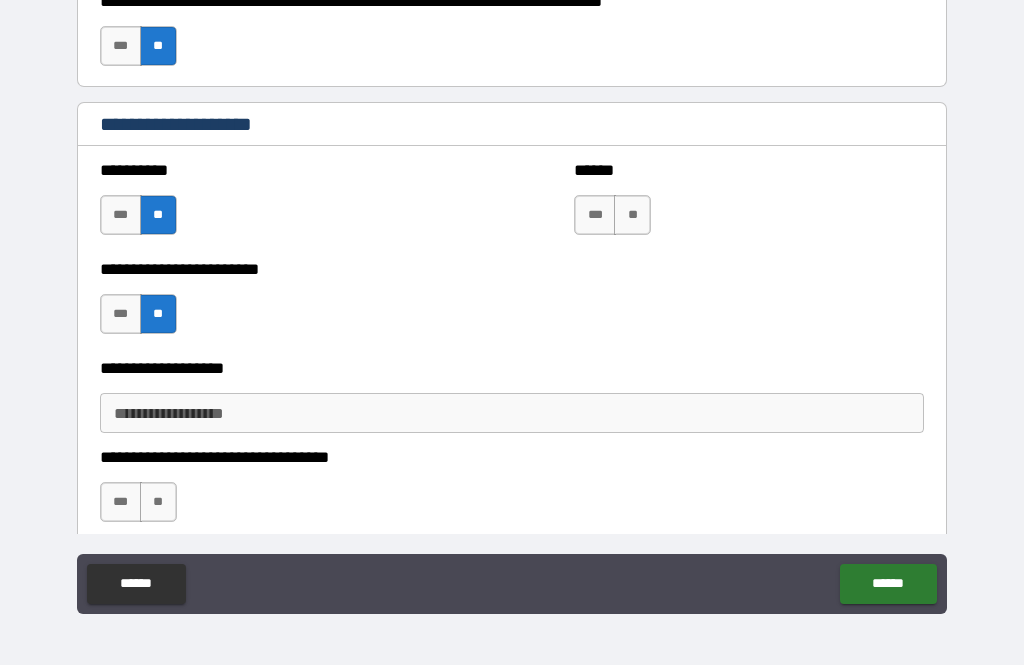click on "**" at bounding box center (632, 215) 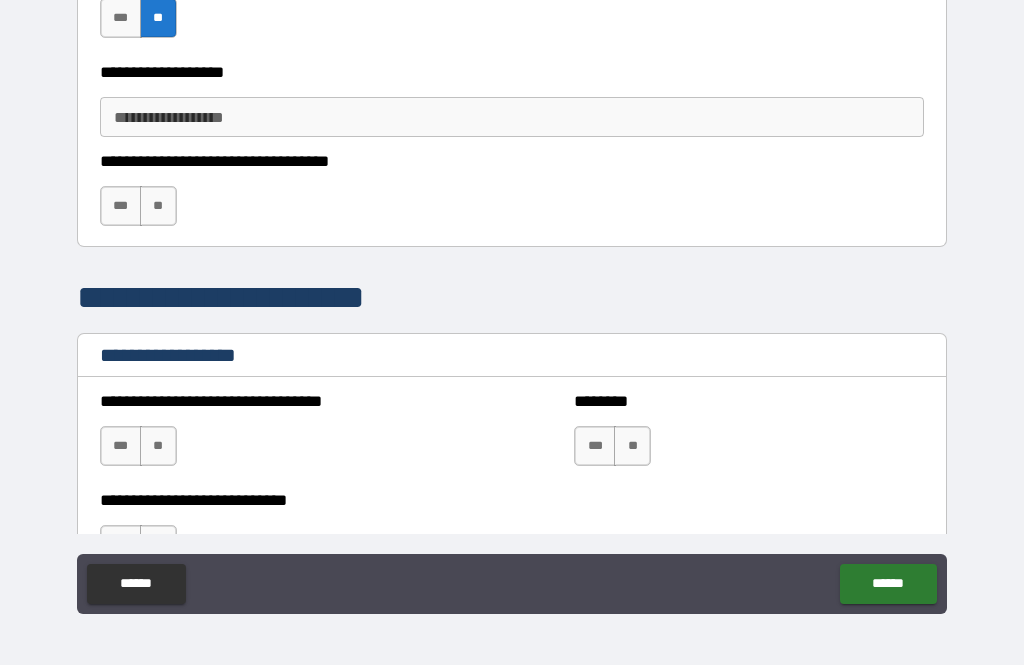 scroll, scrollTop: 1399, scrollLeft: 0, axis: vertical 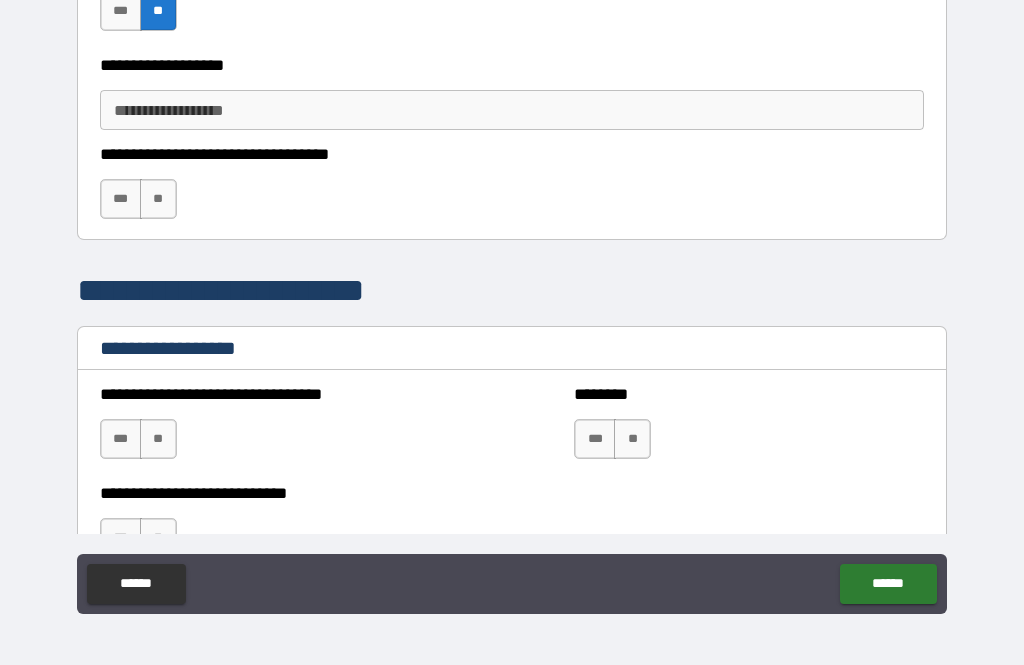 click on "**" at bounding box center [158, 199] 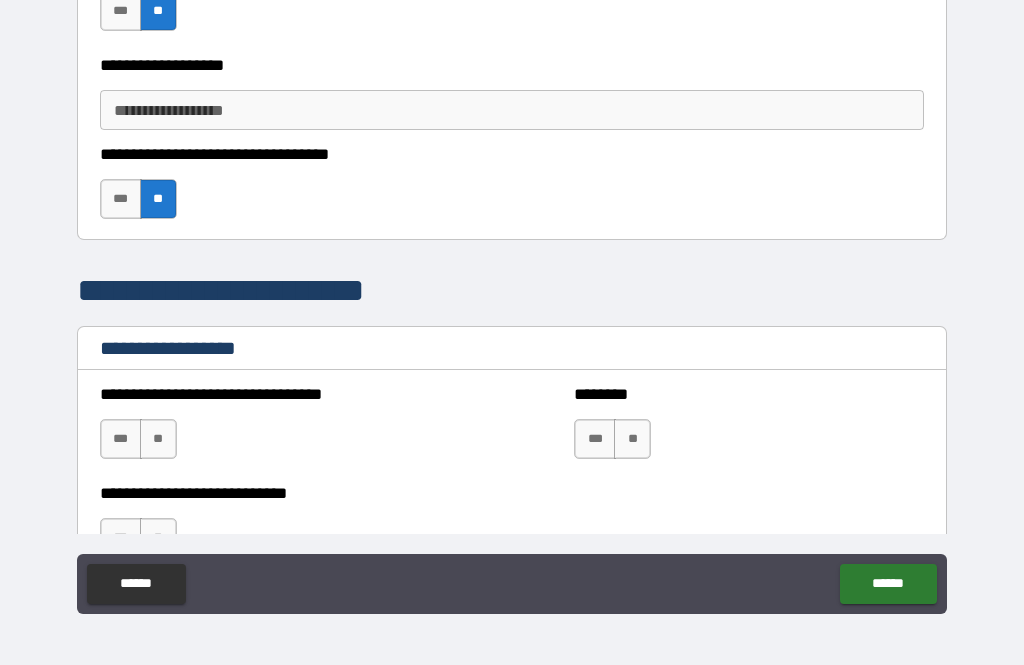 click on "**" at bounding box center (158, 439) 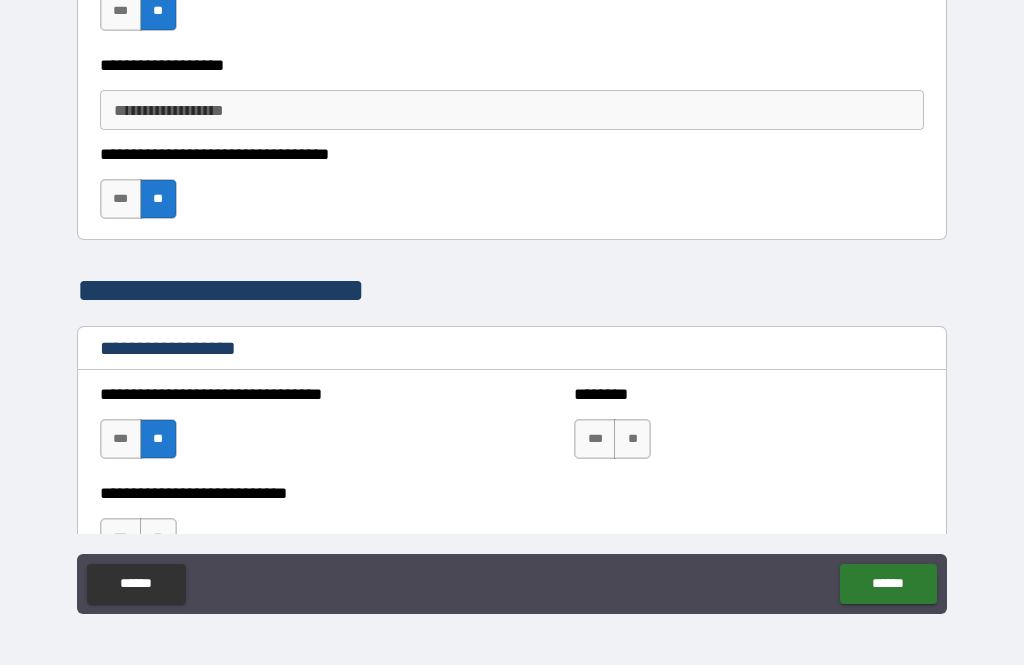 click on "**" at bounding box center (632, 439) 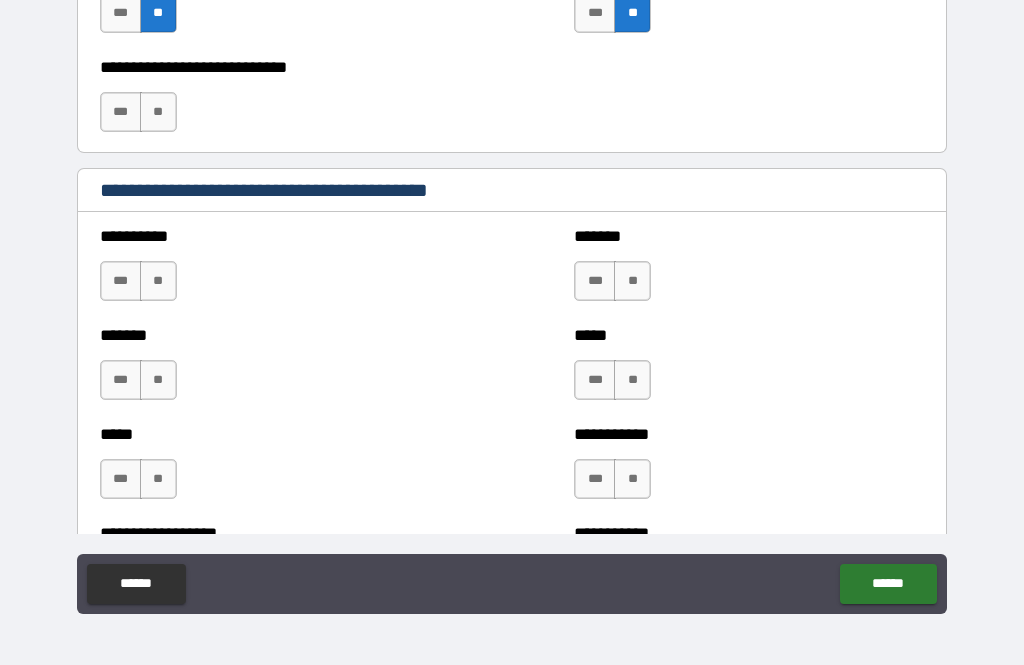 scroll, scrollTop: 1825, scrollLeft: 0, axis: vertical 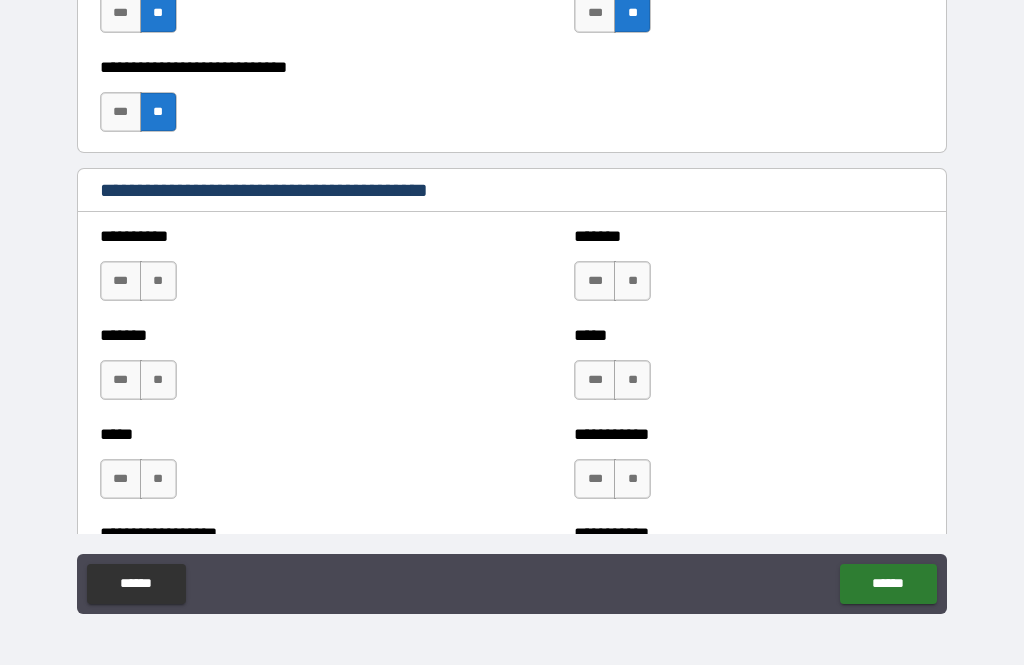click on "**" at bounding box center (158, 281) 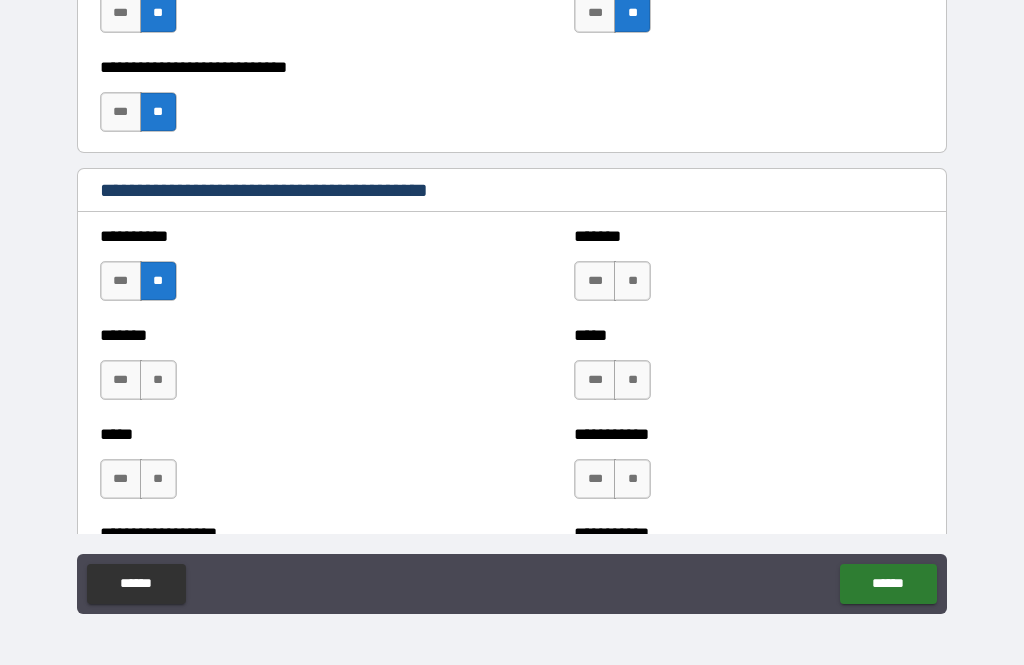 click on "******* *** **" at bounding box center [275, 370] 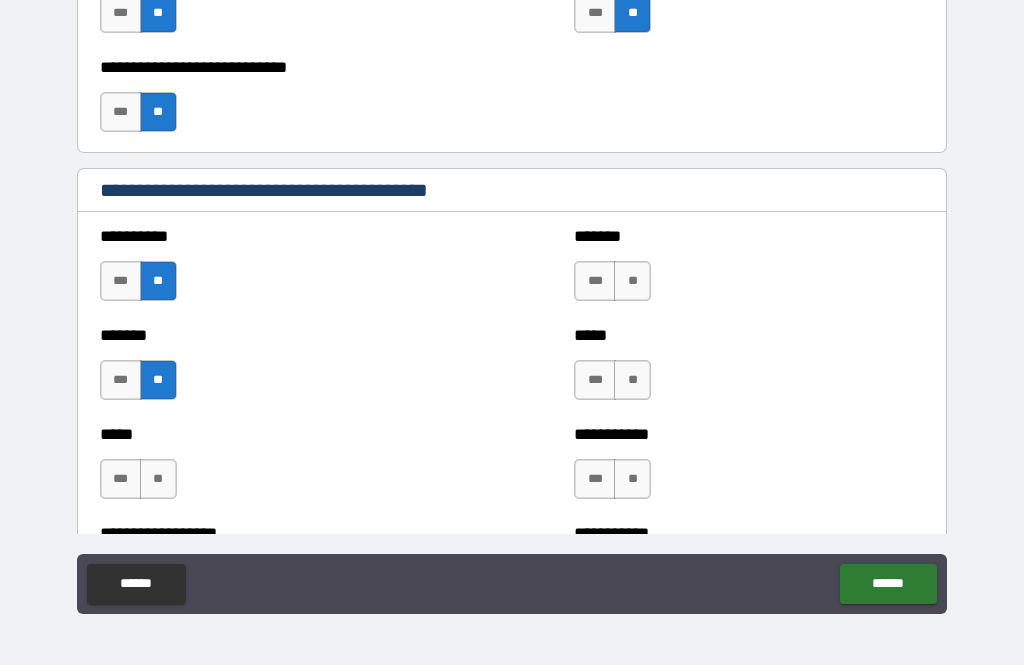 click on "***** *** **" at bounding box center (275, 469) 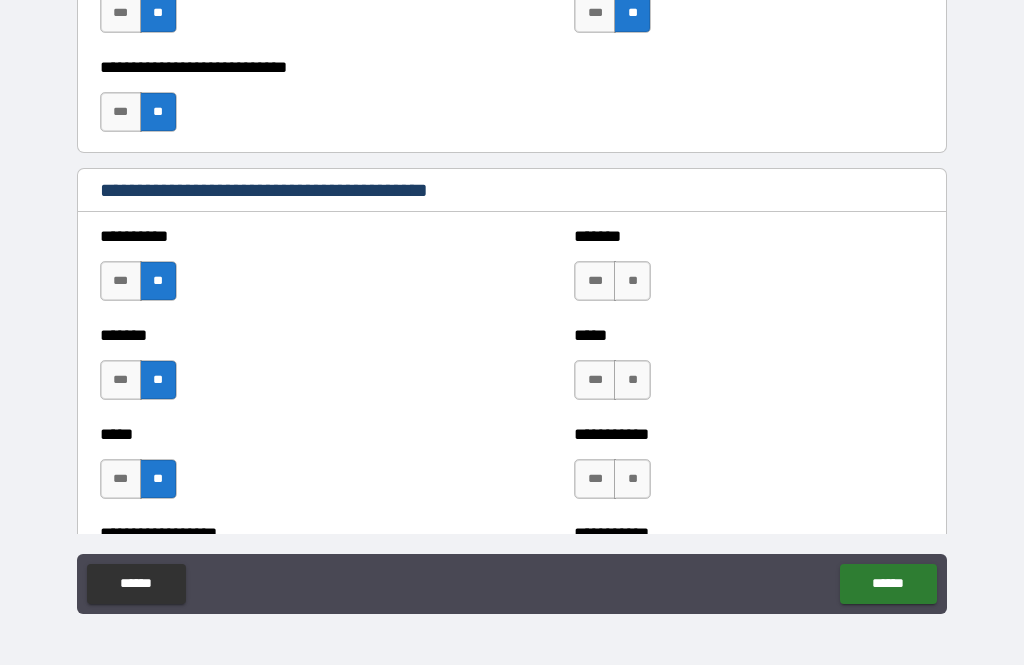click on "**" at bounding box center (632, 281) 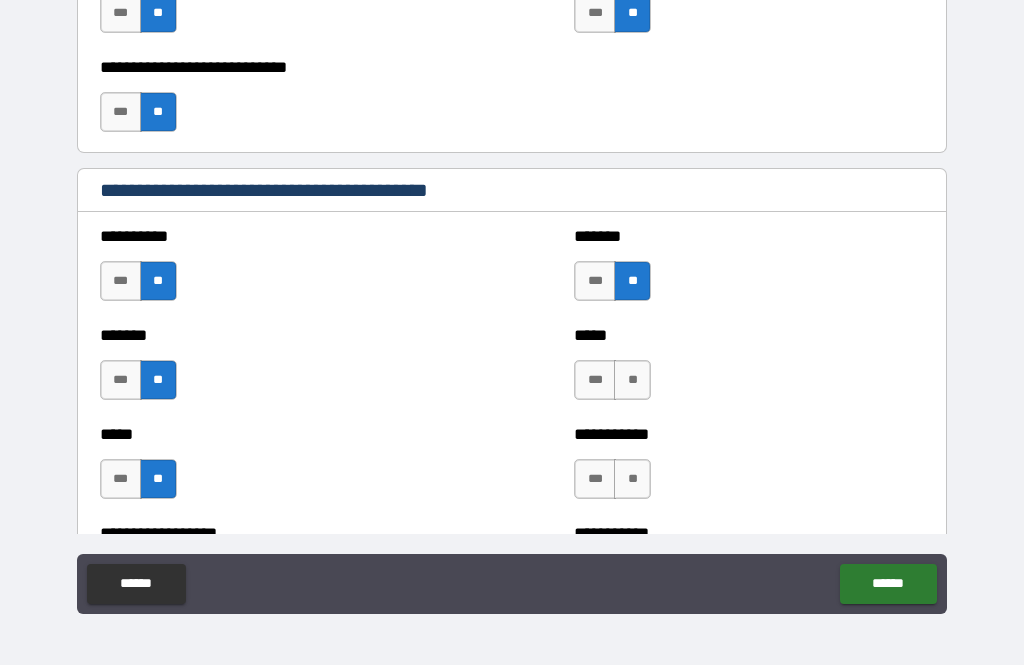 click on "**" at bounding box center (632, 380) 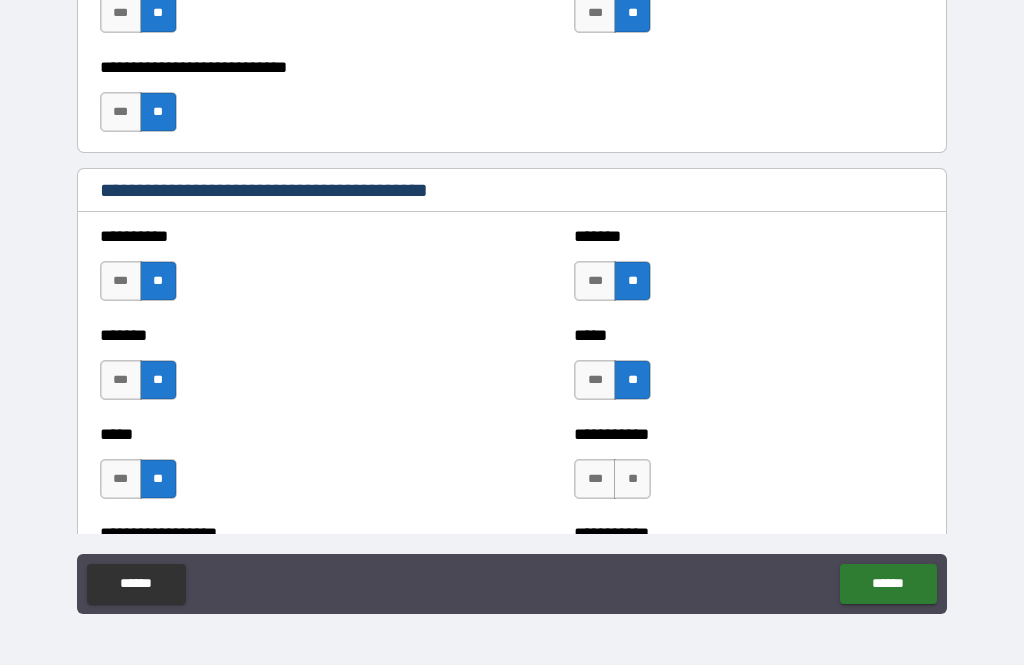 click on "***" at bounding box center [595, 479] 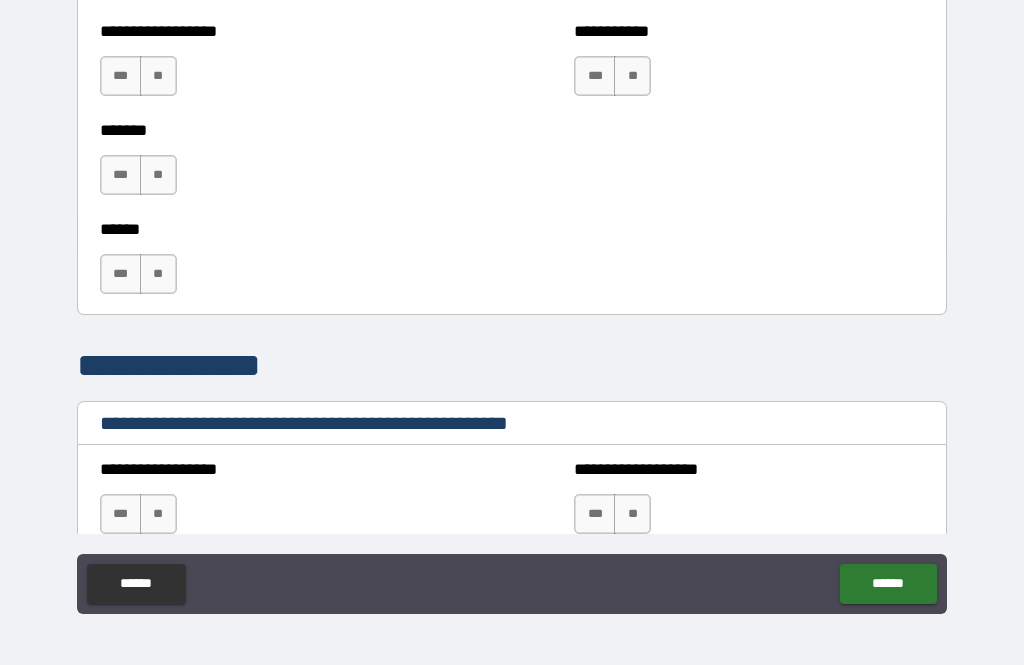 scroll, scrollTop: 2301, scrollLeft: 0, axis: vertical 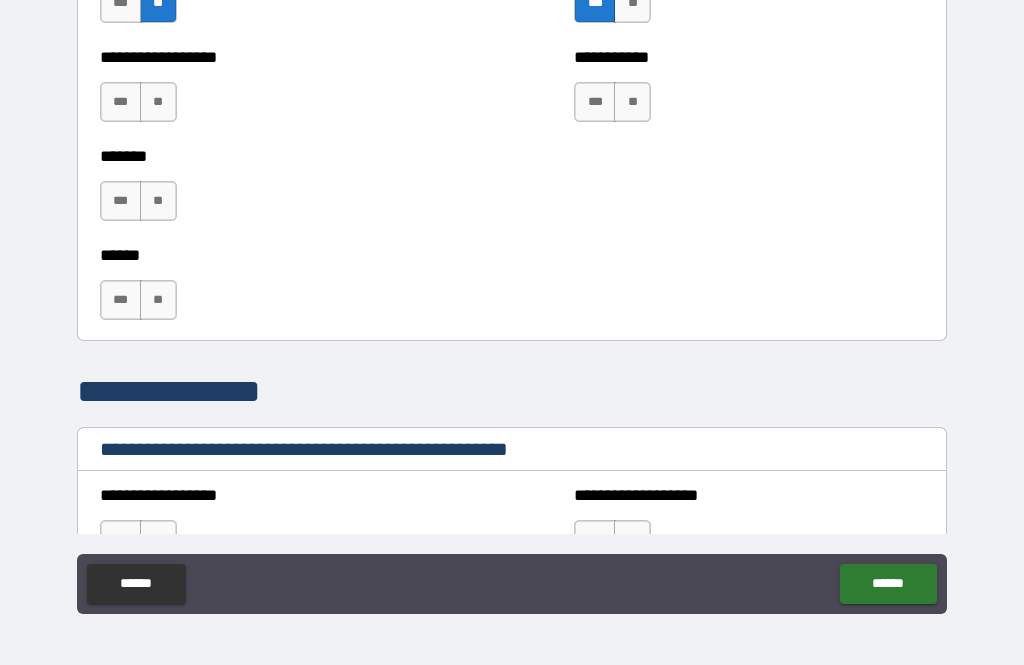 click on "**" at bounding box center [158, 102] 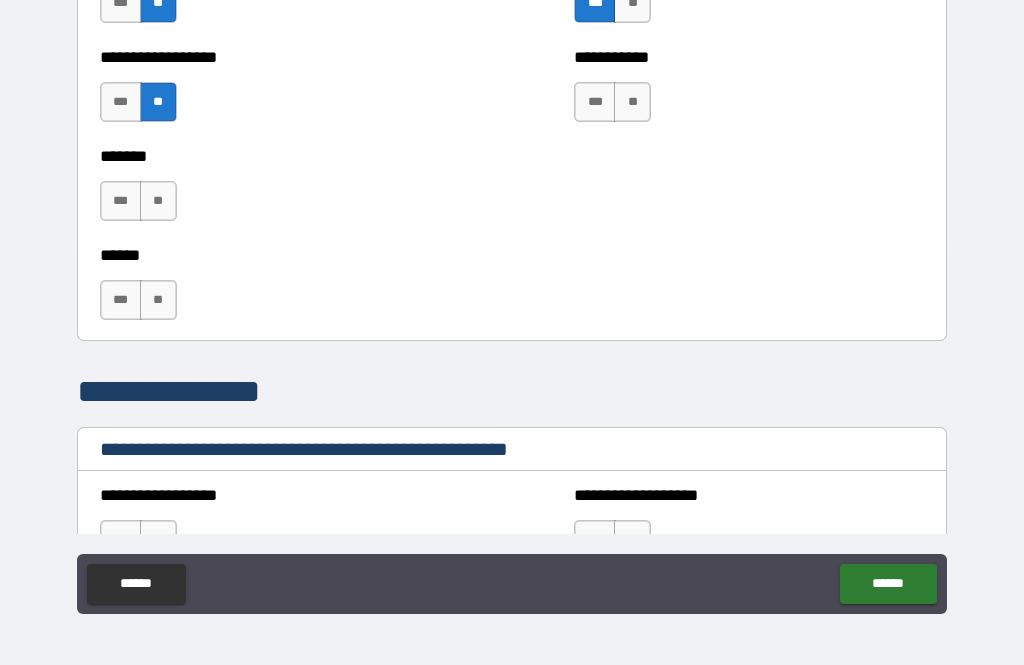 click on "**" at bounding box center (158, 201) 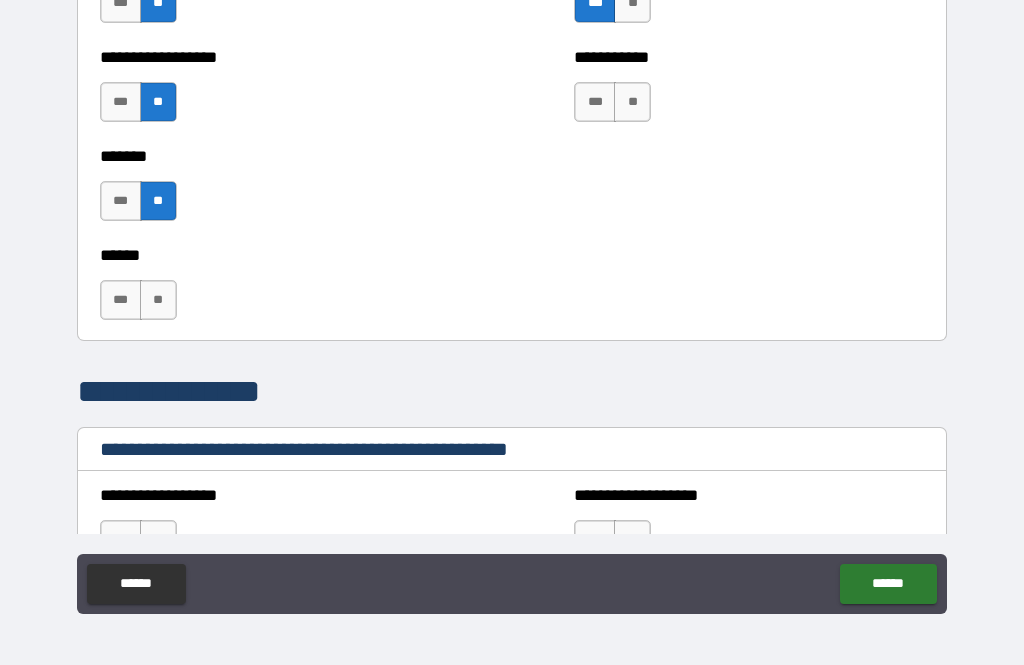 click on "**" at bounding box center (158, 300) 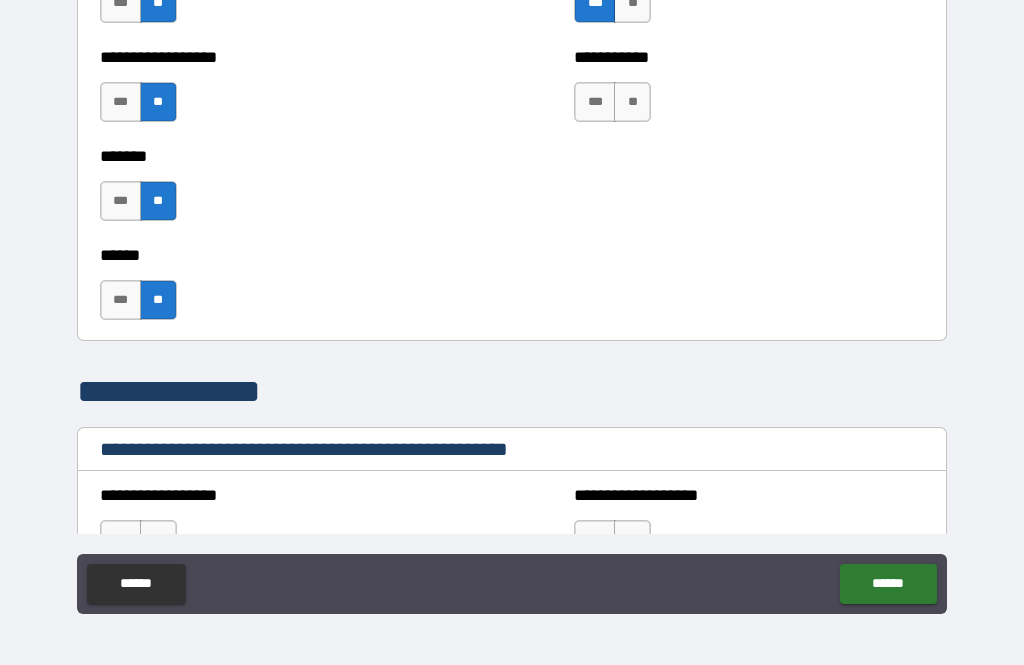 click on "**" at bounding box center [632, 102] 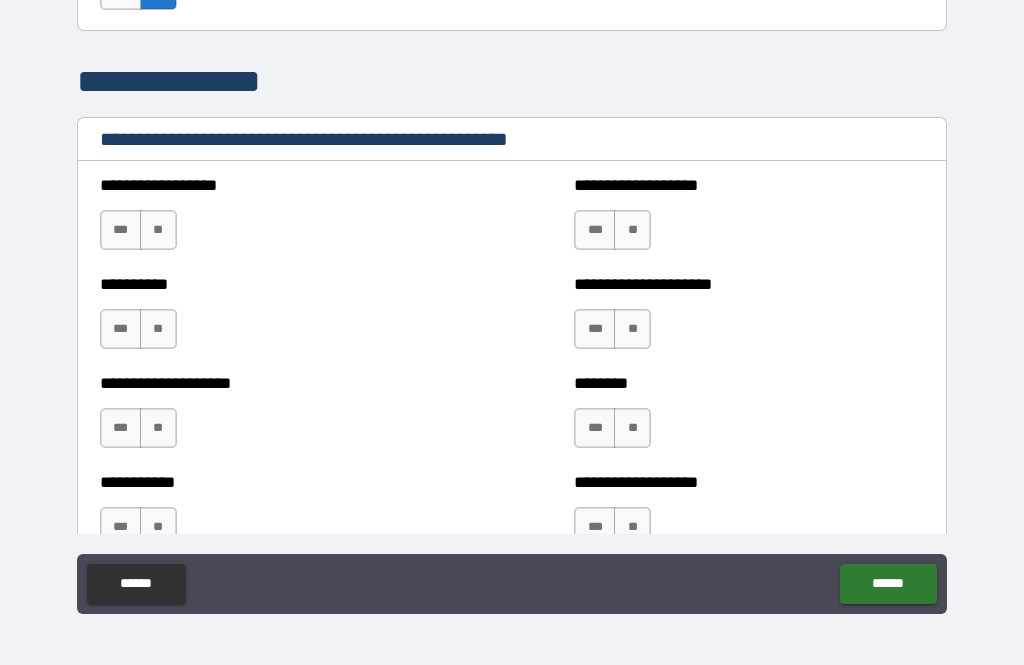 scroll, scrollTop: 2611, scrollLeft: 0, axis: vertical 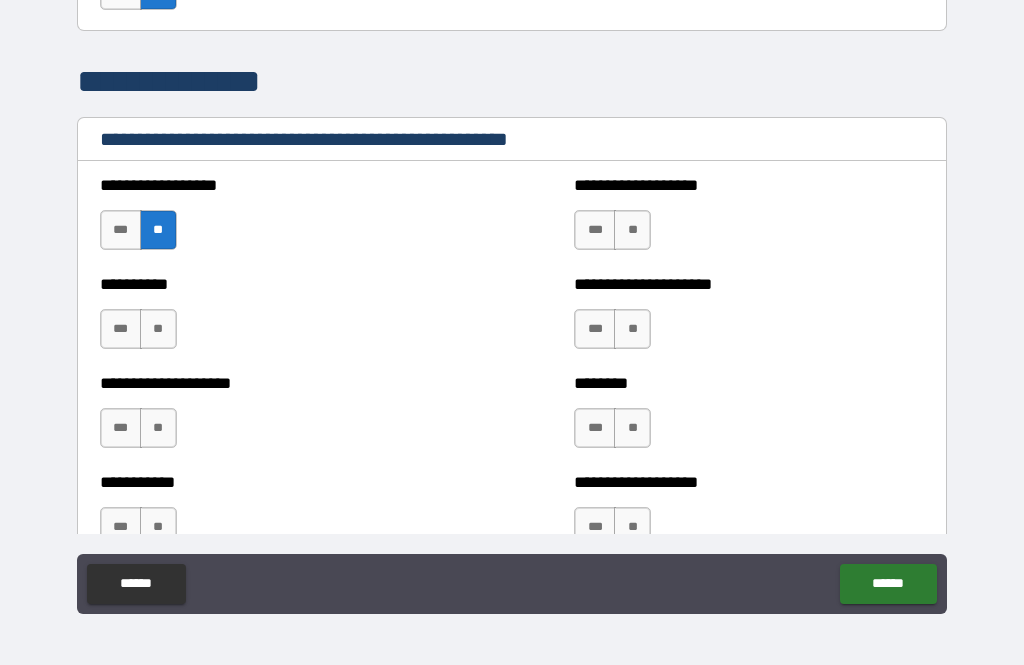 click on "**" at bounding box center (158, 329) 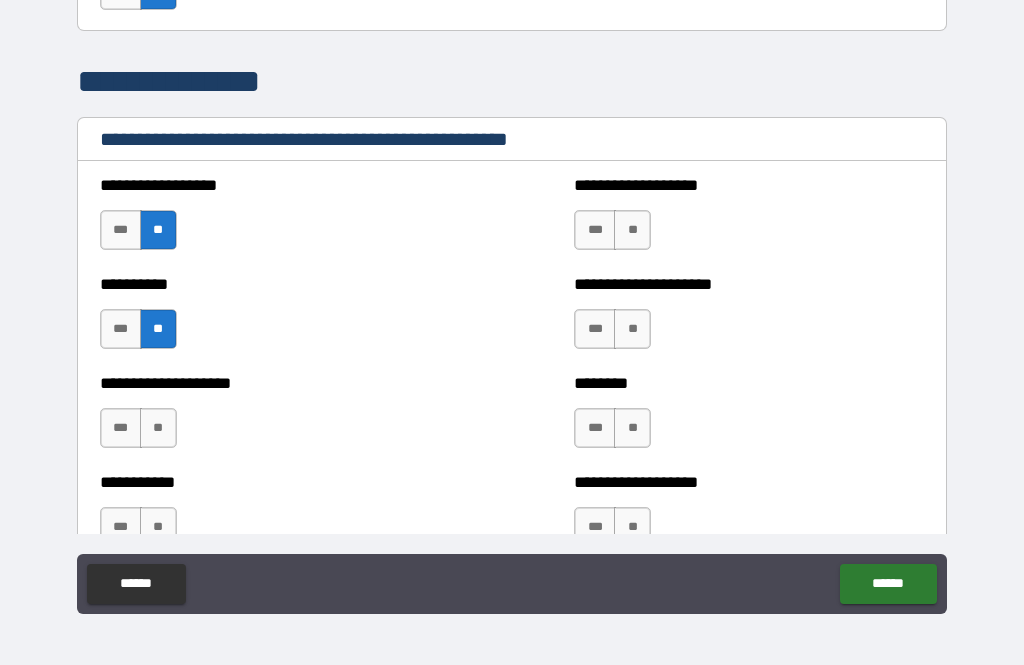 click on "**" at bounding box center [158, 428] 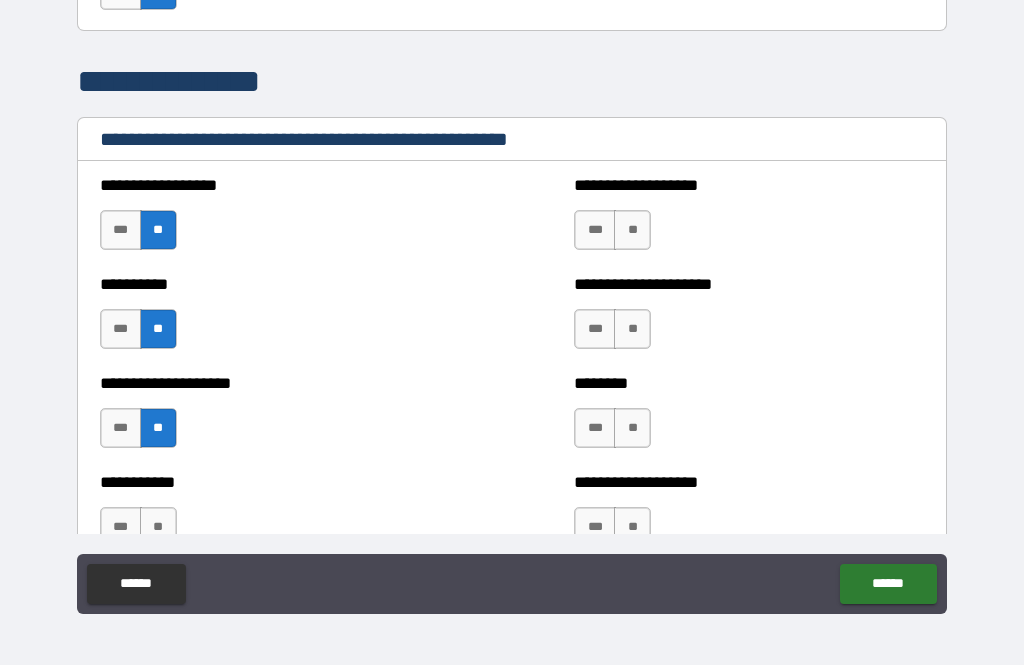 click on "**" at bounding box center [158, 527] 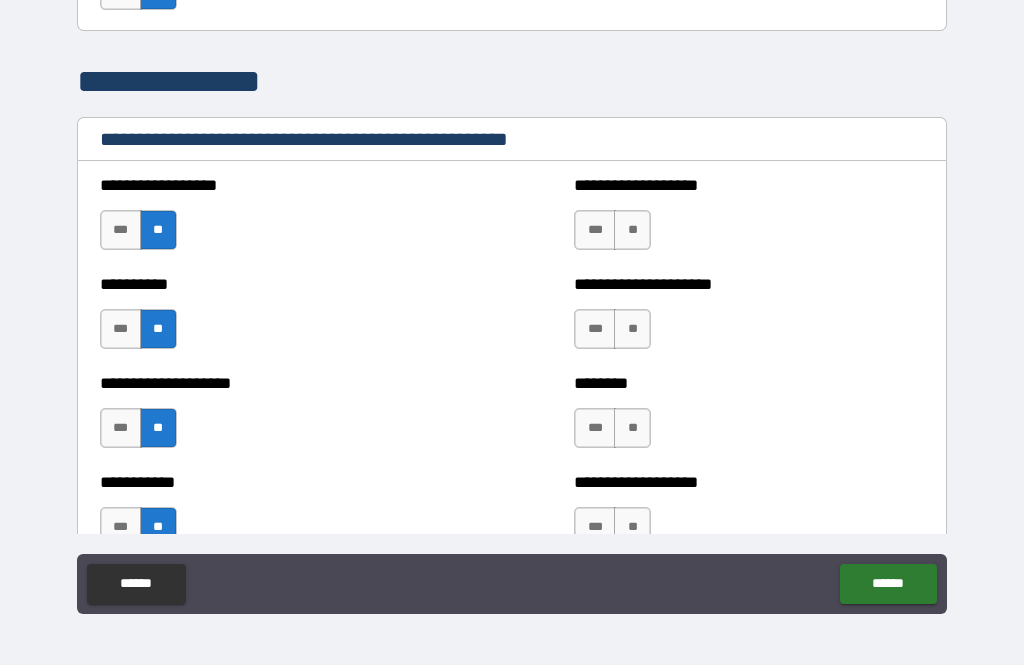 click on "**" at bounding box center (632, 230) 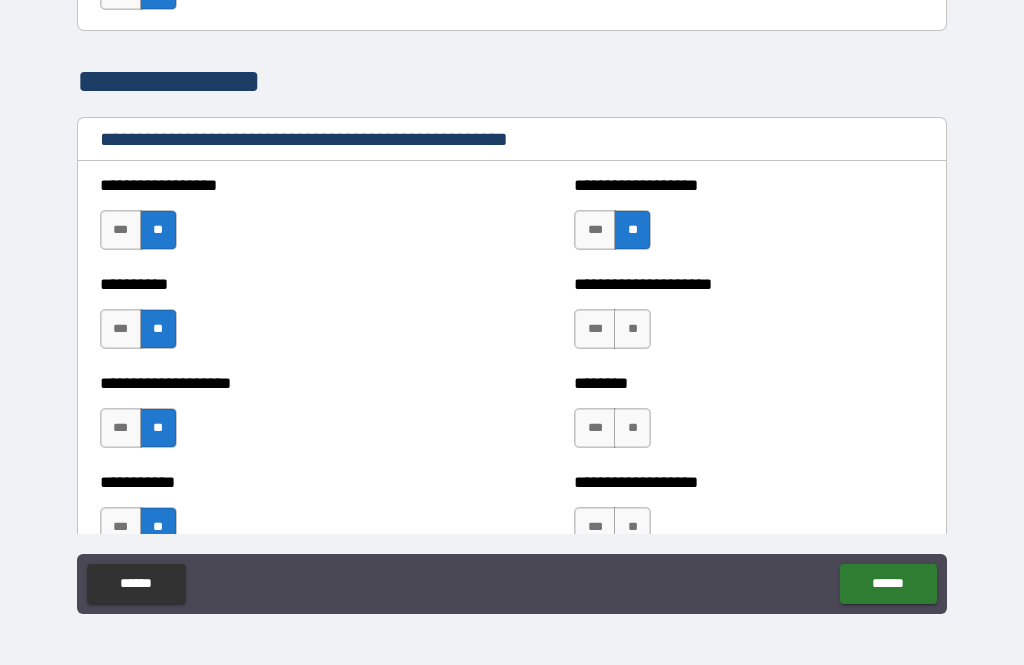 click on "**" at bounding box center [632, 329] 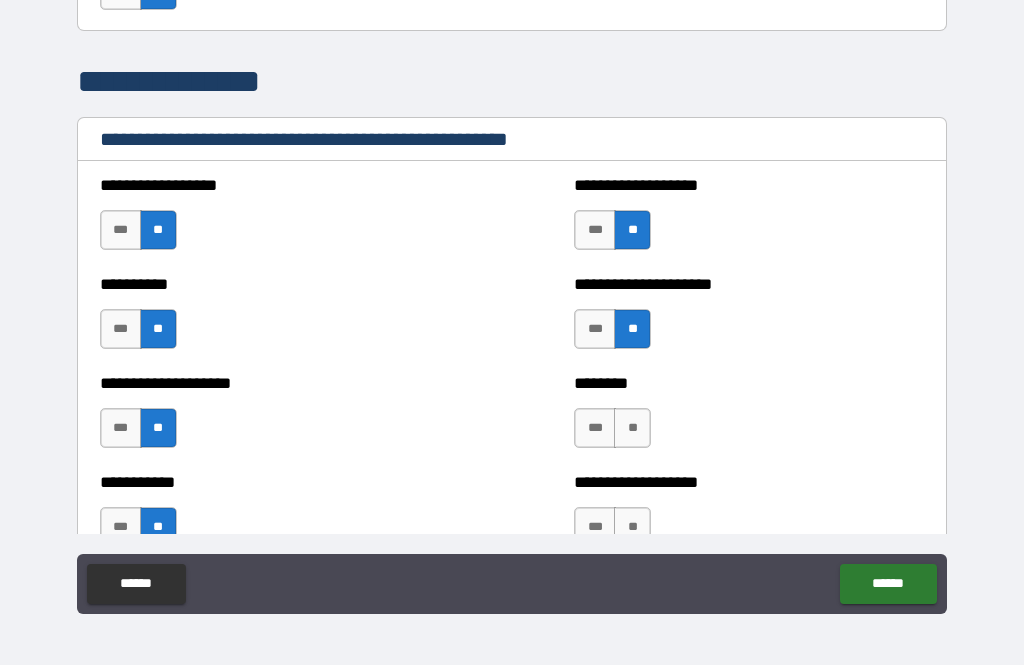click on "**" at bounding box center [632, 428] 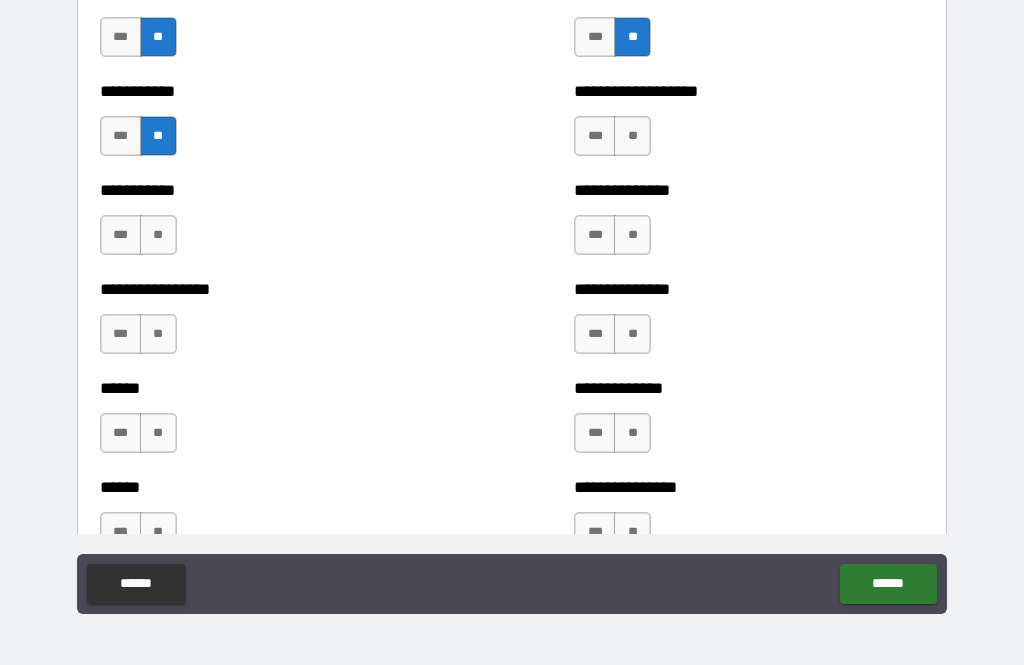 scroll, scrollTop: 2996, scrollLeft: 0, axis: vertical 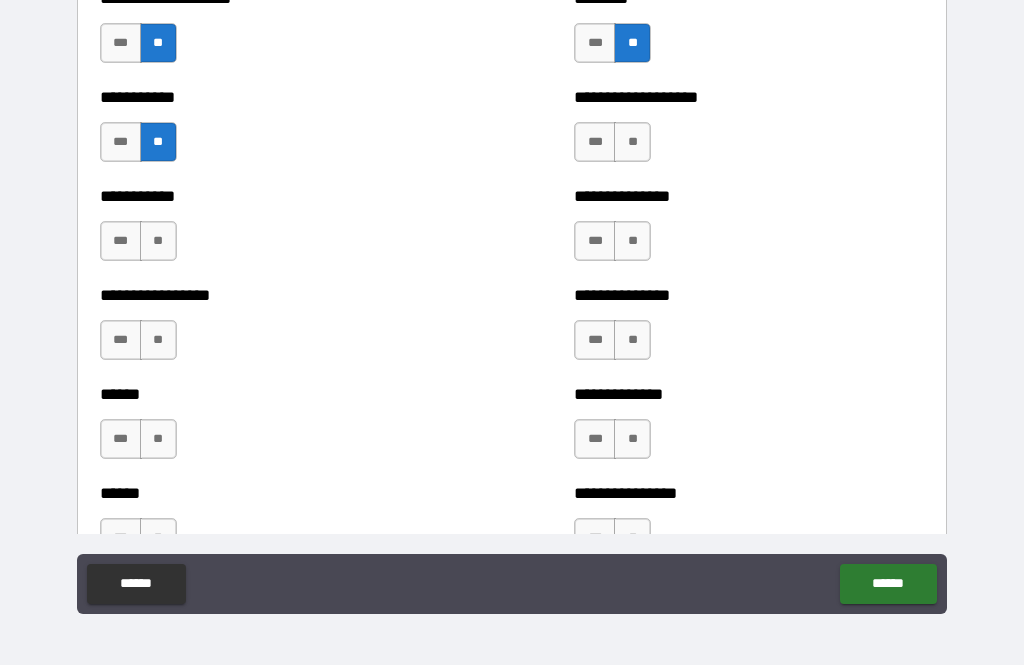 click on "**" at bounding box center [158, 241] 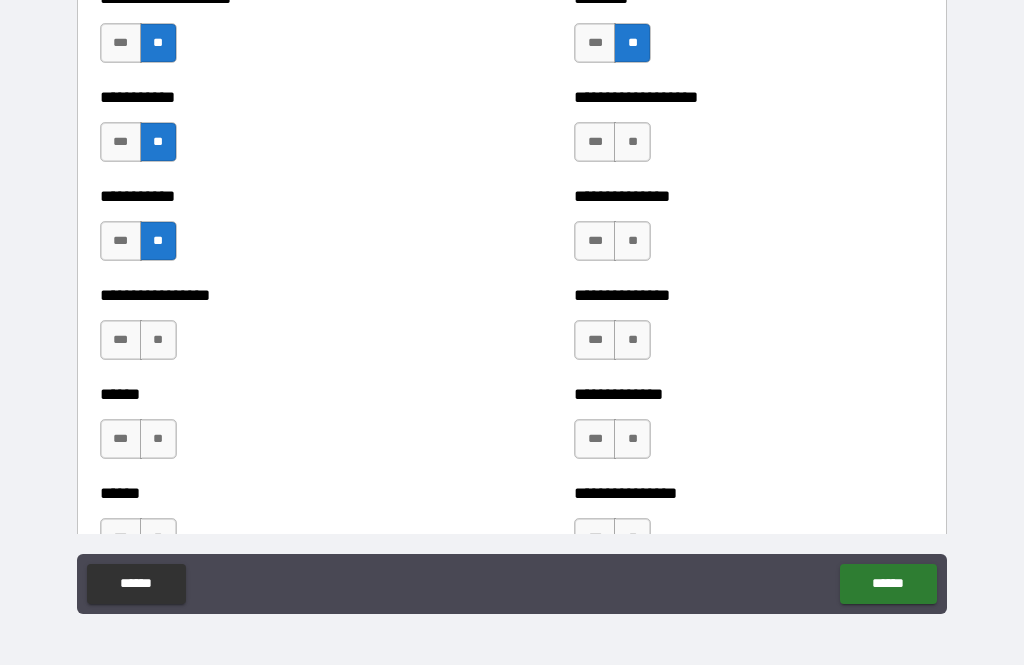 click on "**********" at bounding box center [275, 330] 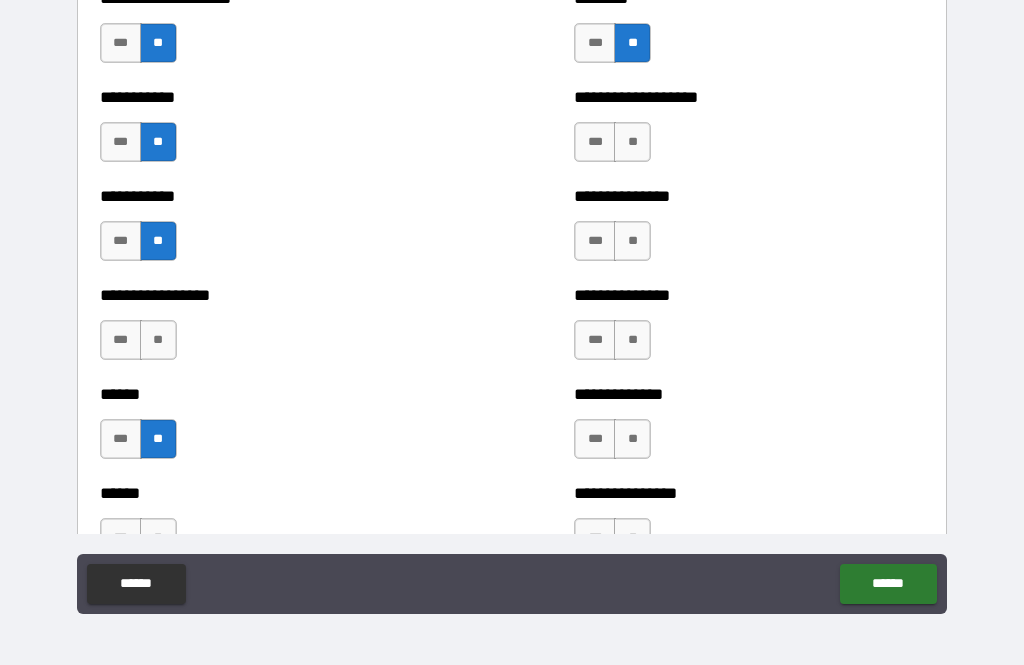 click on "**" at bounding box center (158, 340) 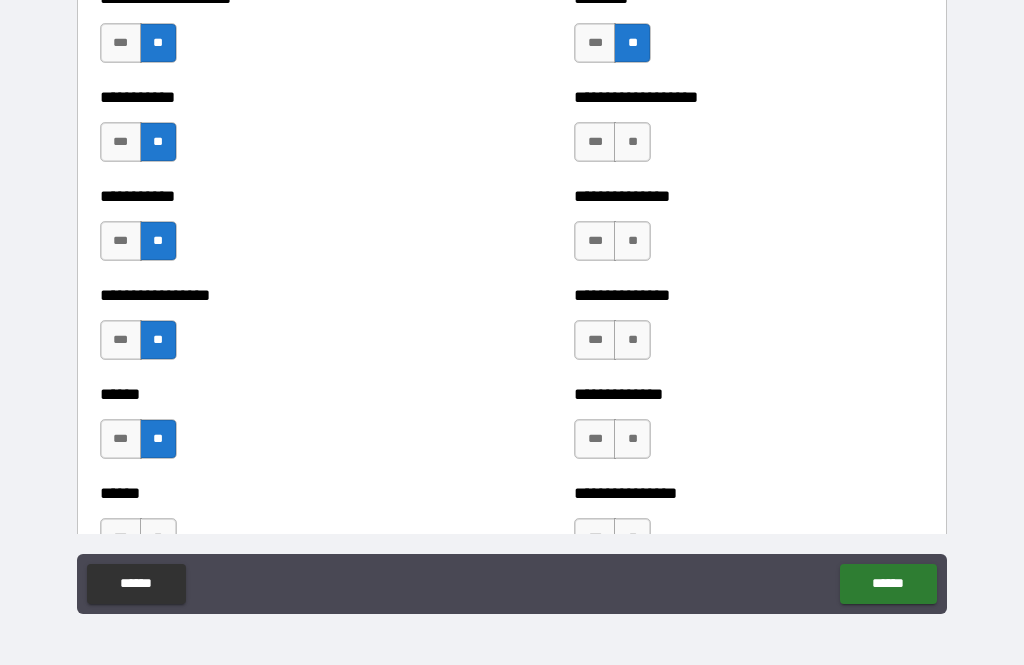click on "***" at bounding box center (595, 142) 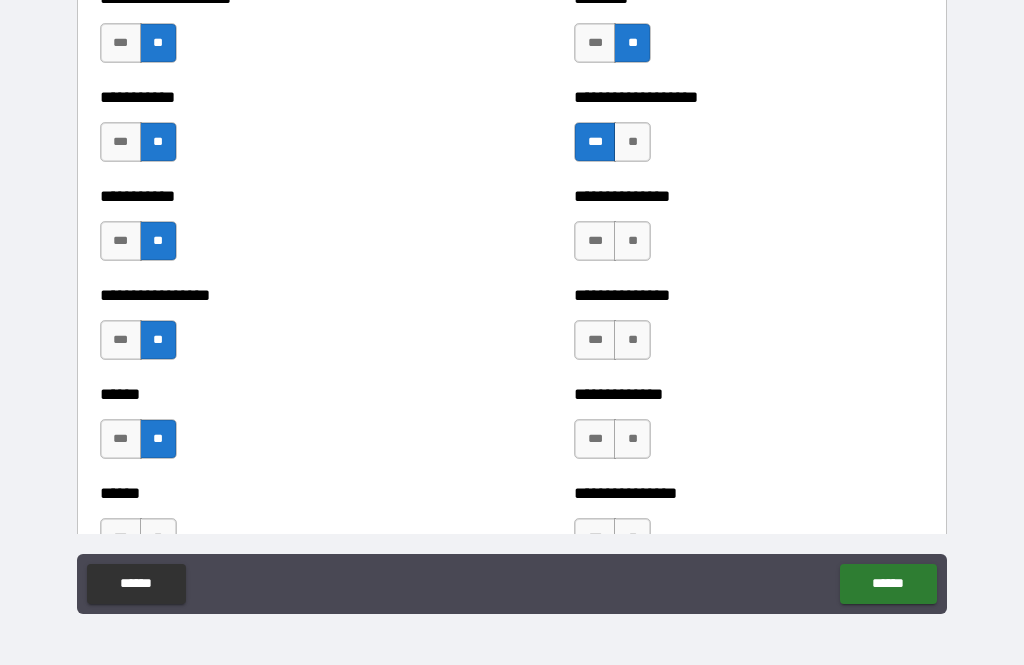 click on "**" at bounding box center [632, 241] 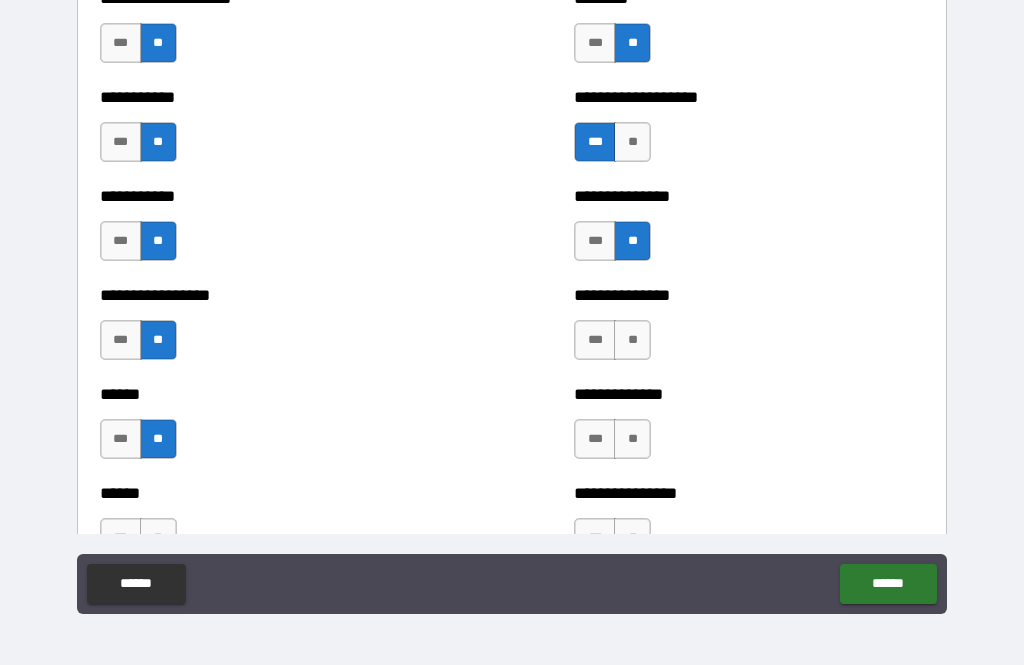 click on "**" at bounding box center [632, 340] 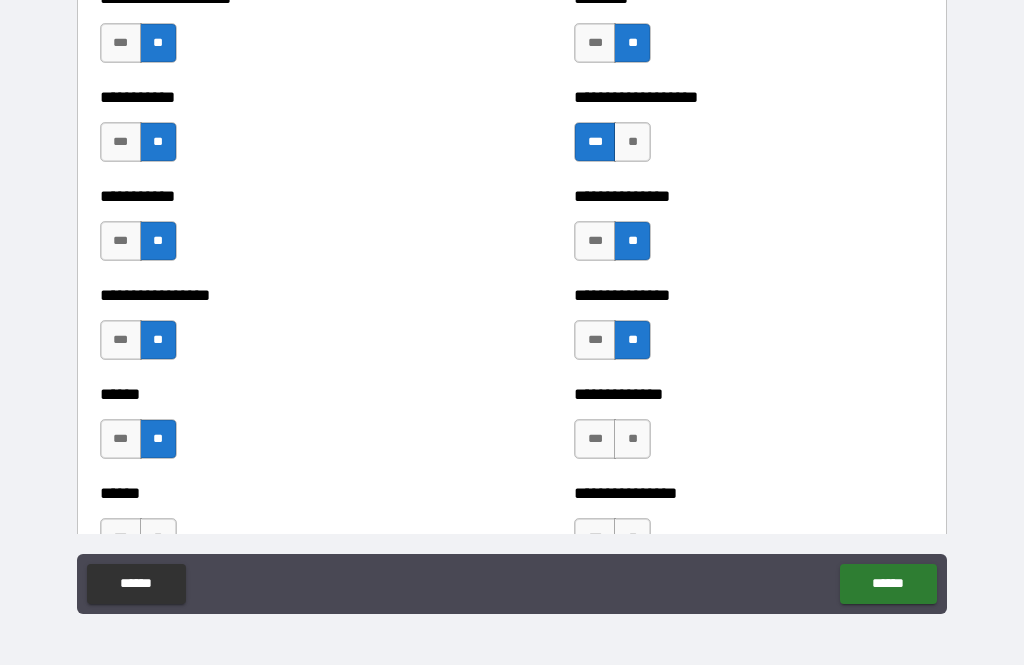 click on "**" at bounding box center [632, 439] 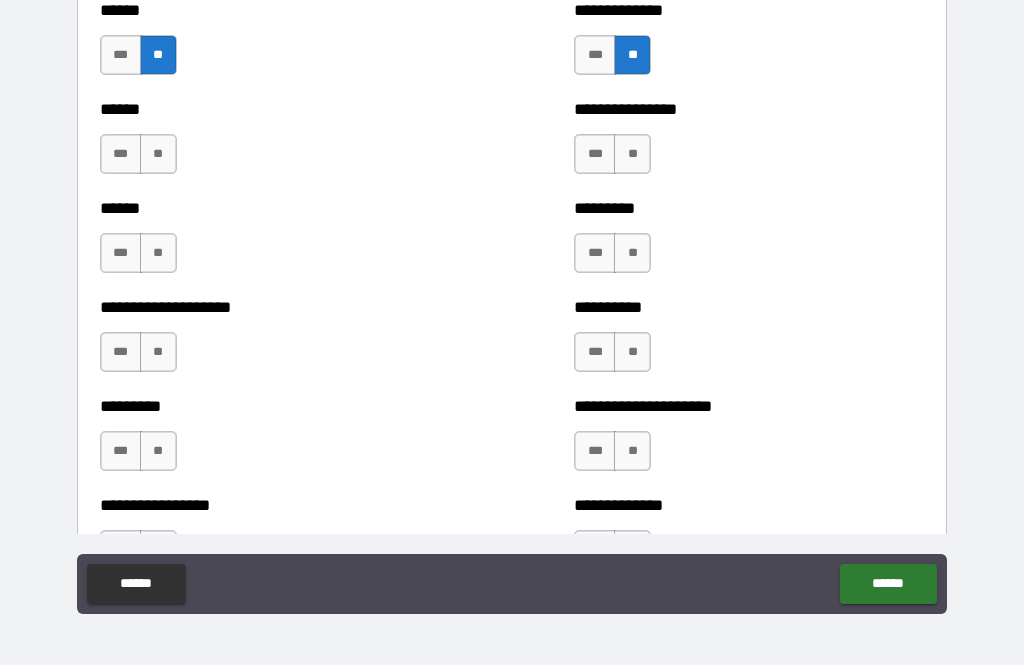 scroll, scrollTop: 3384, scrollLeft: 0, axis: vertical 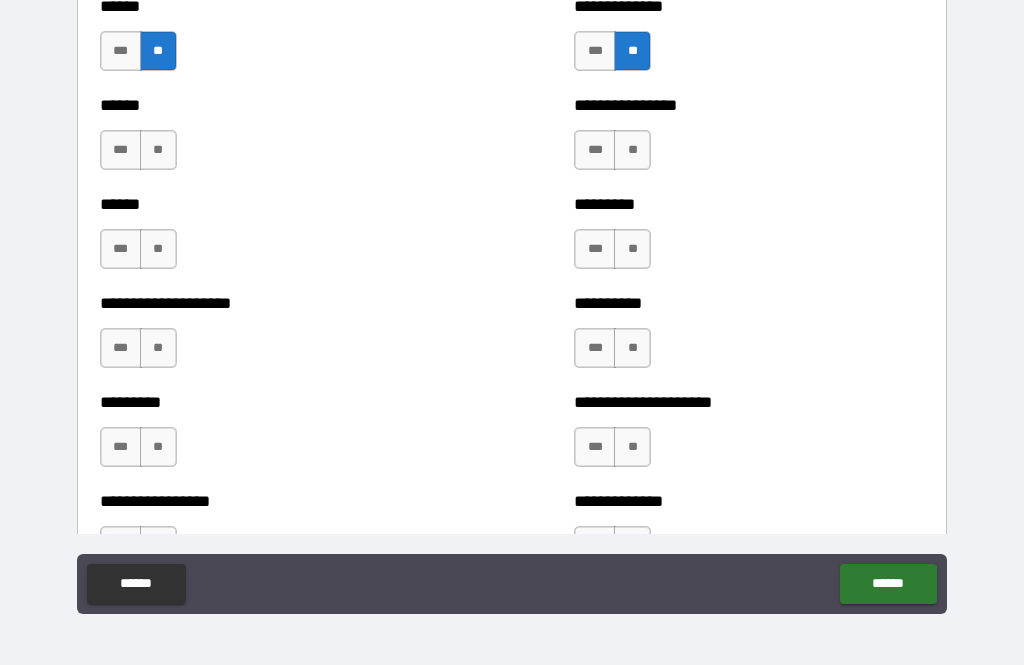 click on "**" at bounding box center (632, 150) 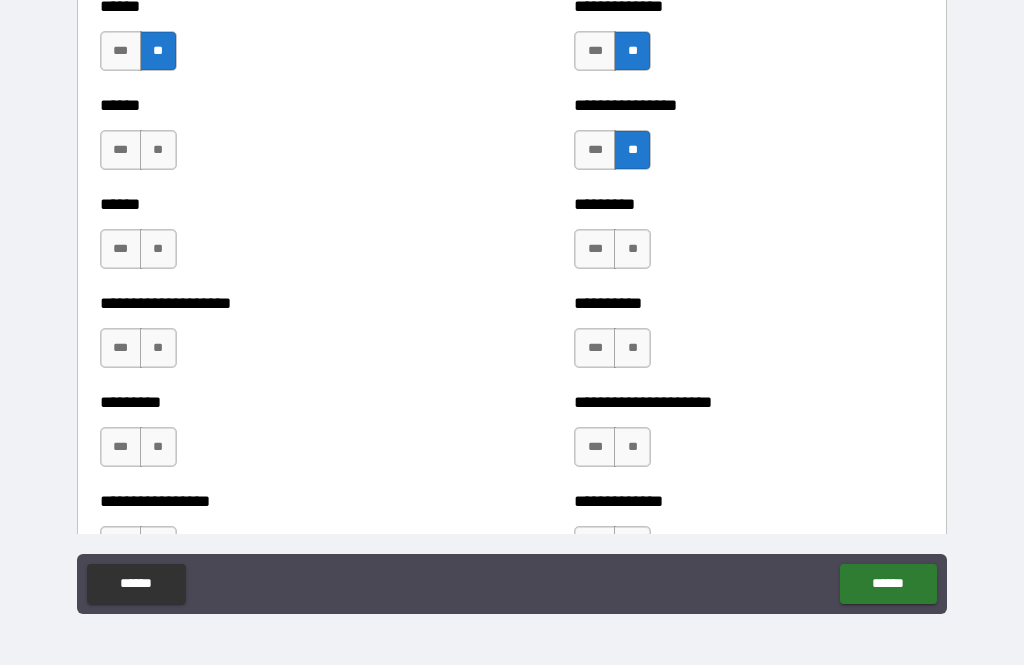 click on "********* *** **" at bounding box center (749, 239) 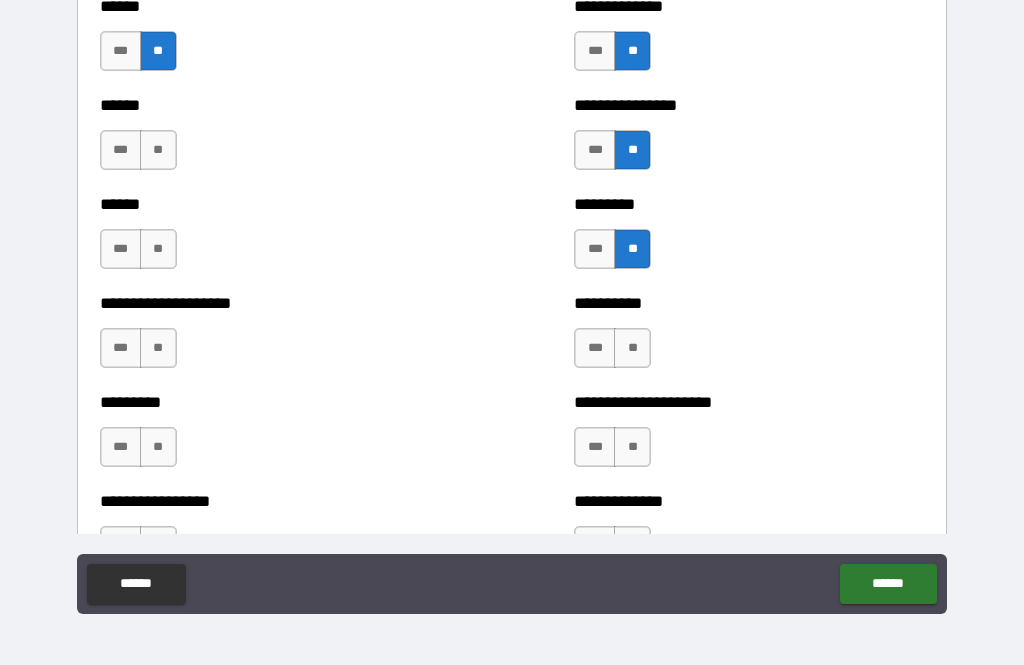 click on "**" at bounding box center (632, 348) 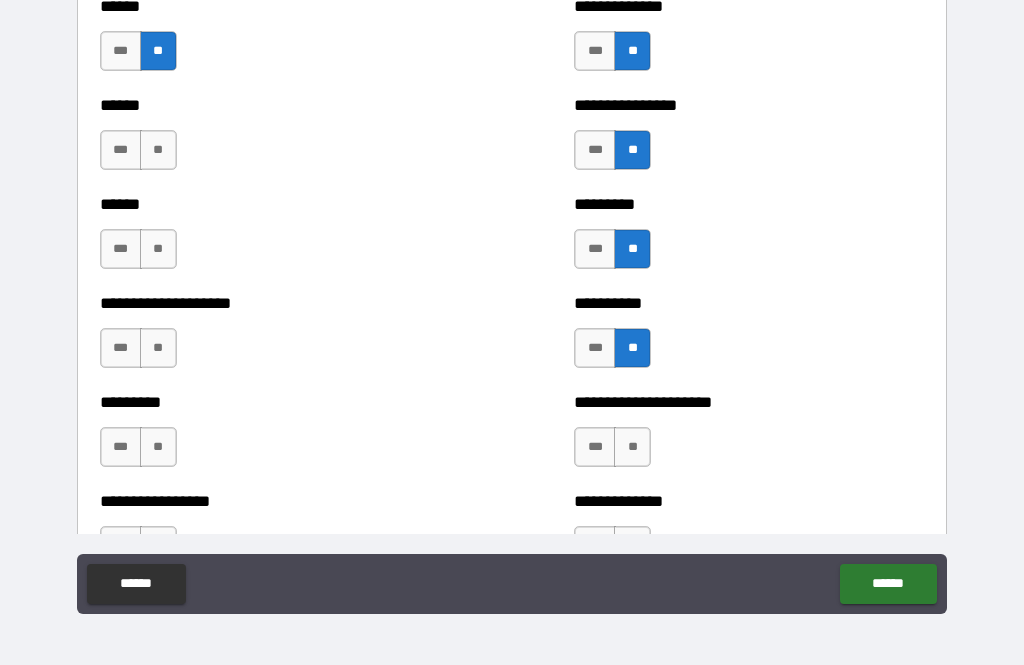 click on "**" at bounding box center (158, 150) 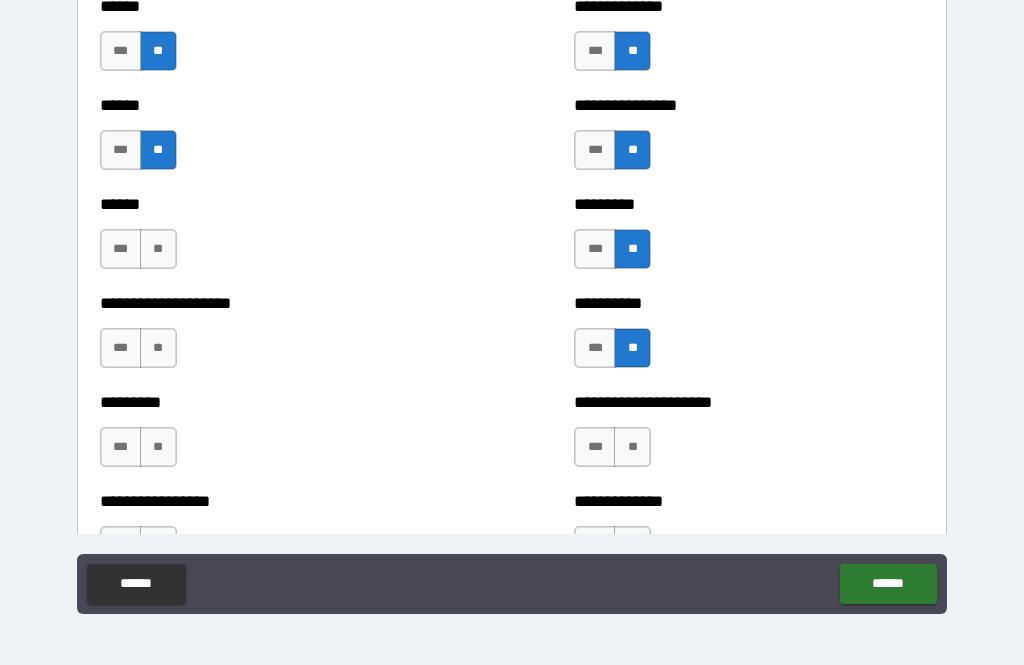 click on "****** *** **" at bounding box center [275, 239] 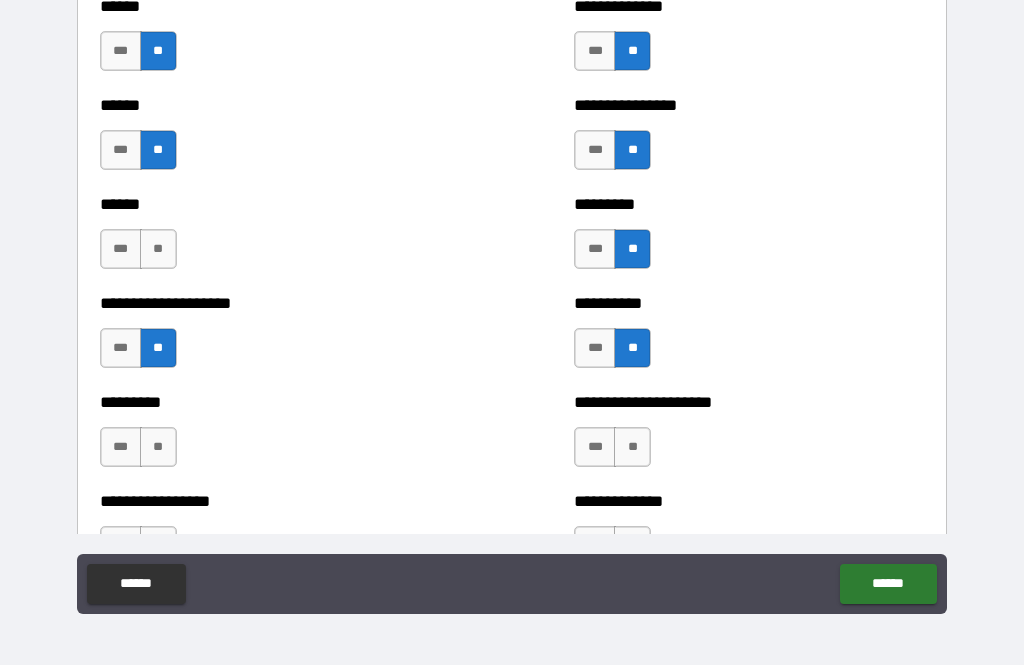 click on "********* *** **" at bounding box center [275, 437] 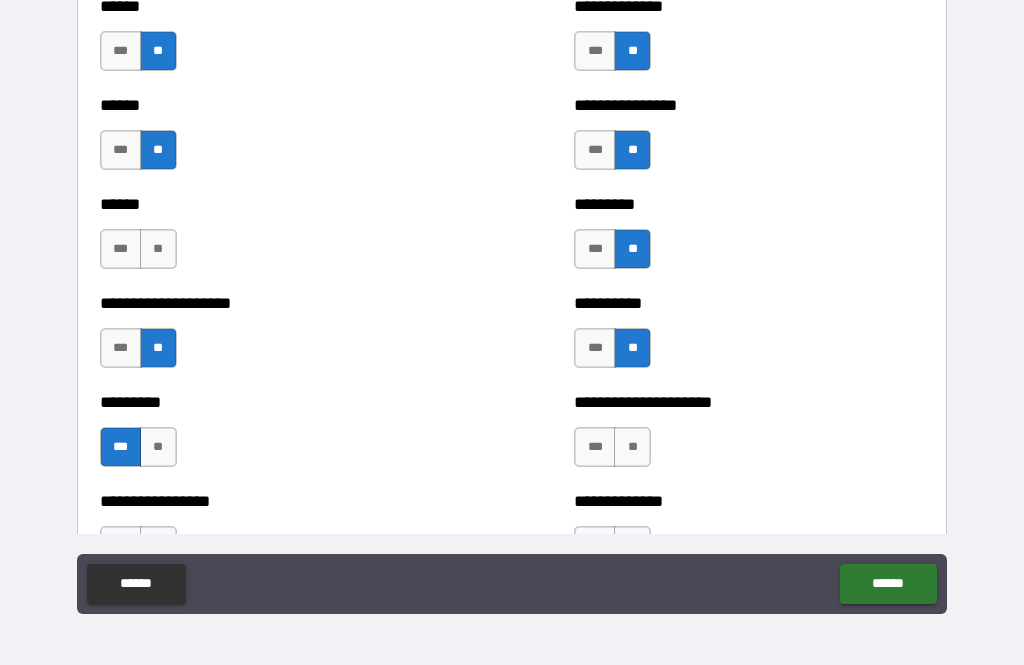 click on "**" at bounding box center (632, 447) 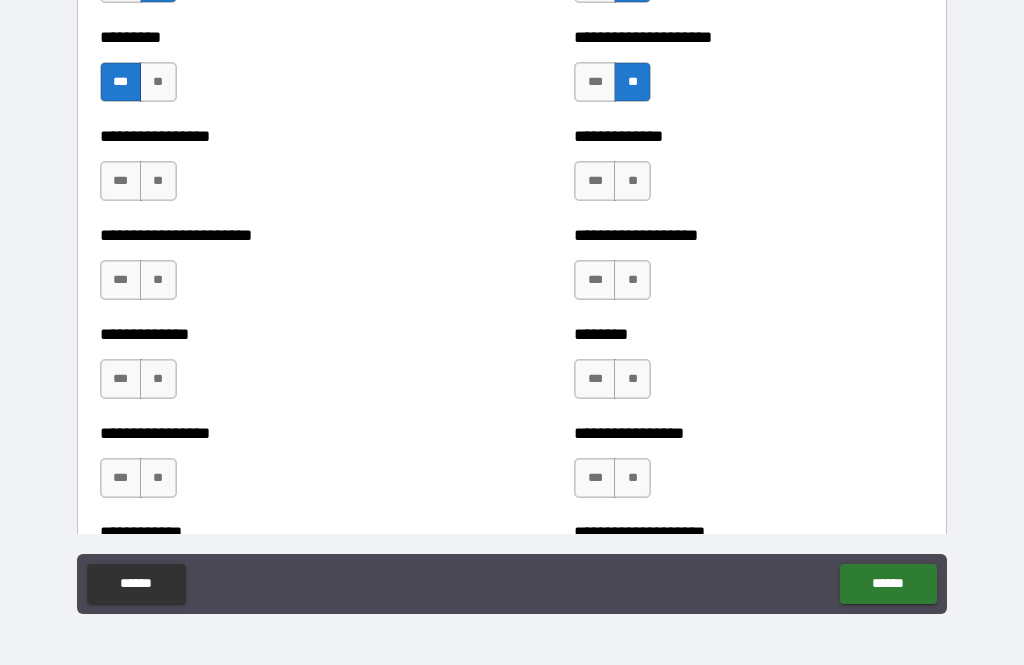 scroll, scrollTop: 3746, scrollLeft: 0, axis: vertical 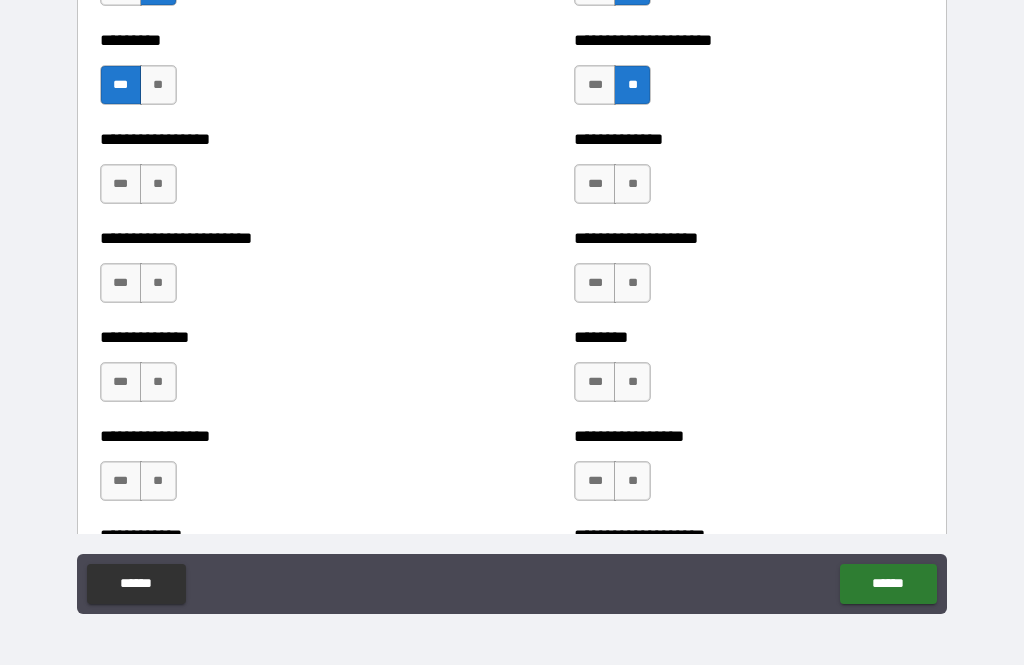 click on "**" at bounding box center [158, 283] 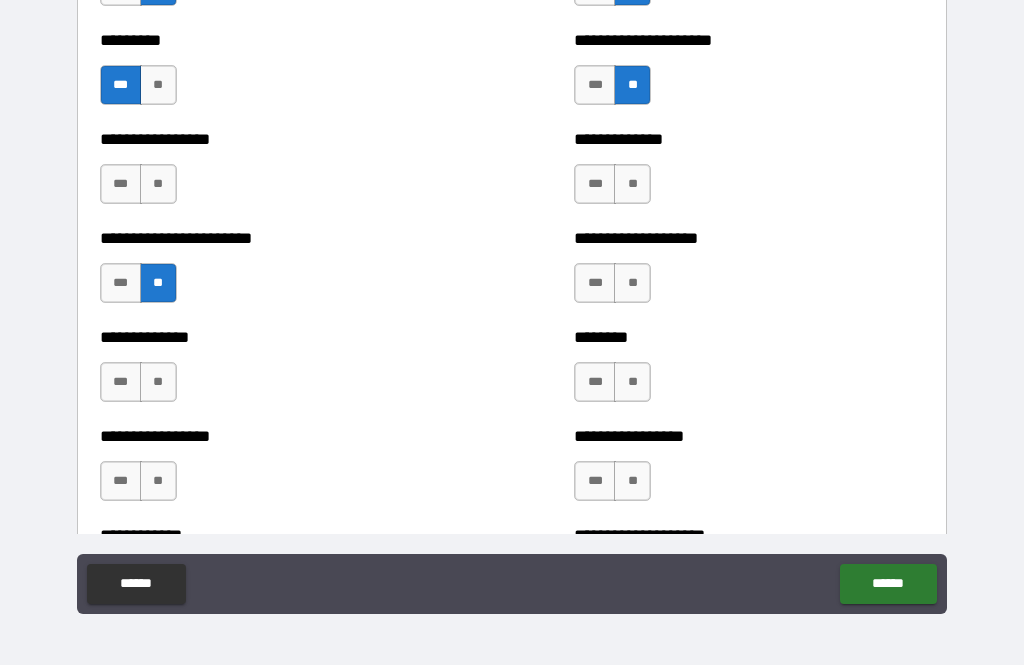 click on "**" at bounding box center (158, 382) 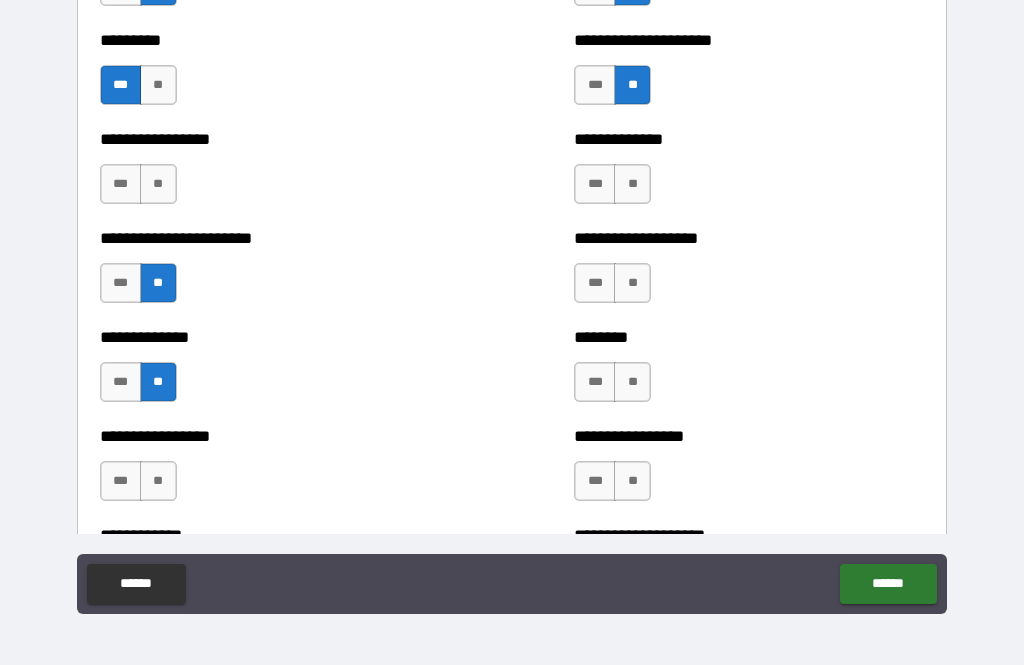 click on "**********" at bounding box center [275, 471] 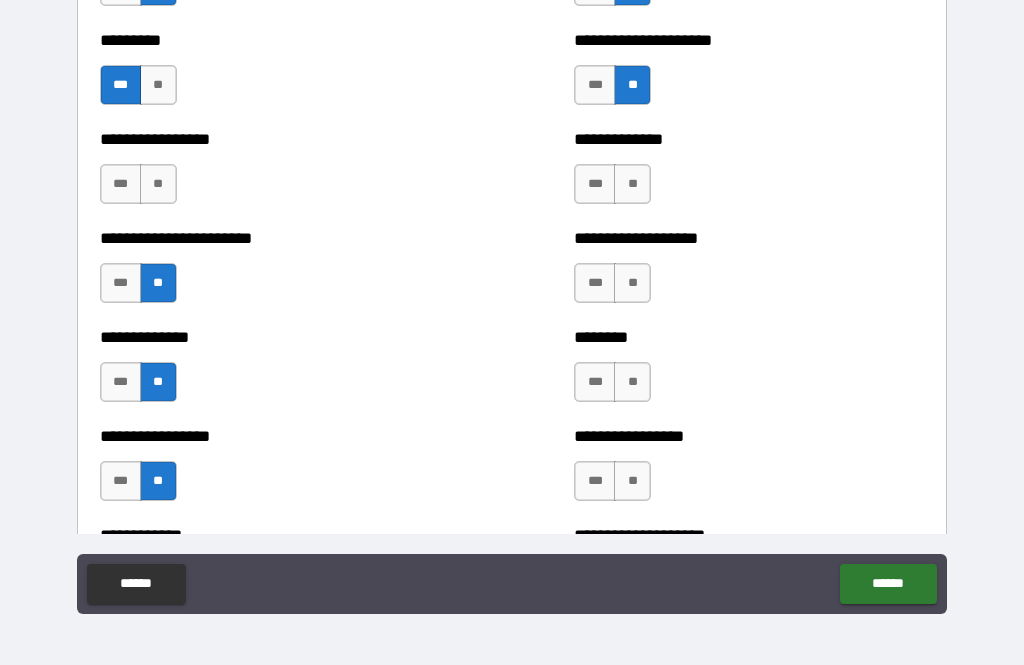 click on "**" at bounding box center (632, 184) 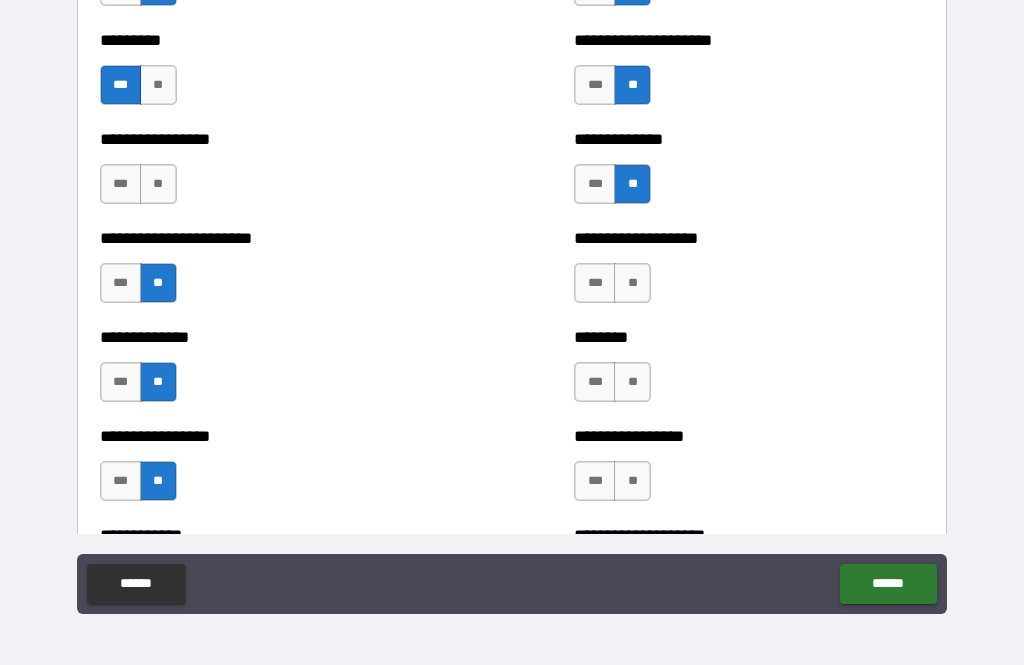 click on "**" at bounding box center (632, 283) 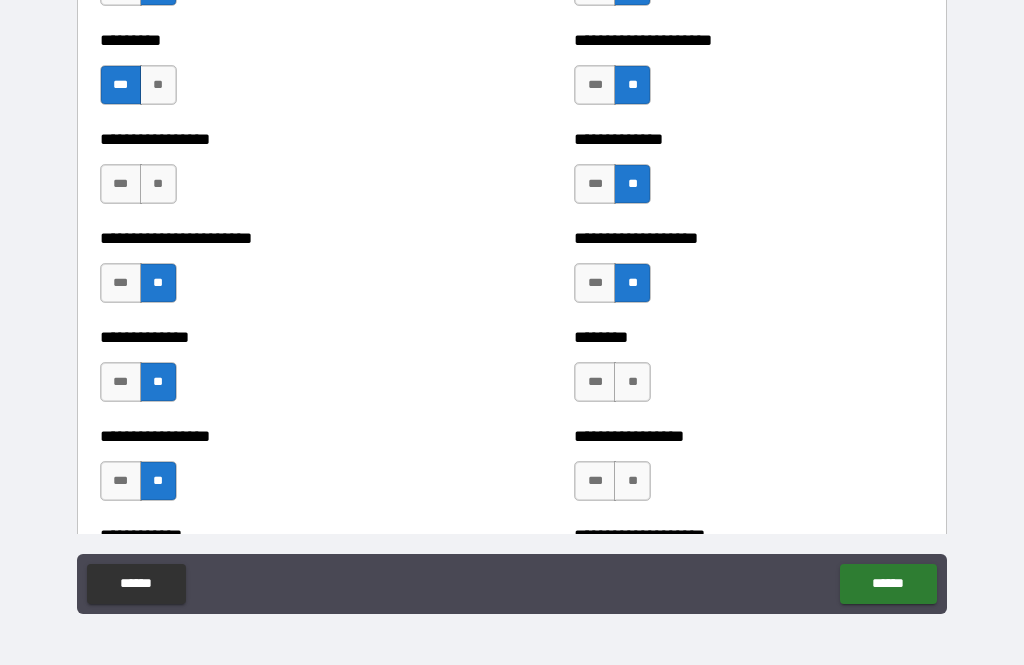 click on "**" at bounding box center [632, 382] 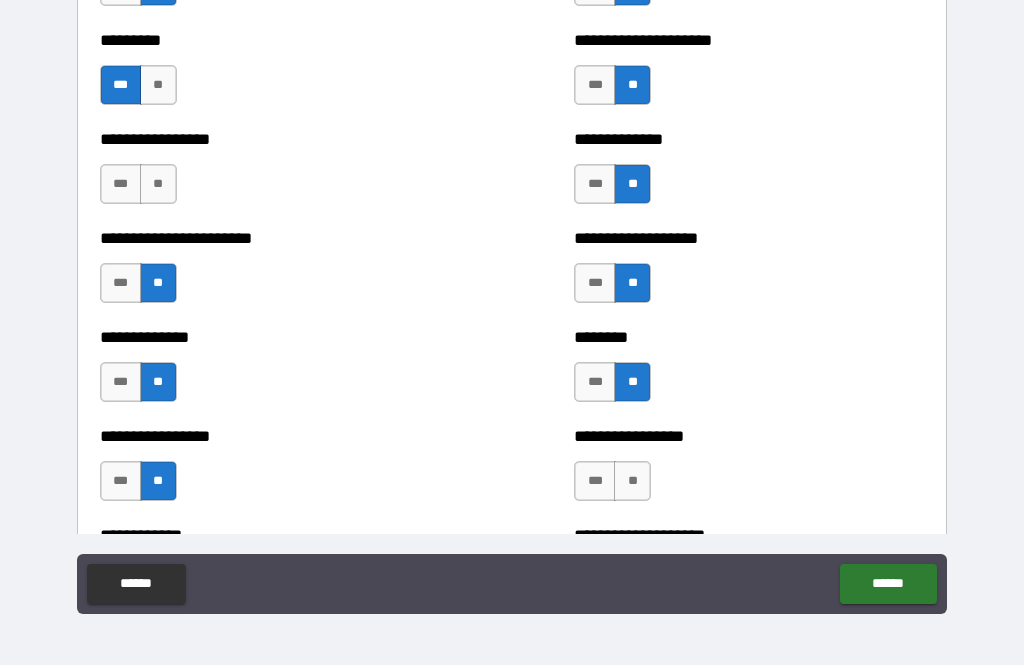 click on "**" at bounding box center [632, 481] 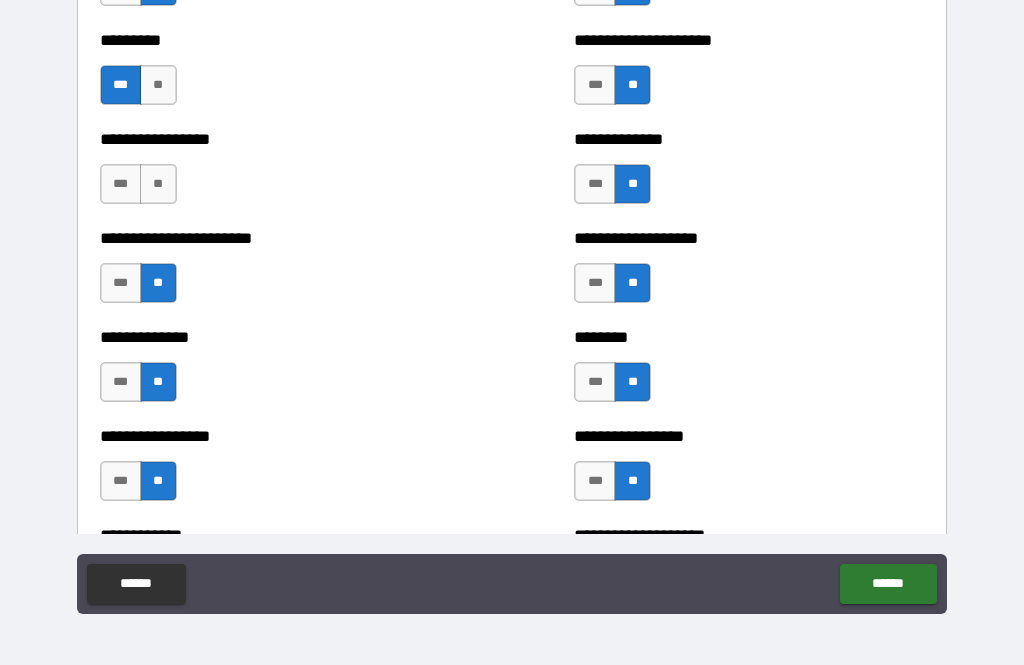 click on "***" at bounding box center (121, 184) 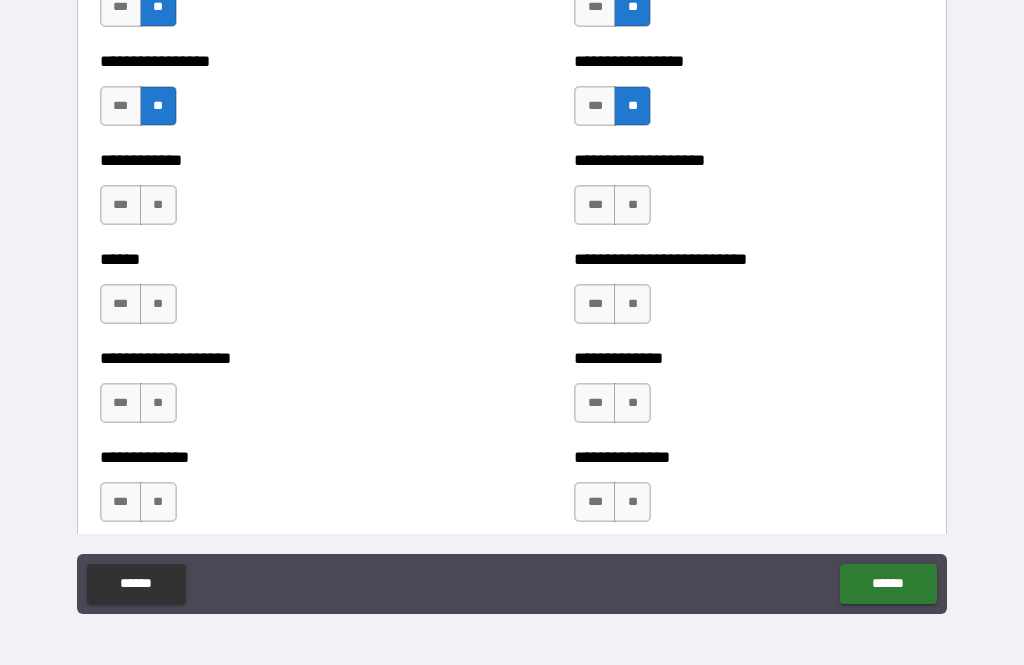 scroll, scrollTop: 4125, scrollLeft: 0, axis: vertical 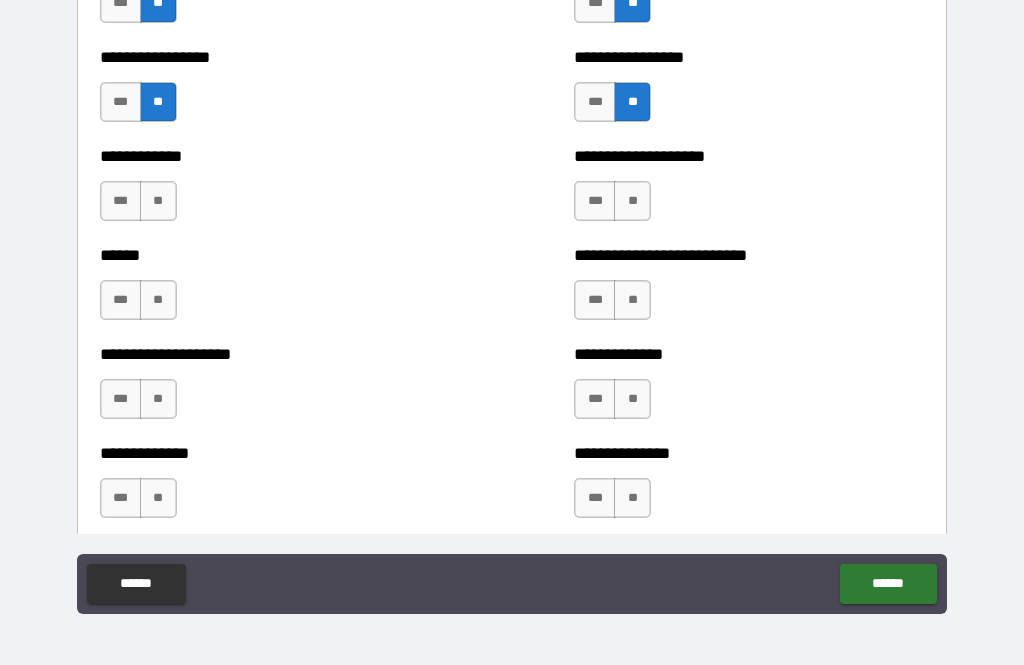click on "**" at bounding box center [158, 201] 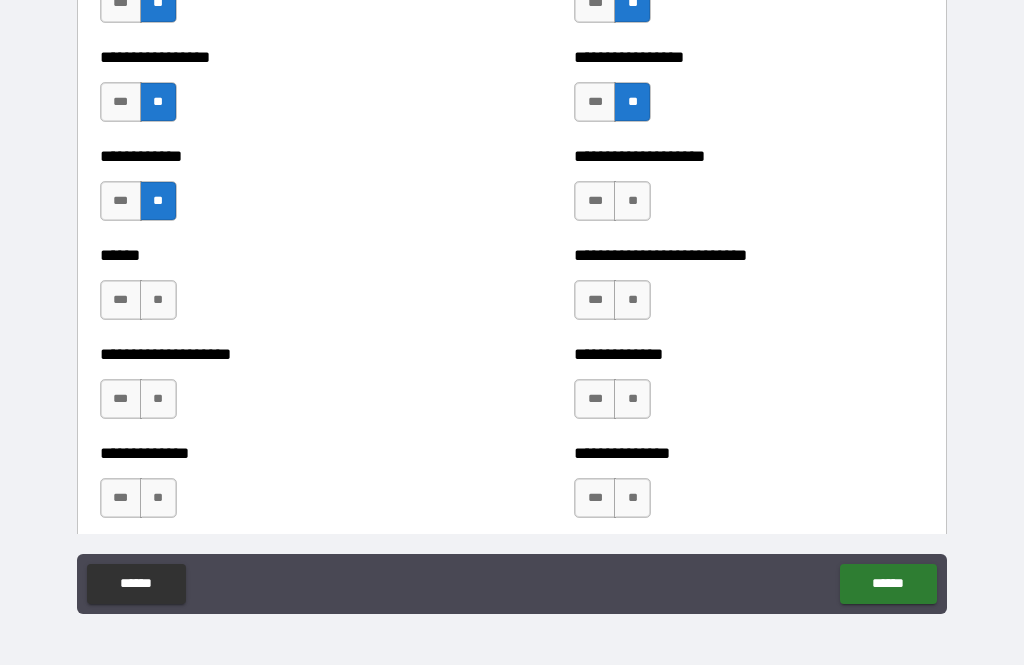 click on "**" at bounding box center [158, 300] 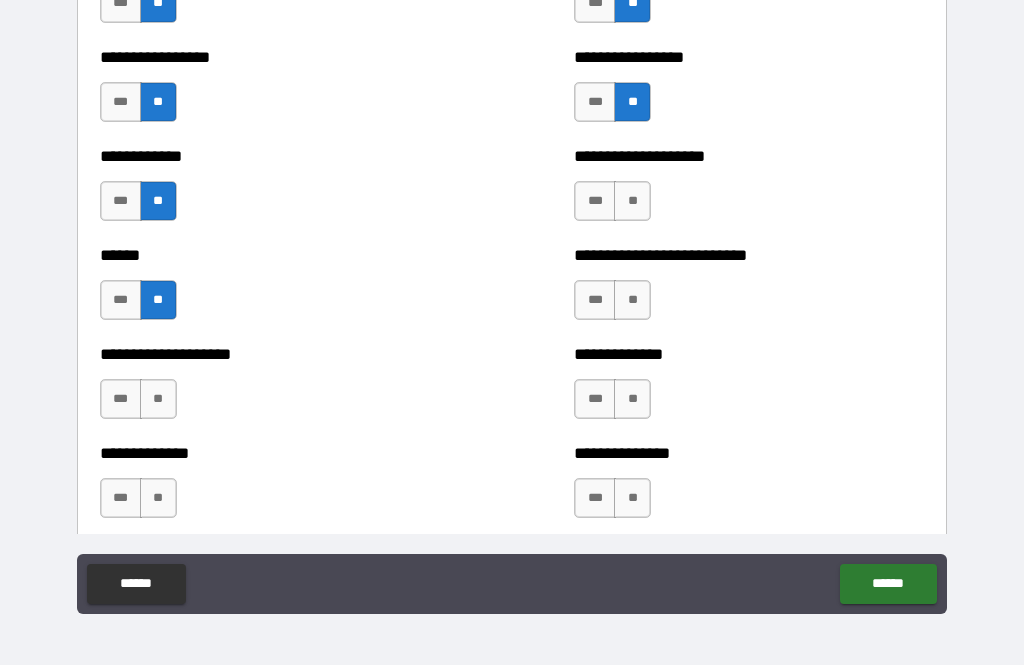 click on "**" at bounding box center [158, 399] 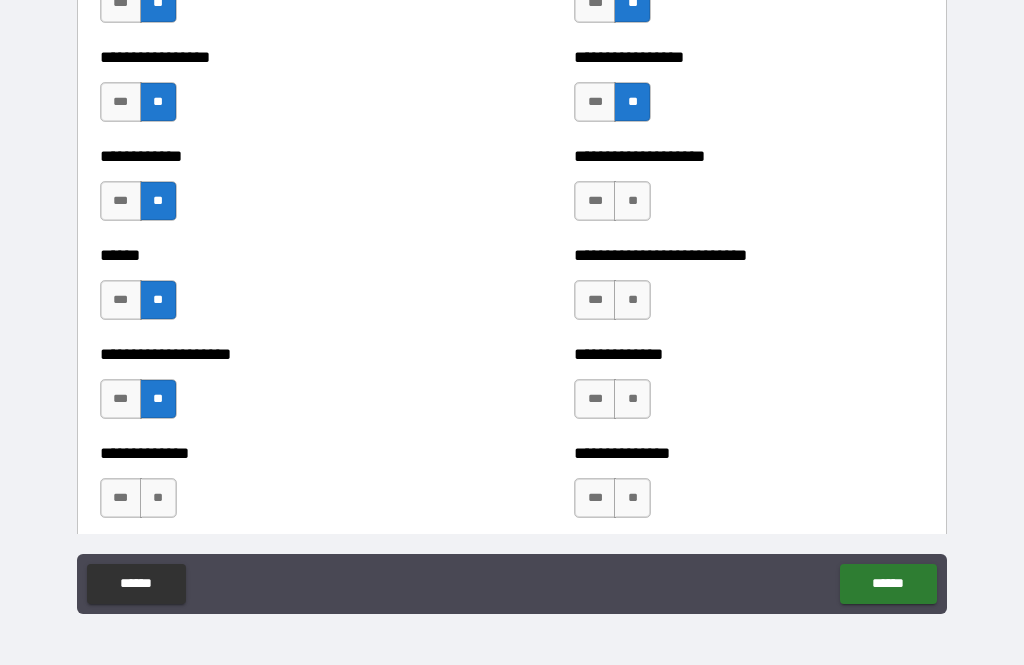 scroll, scrollTop: 4129, scrollLeft: 0, axis: vertical 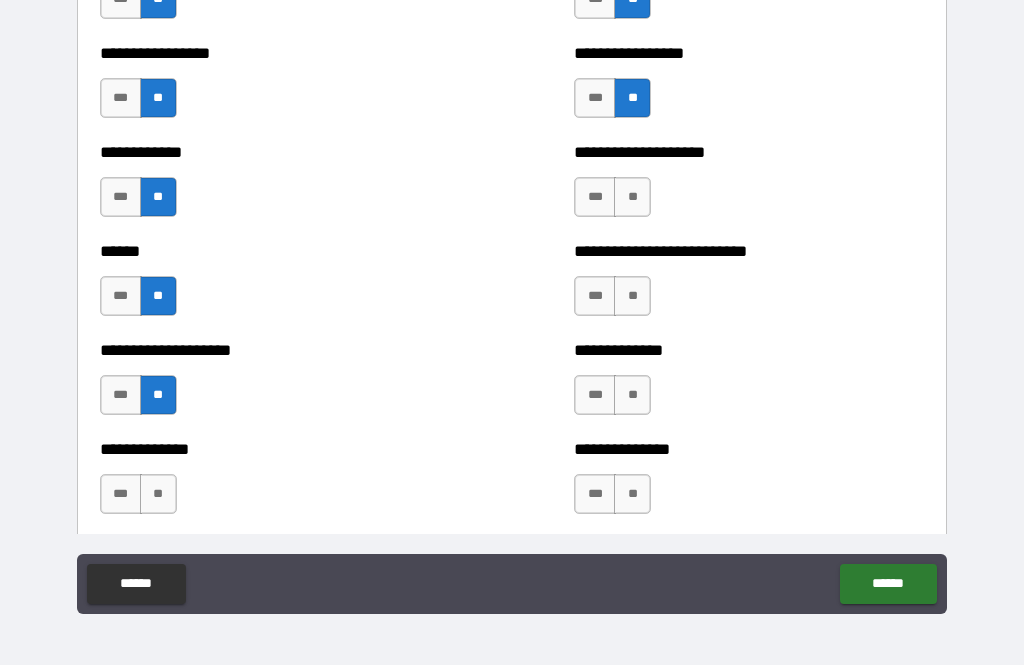 click on "**" at bounding box center [632, 197] 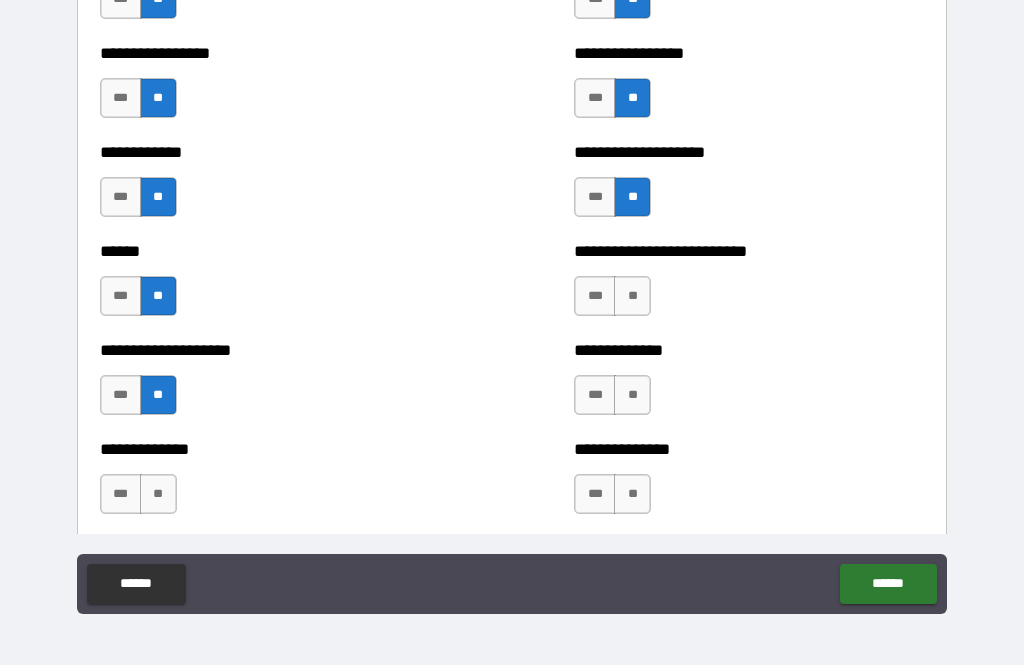 click on "**" at bounding box center [632, 296] 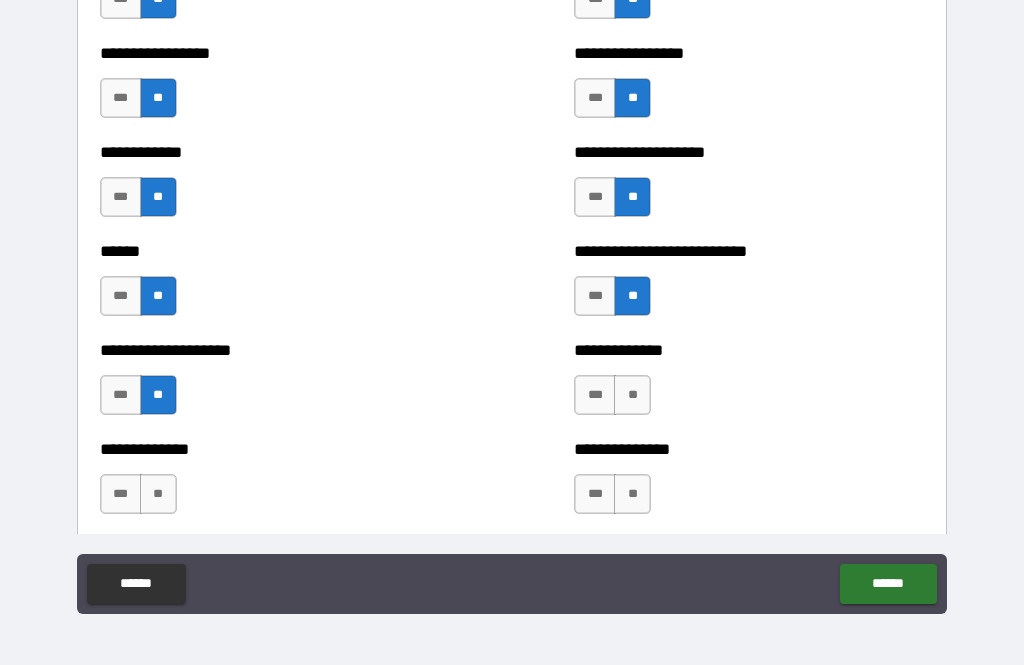 click on "**" at bounding box center (632, 395) 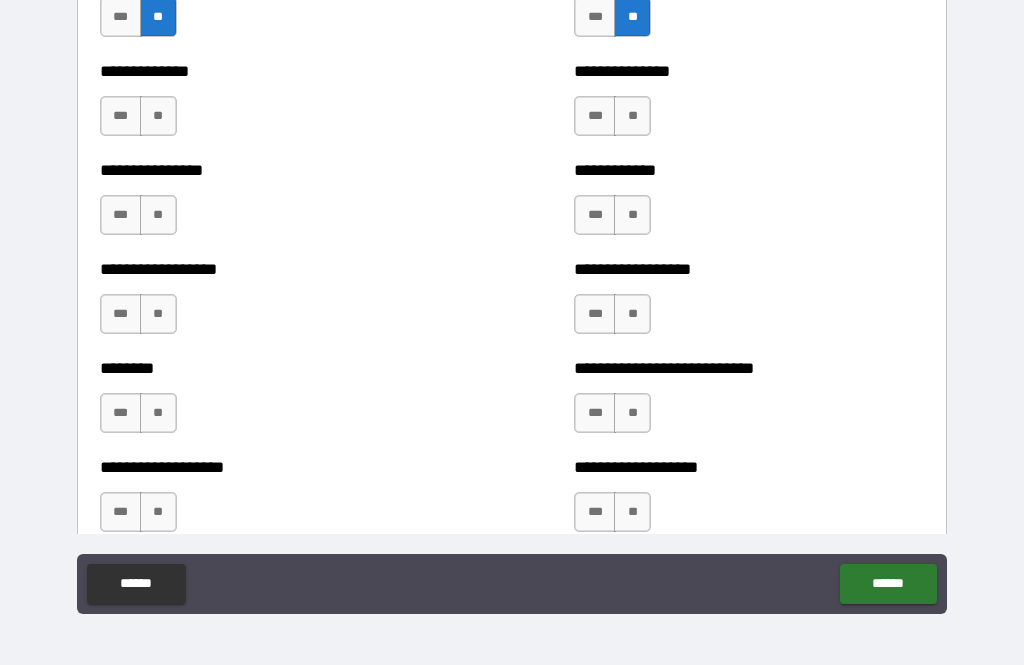 scroll, scrollTop: 4505, scrollLeft: 0, axis: vertical 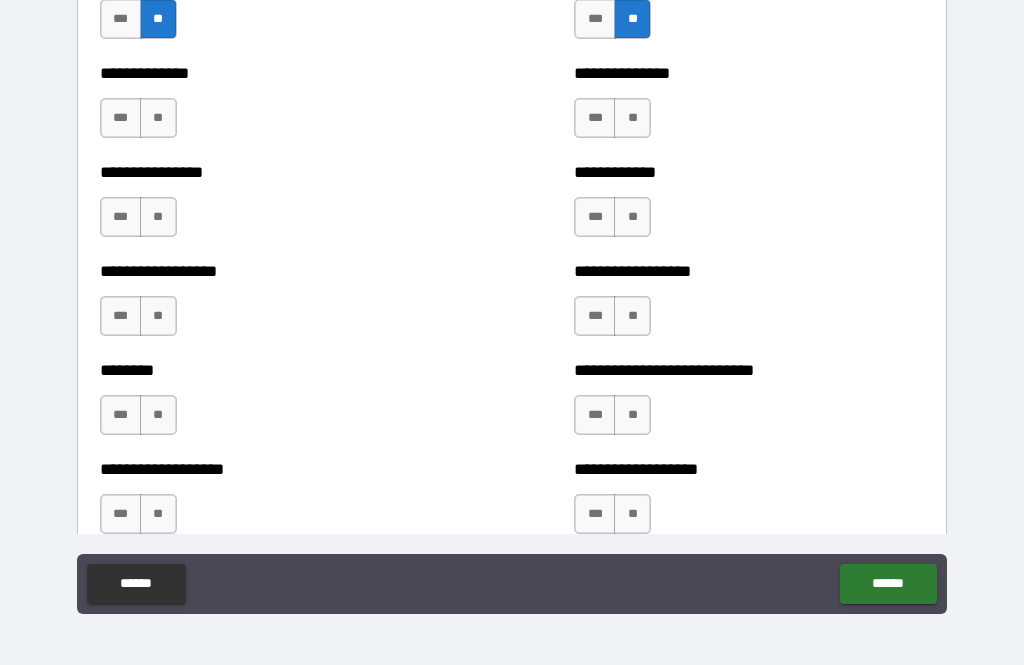 click on "**" at bounding box center [632, 118] 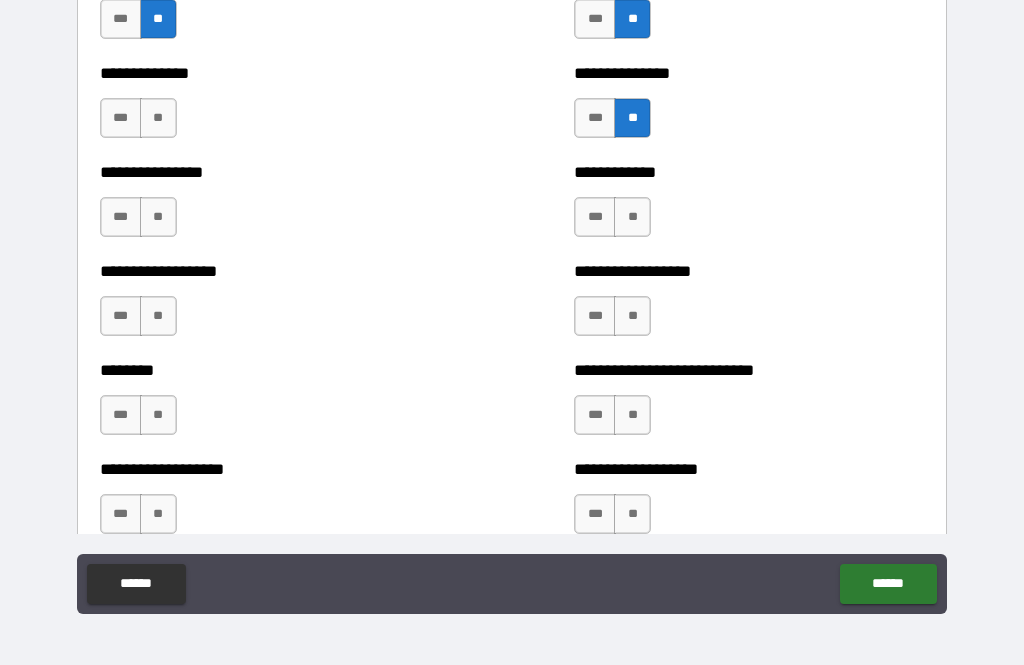 click on "**" at bounding box center (632, 217) 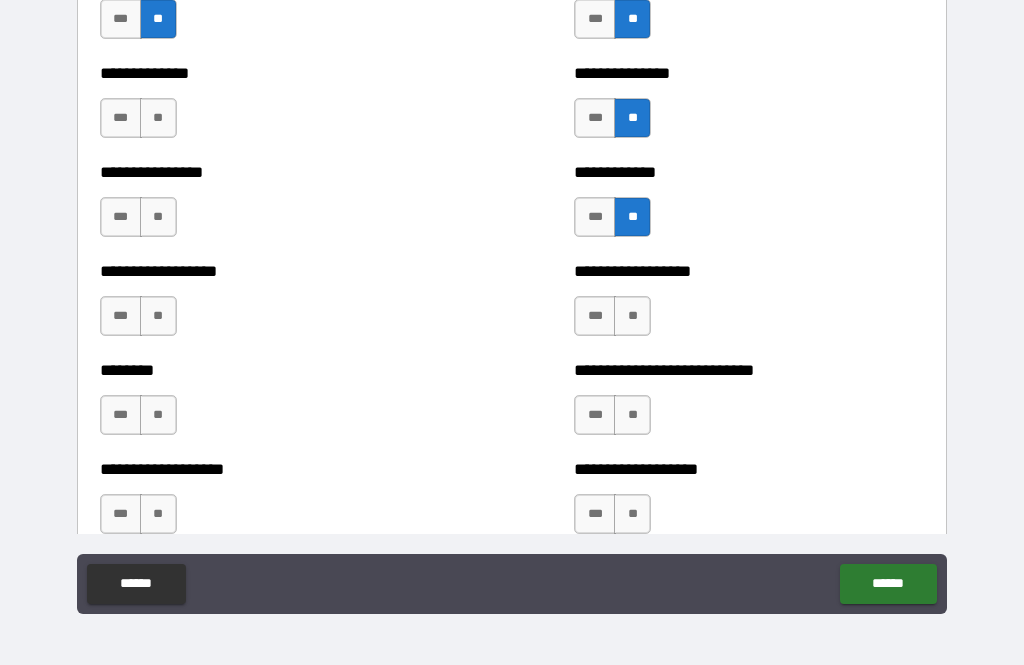 click on "**********" at bounding box center [749, 306] 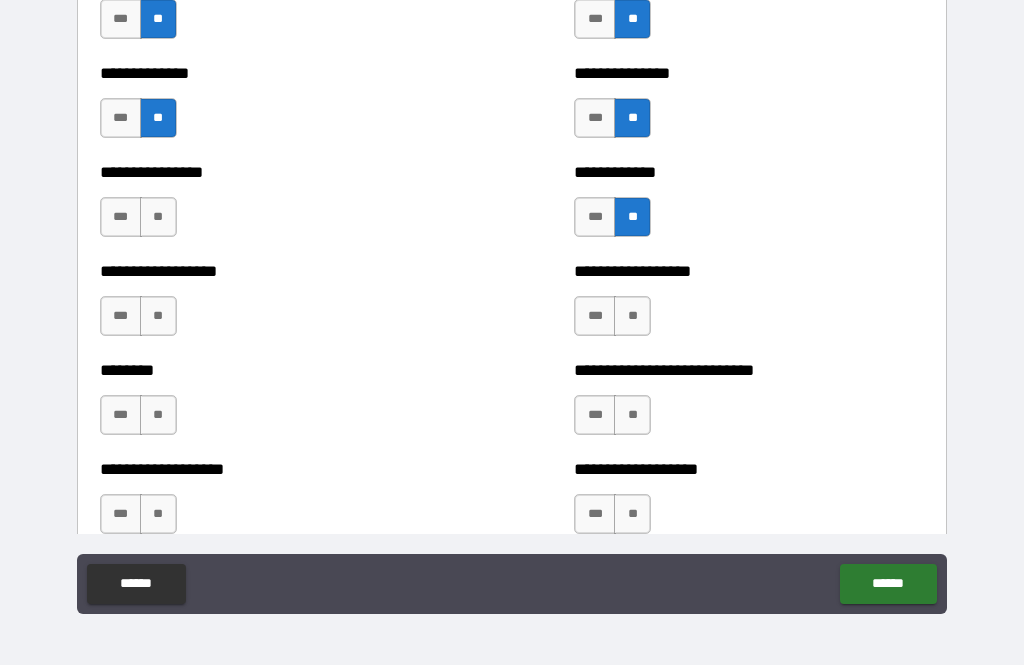 click on "**********" at bounding box center [275, 207] 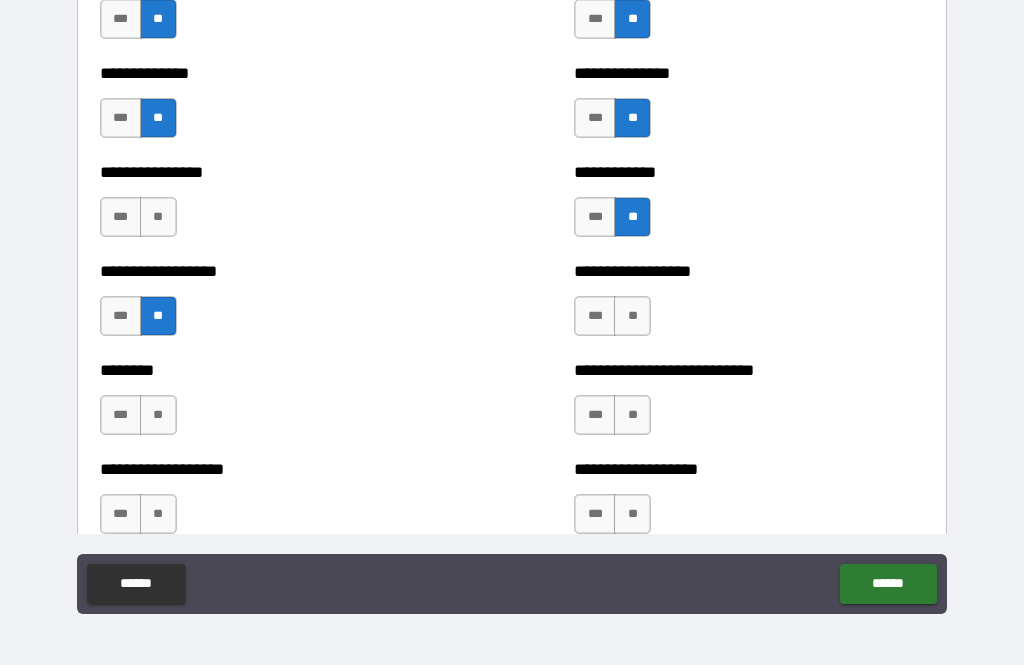click on "**" at bounding box center [158, 217] 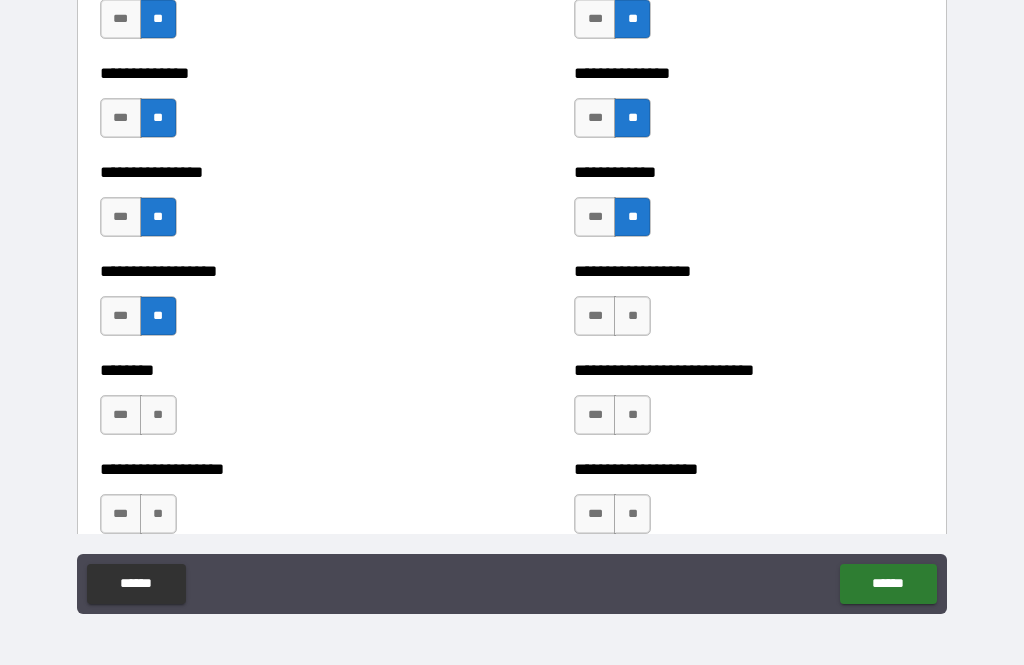 click on "**" at bounding box center [158, 415] 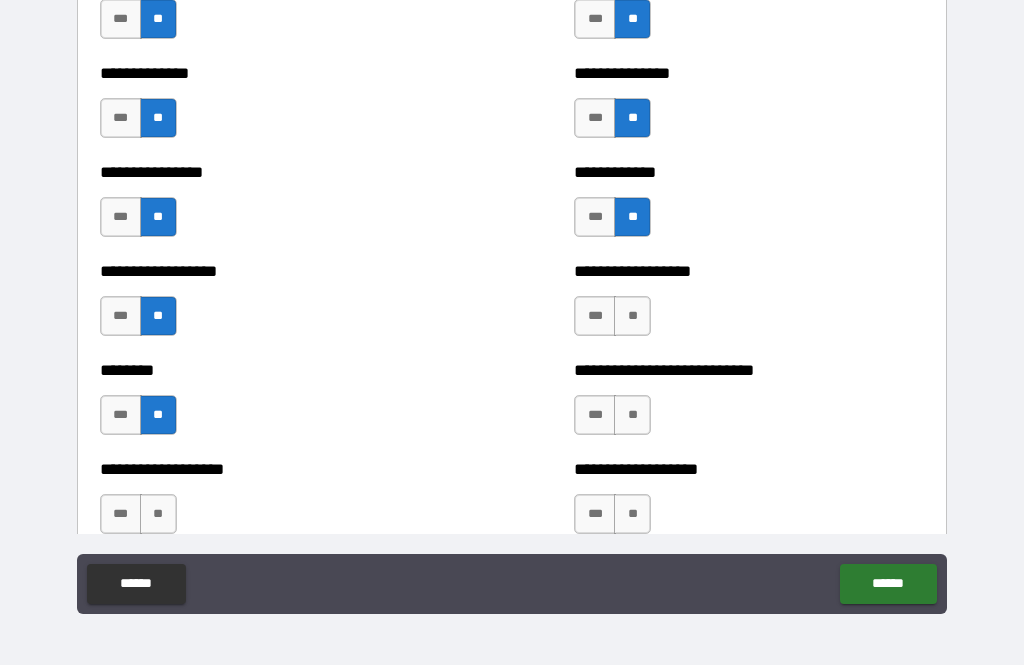 click on "**" at bounding box center [158, 514] 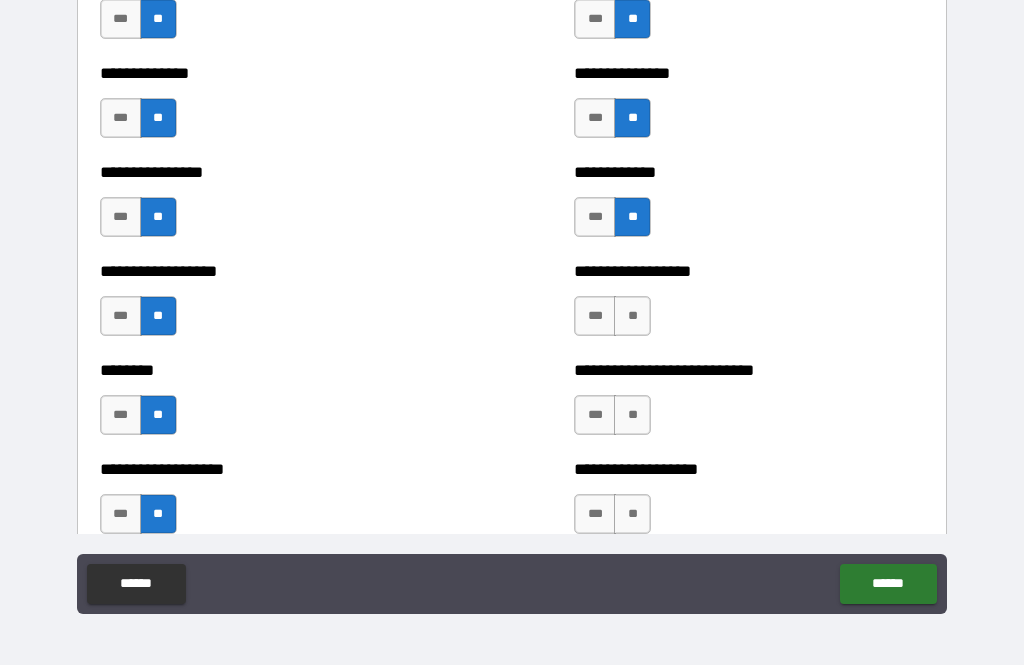 click on "**" at bounding box center [632, 514] 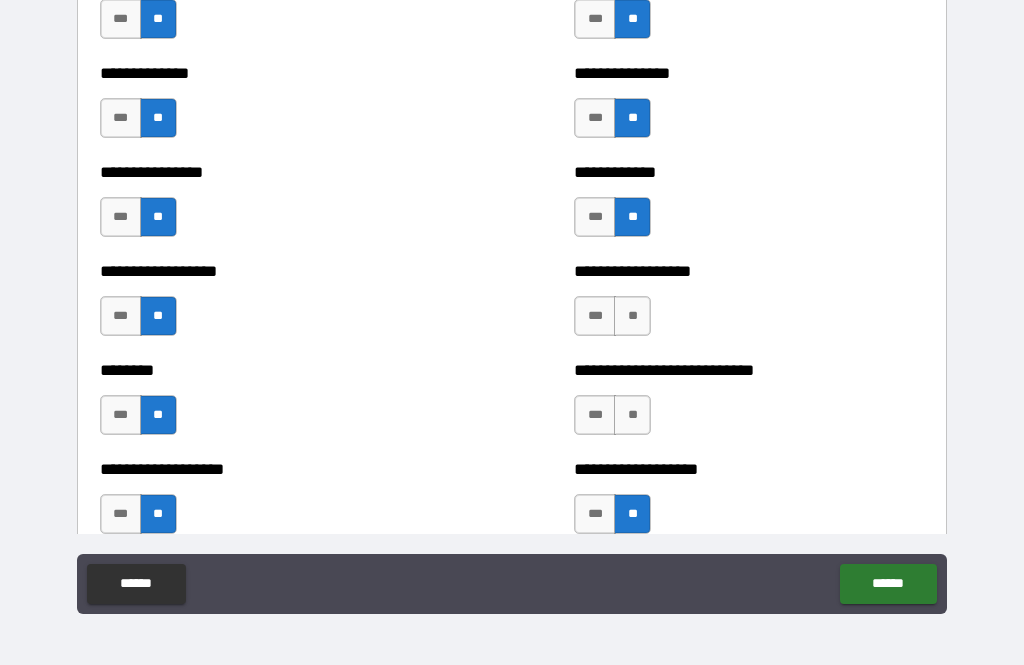 click on "**" at bounding box center (632, 415) 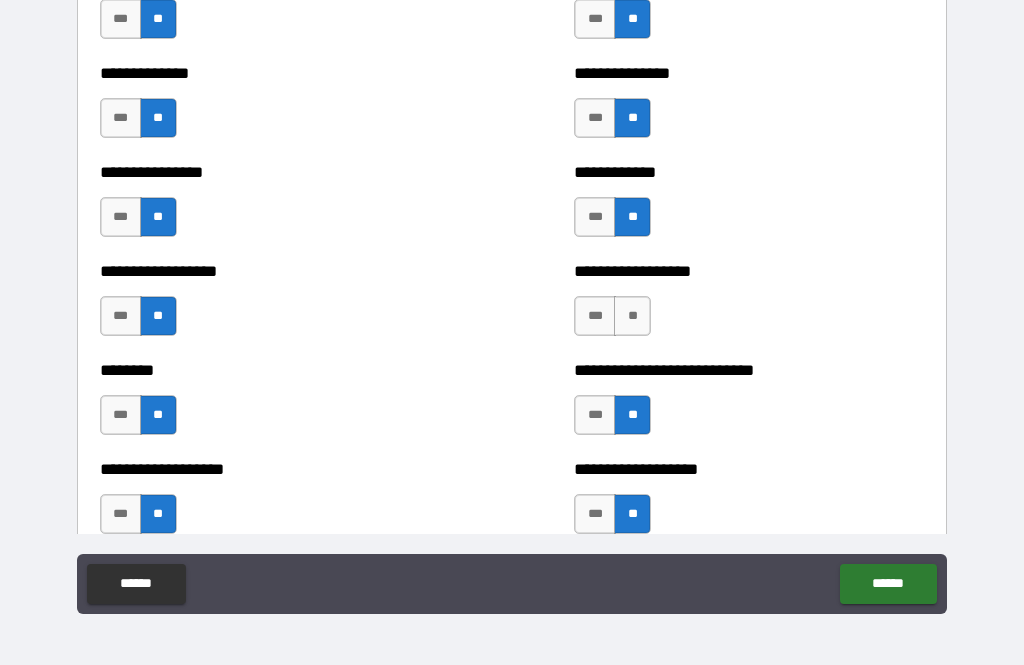 click on "***" at bounding box center [595, 316] 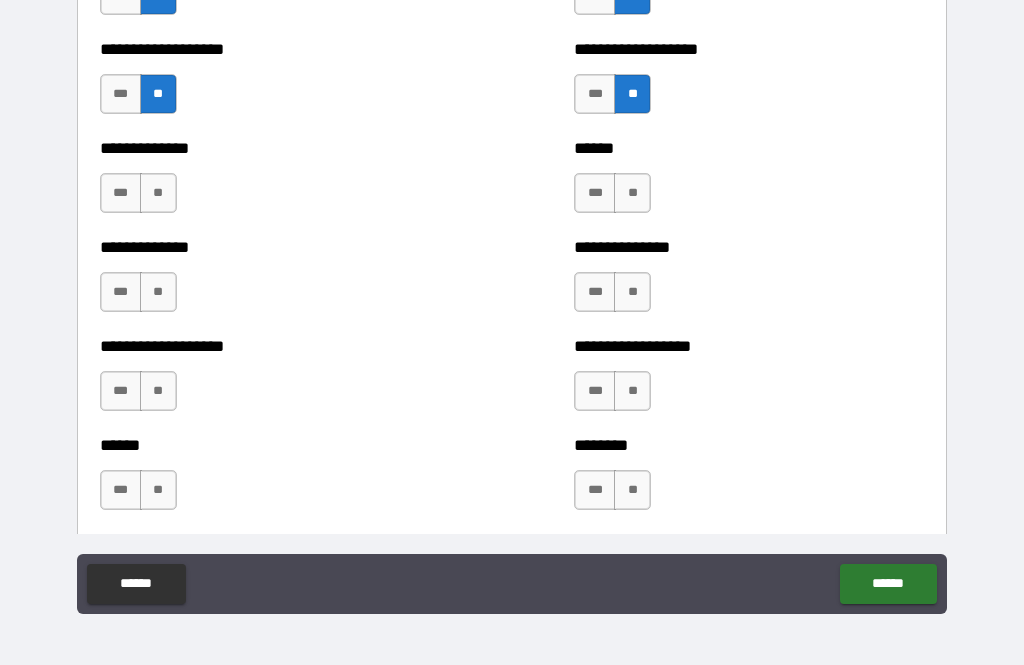 scroll, scrollTop: 4921, scrollLeft: 0, axis: vertical 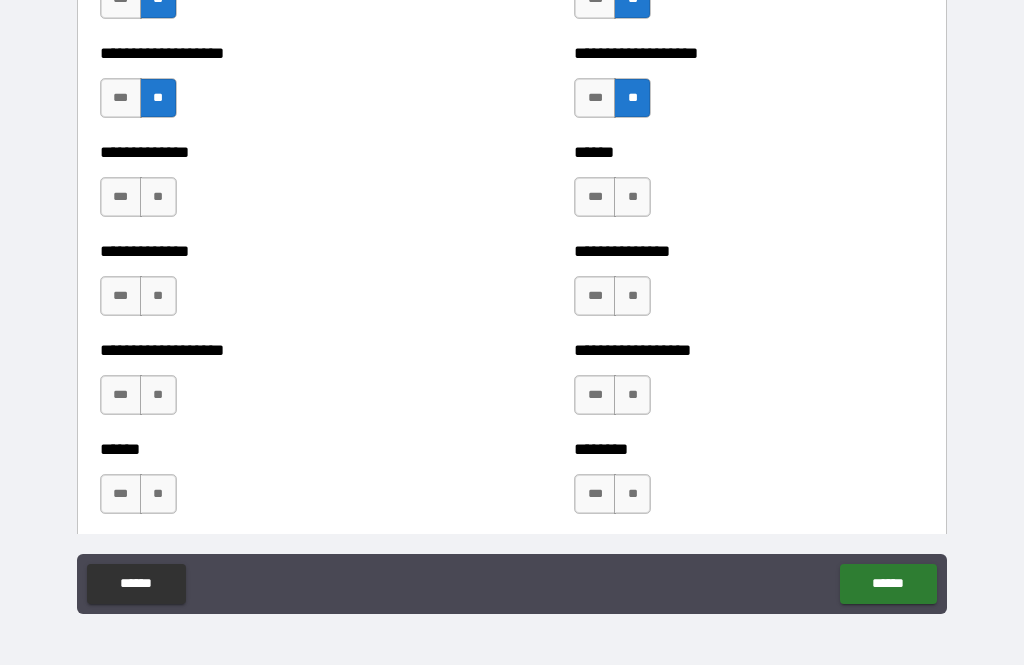 click on "**" at bounding box center (158, 197) 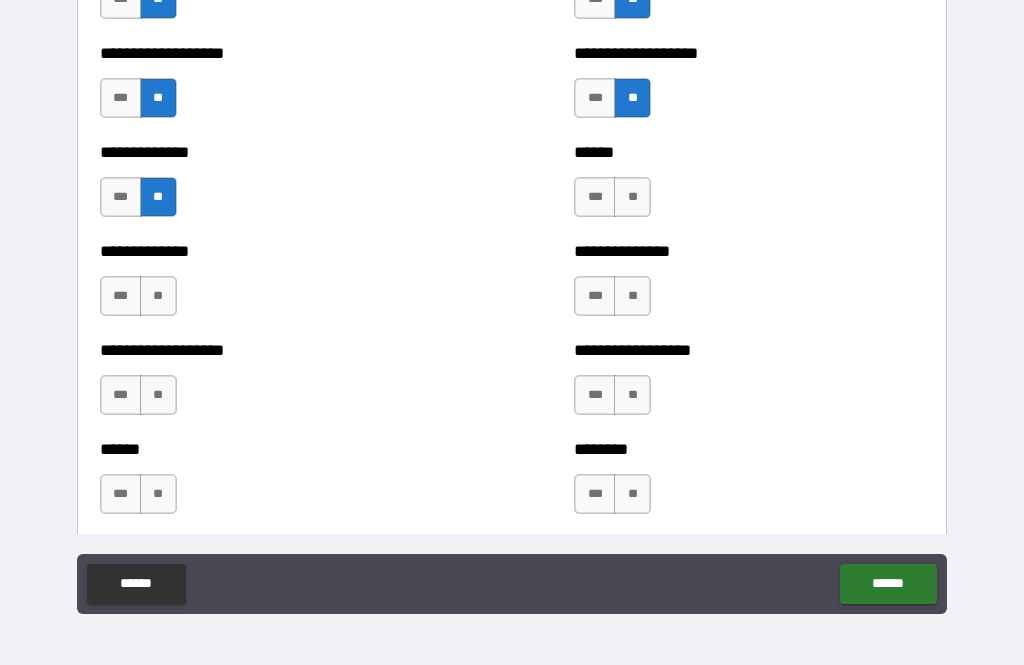 click on "***" at bounding box center [121, 296] 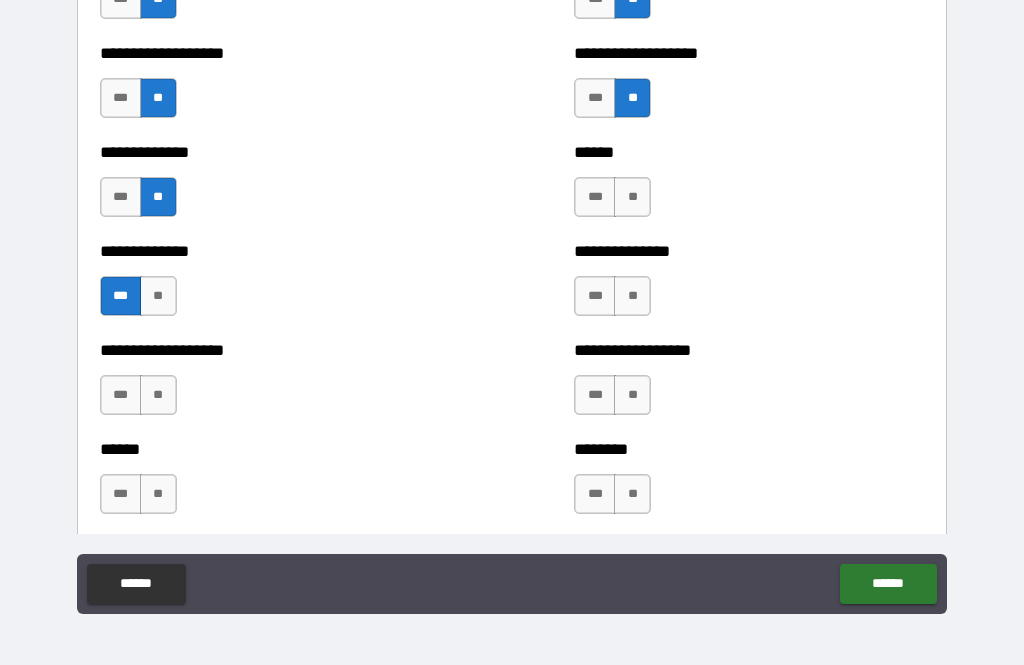 click on "**" at bounding box center [158, 494] 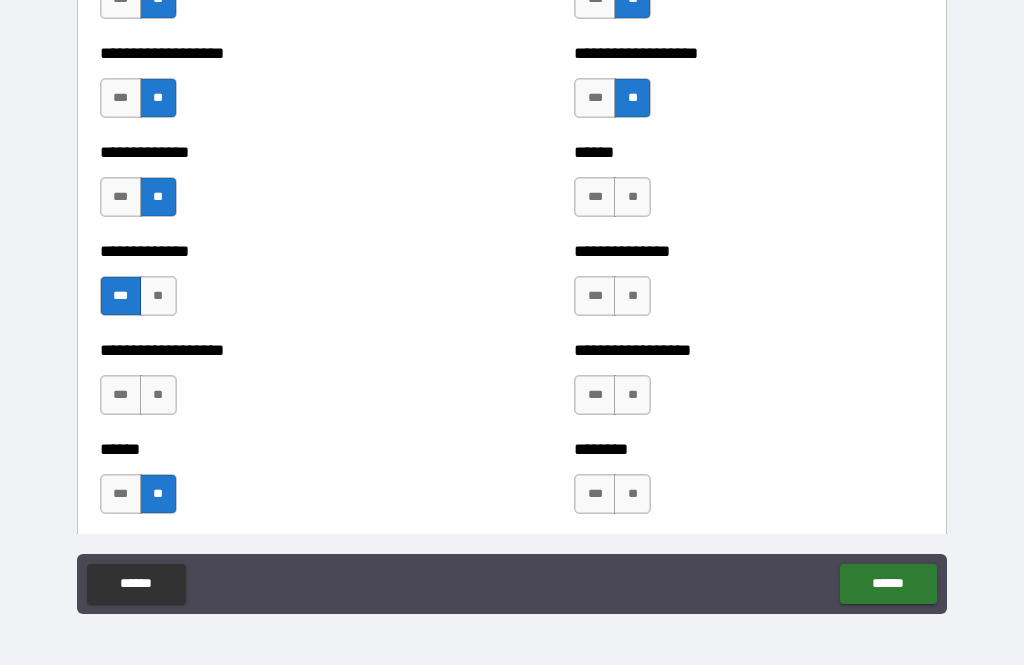 click on "**" at bounding box center [632, 197] 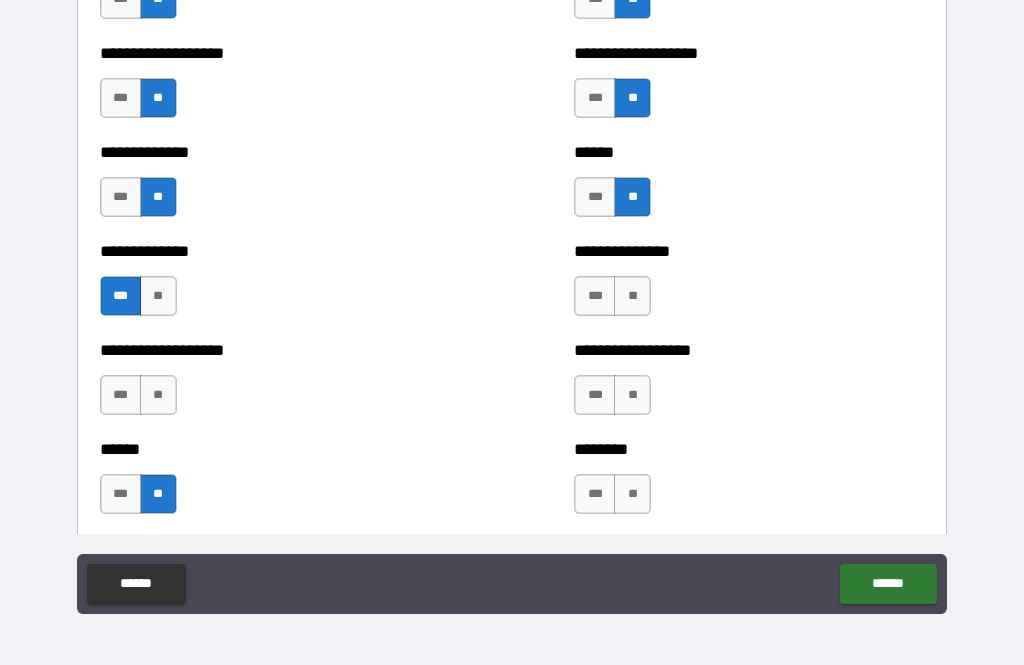 click on "**" at bounding box center (632, 296) 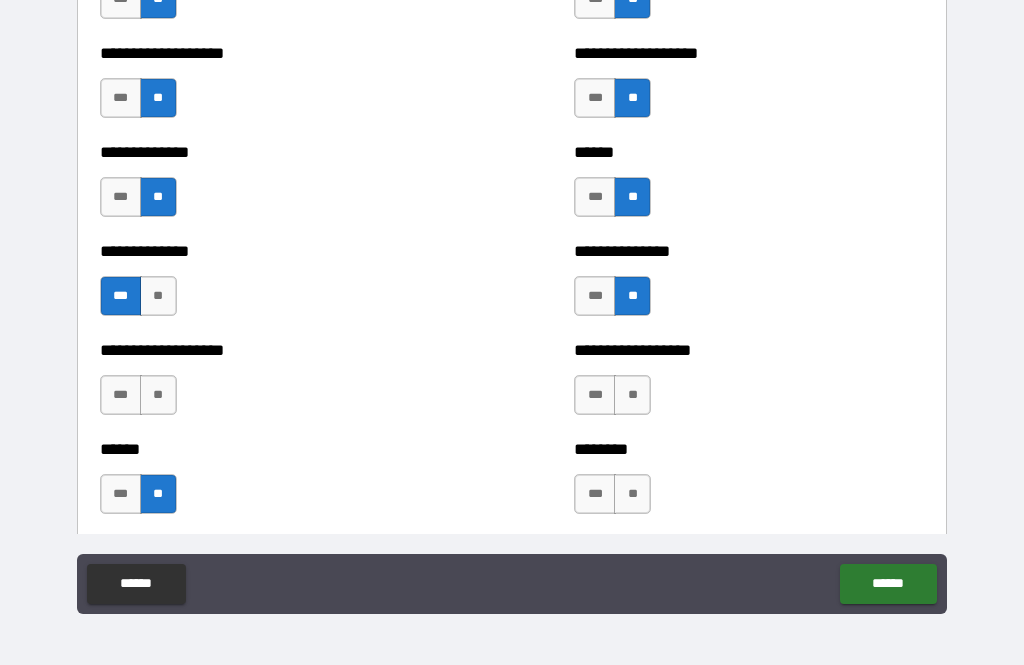 click on "**" at bounding box center [632, 395] 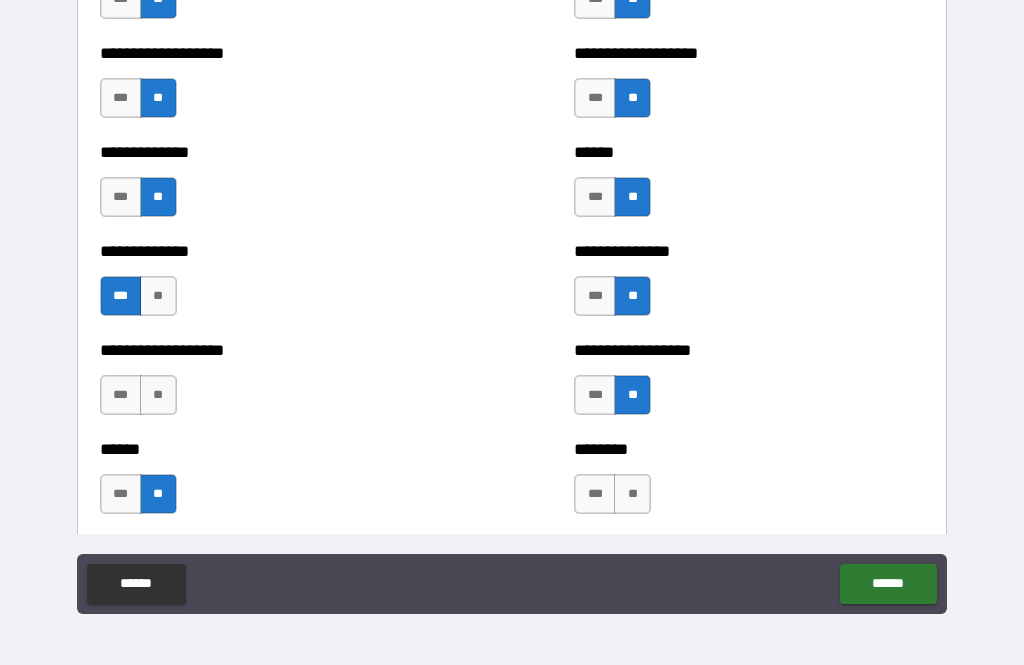 click on "**" at bounding box center (632, 494) 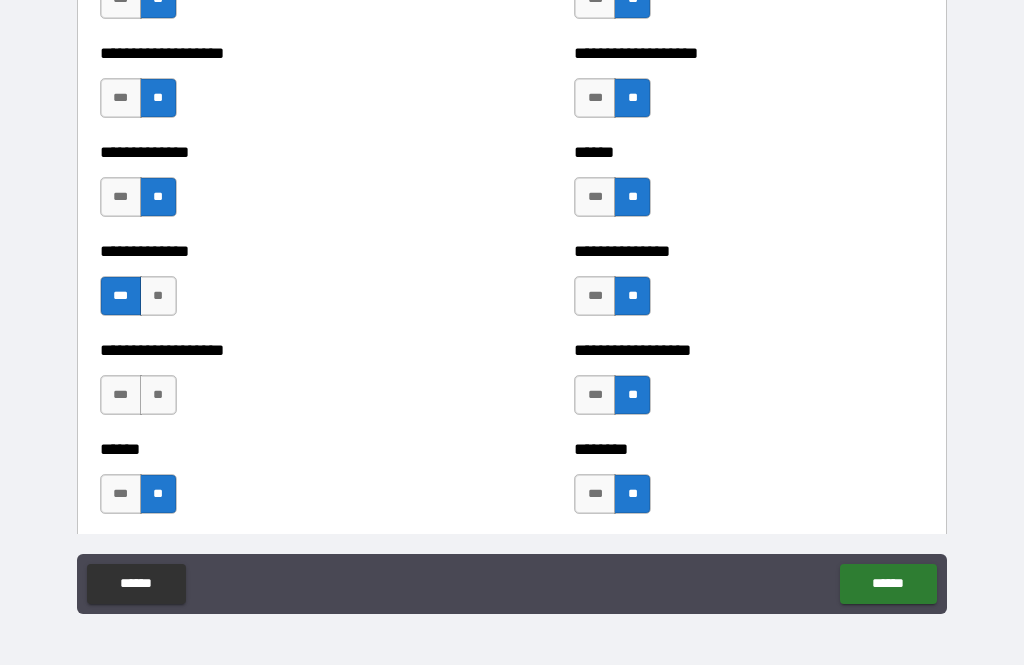 click on "**" at bounding box center (158, 395) 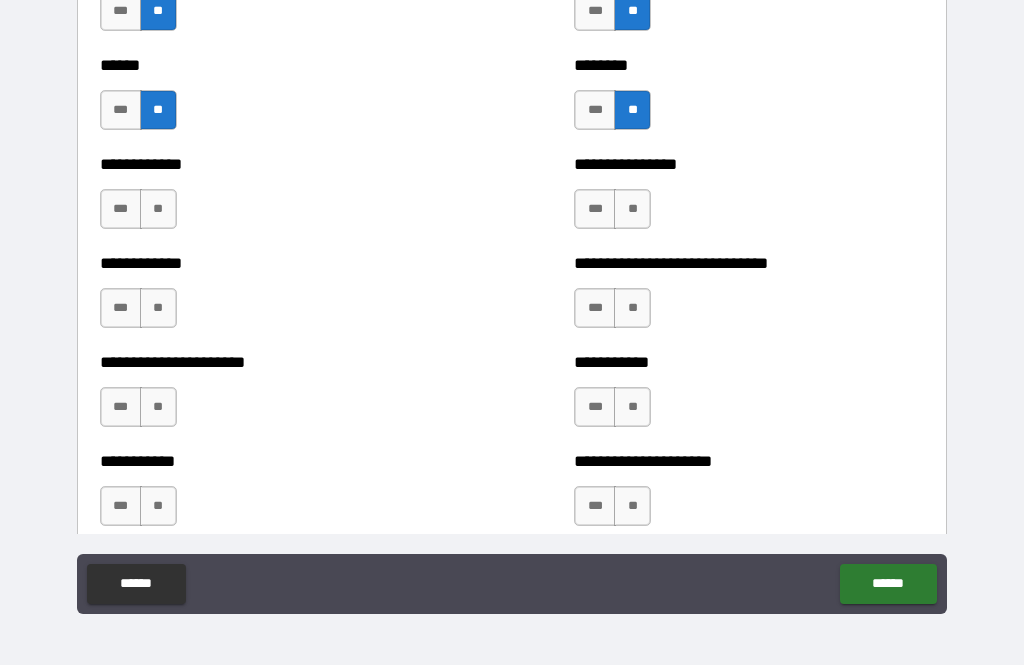 scroll, scrollTop: 5342, scrollLeft: 0, axis: vertical 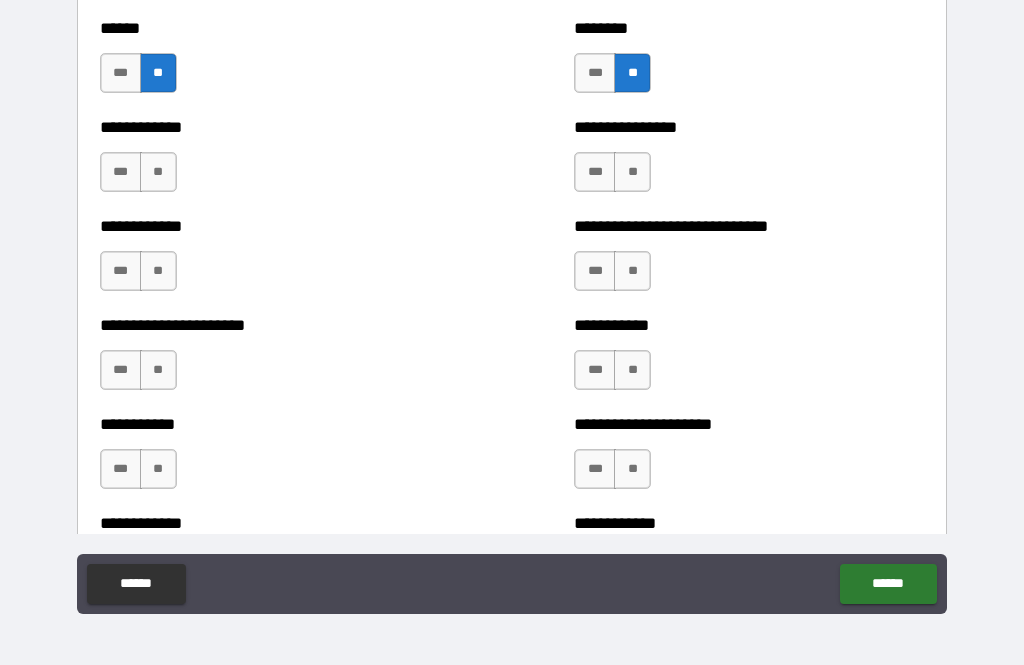 click on "**" at bounding box center [158, 172] 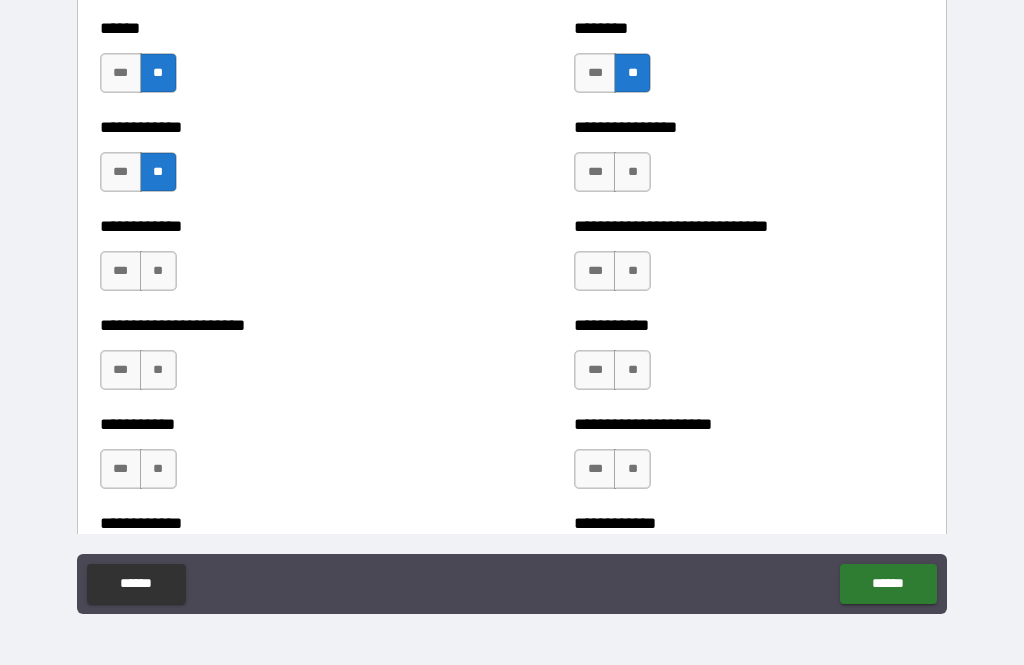 click on "**" at bounding box center (158, 271) 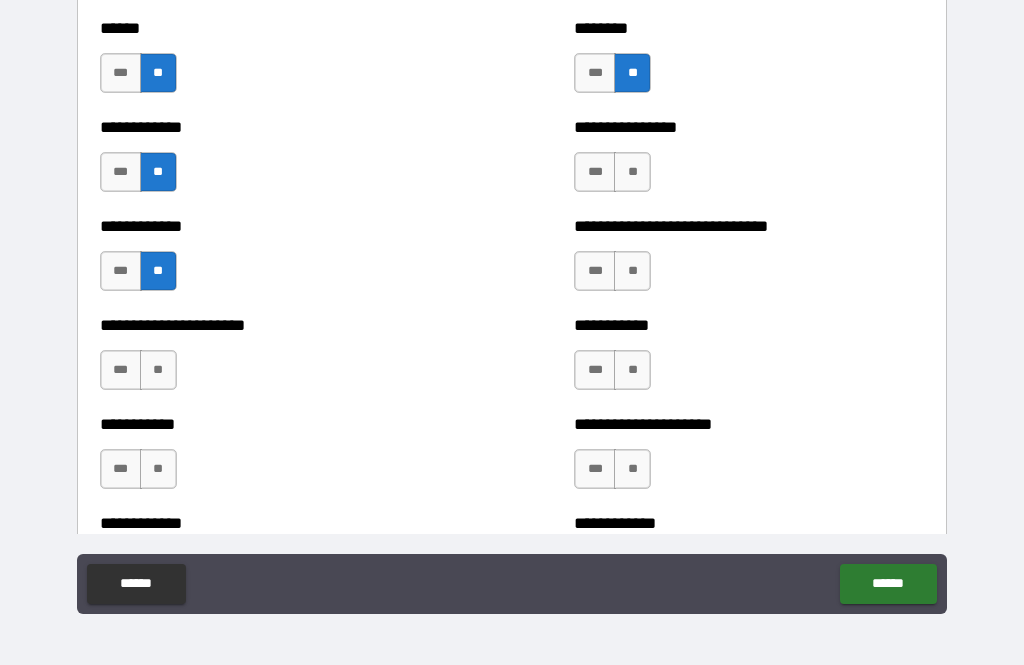 click on "**" at bounding box center [158, 370] 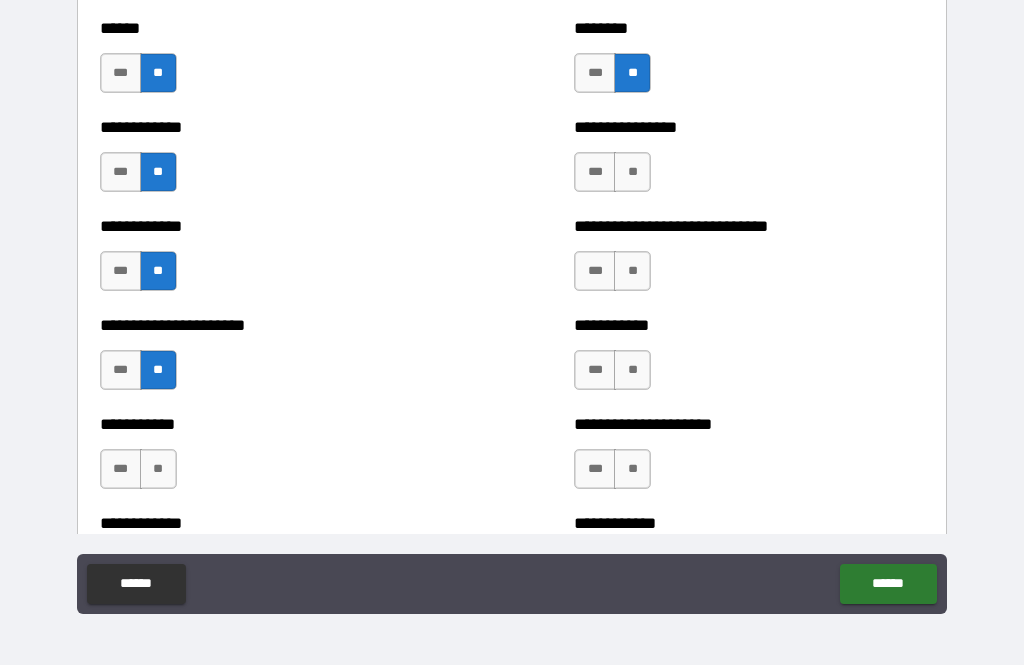 click on "**********" at bounding box center (275, 459) 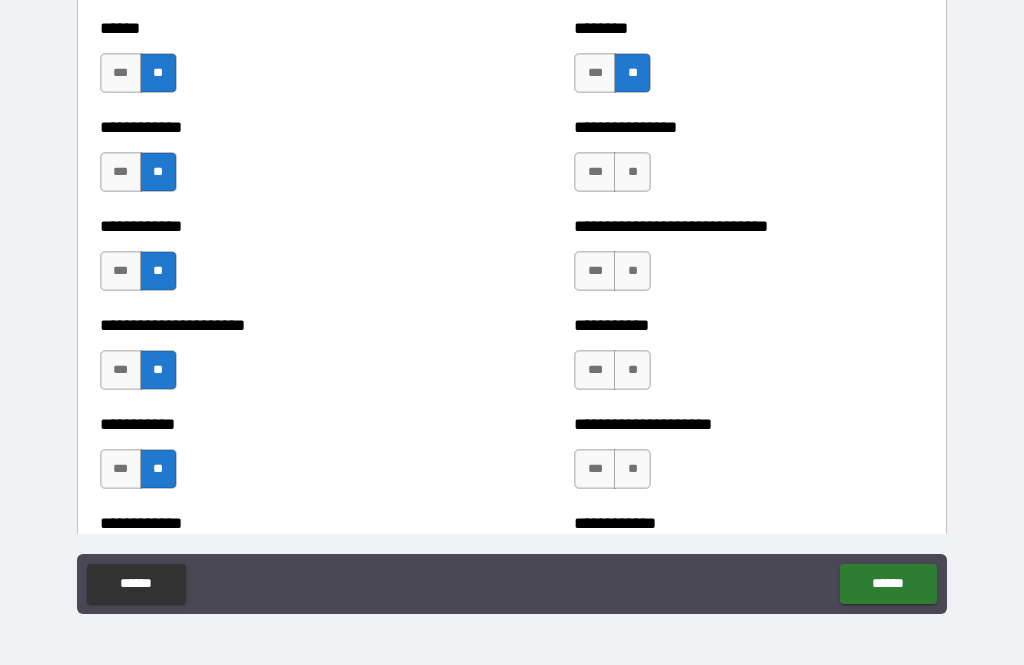 click on "***" at bounding box center [595, 172] 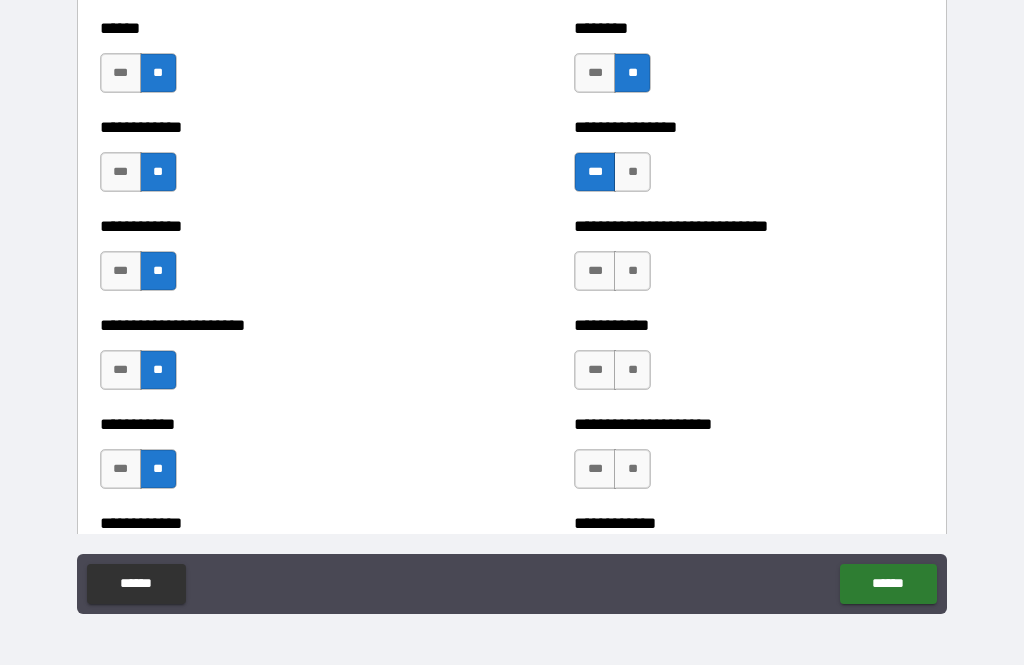 click on "**" at bounding box center [632, 271] 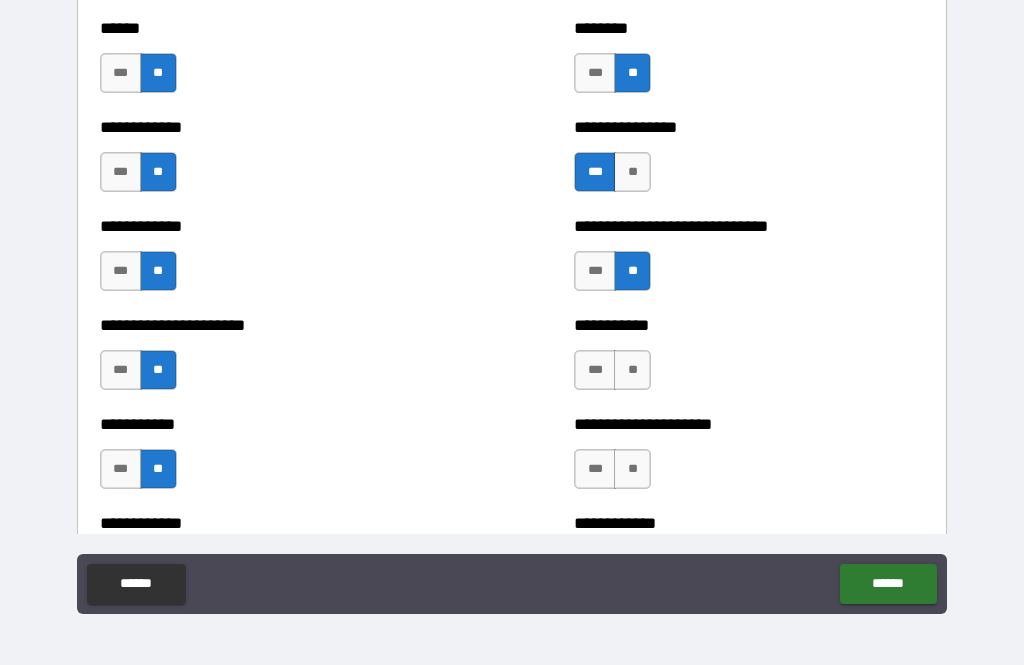 click on "**" at bounding box center (632, 271) 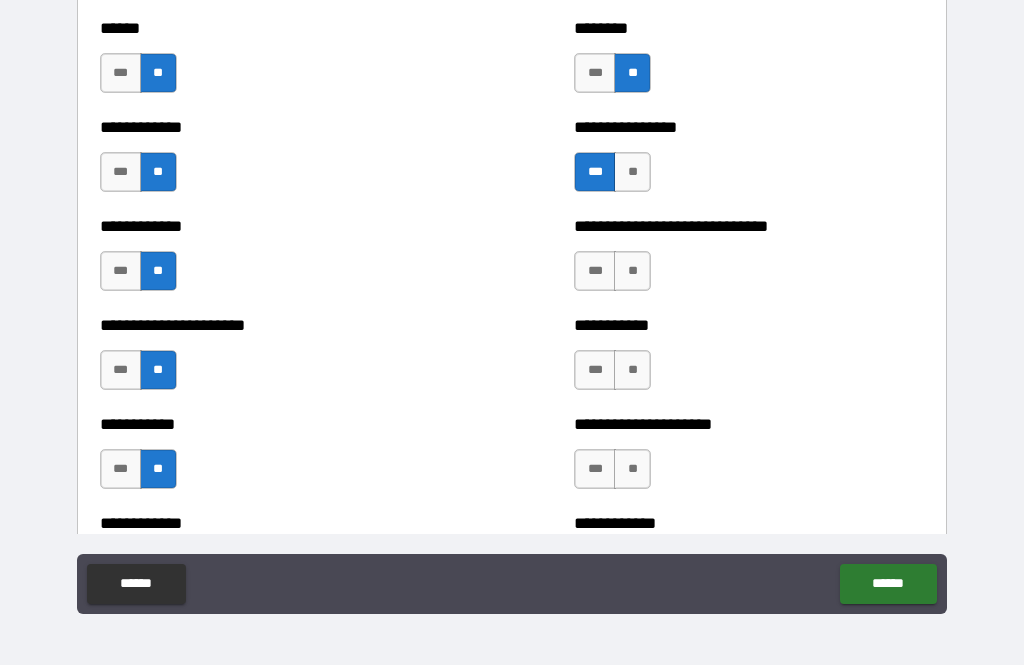 click on "***" at bounding box center (595, 271) 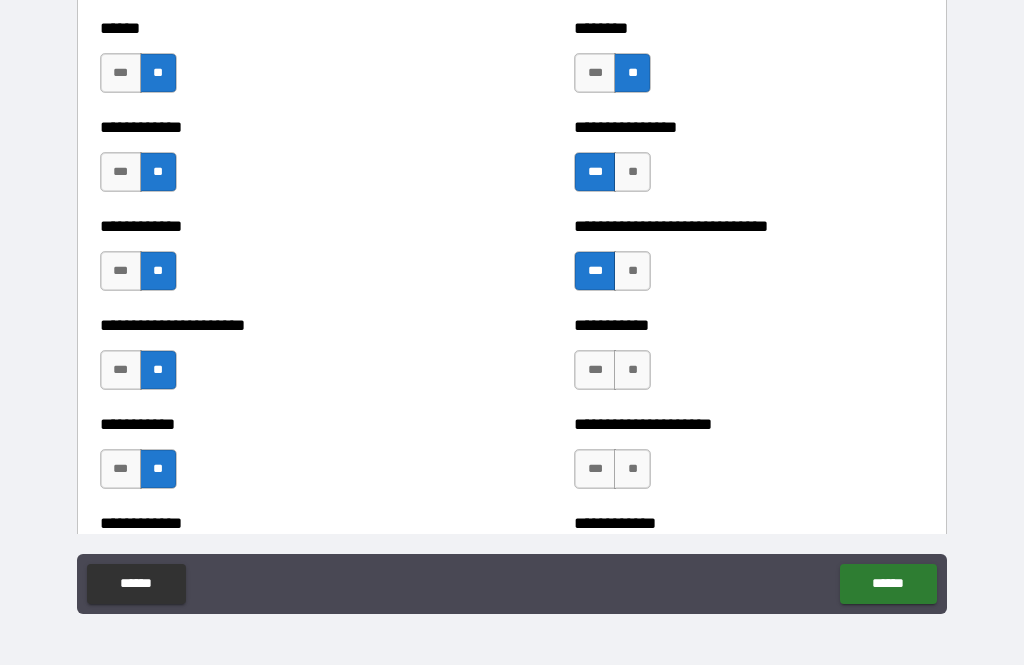 click on "**" at bounding box center [632, 370] 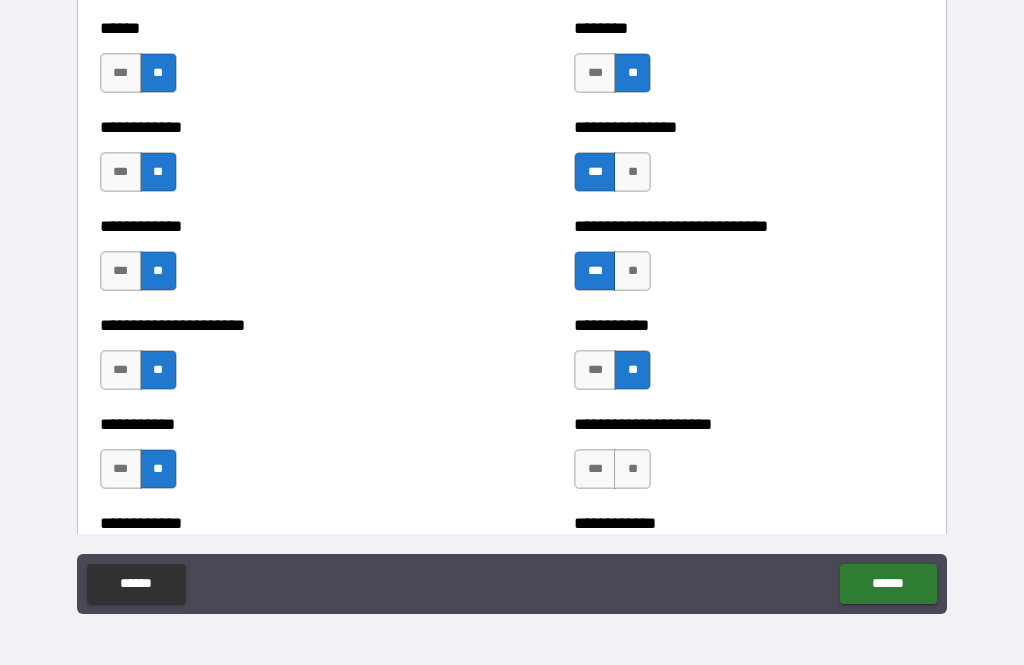 click on "**" at bounding box center (632, 469) 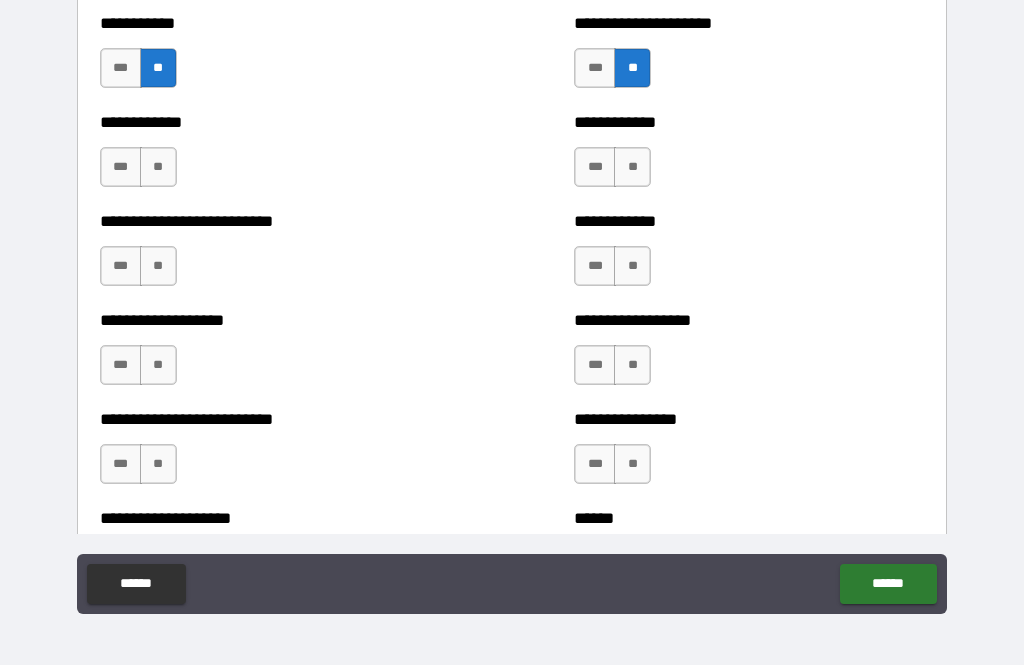 scroll, scrollTop: 5745, scrollLeft: 0, axis: vertical 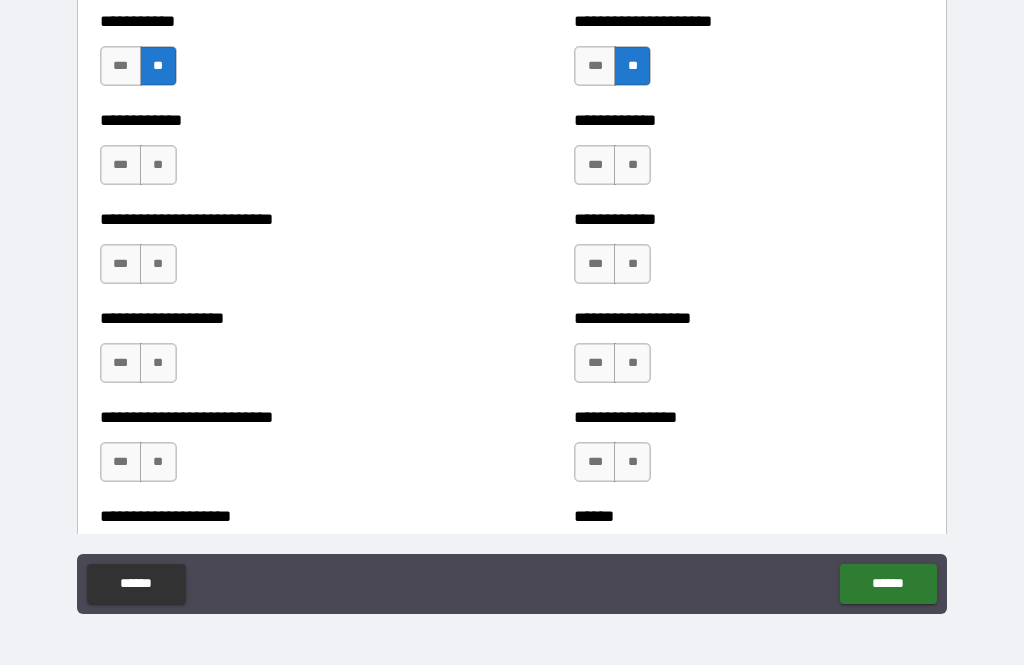 click on "**" at bounding box center (158, 165) 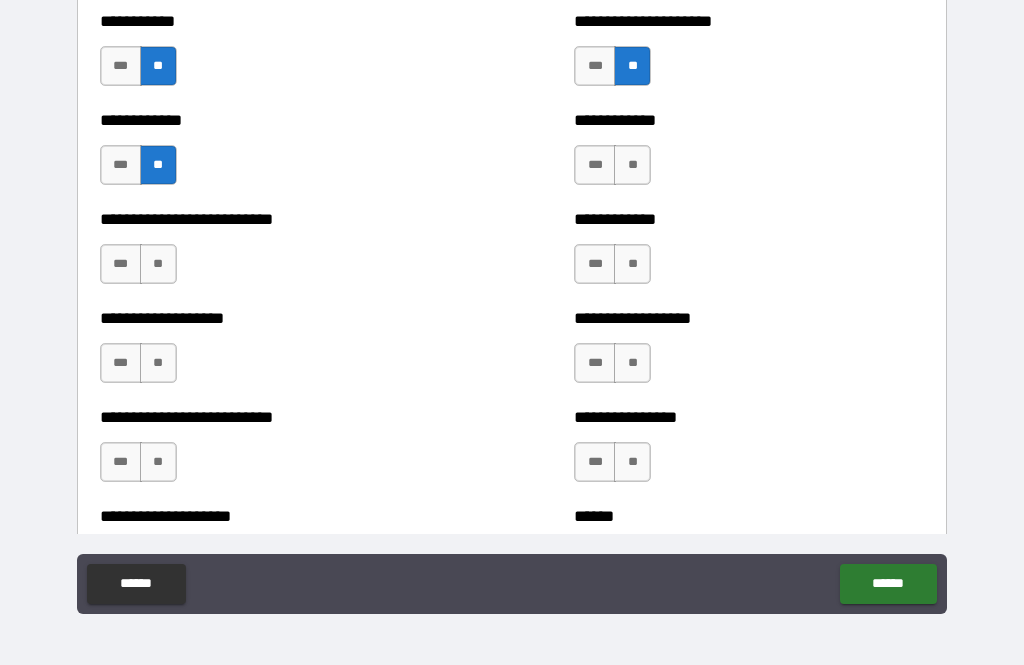 click on "**" at bounding box center (158, 264) 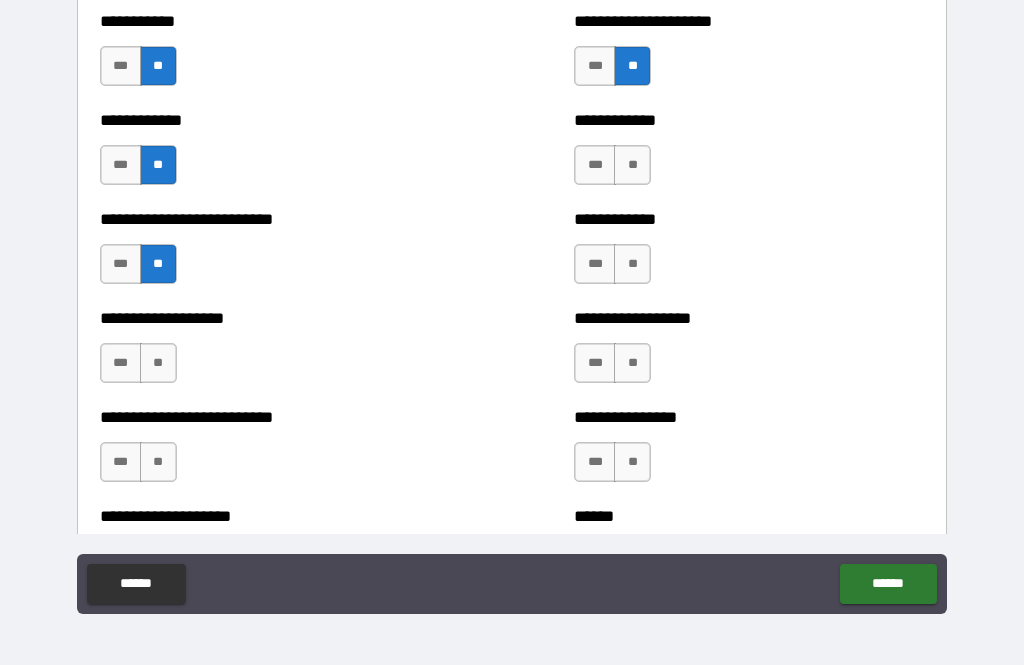 click on "**" at bounding box center [158, 363] 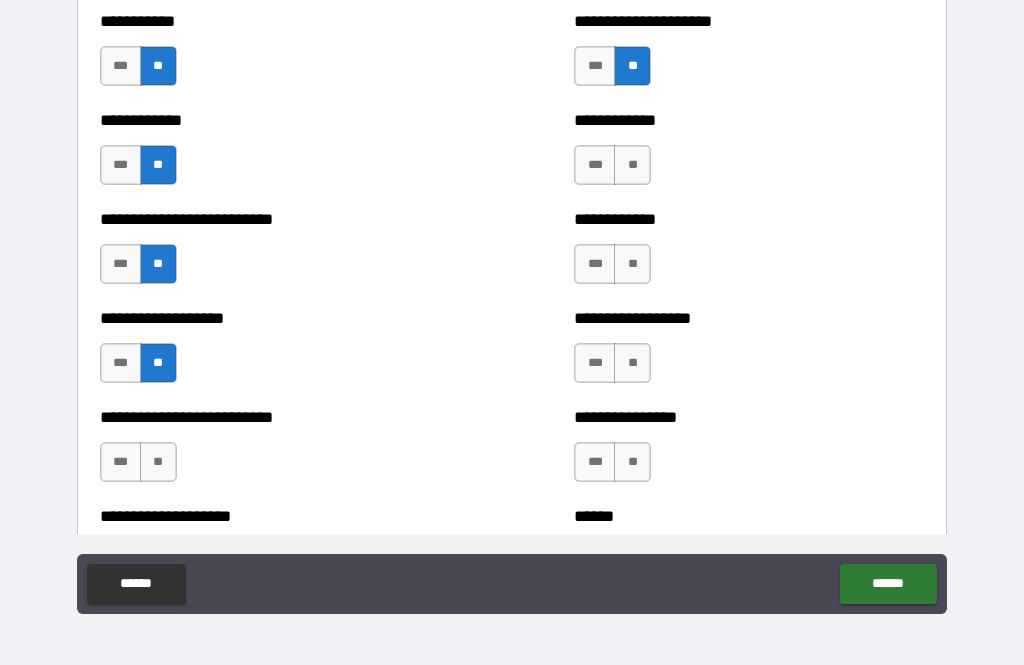 click on "**" at bounding box center (158, 462) 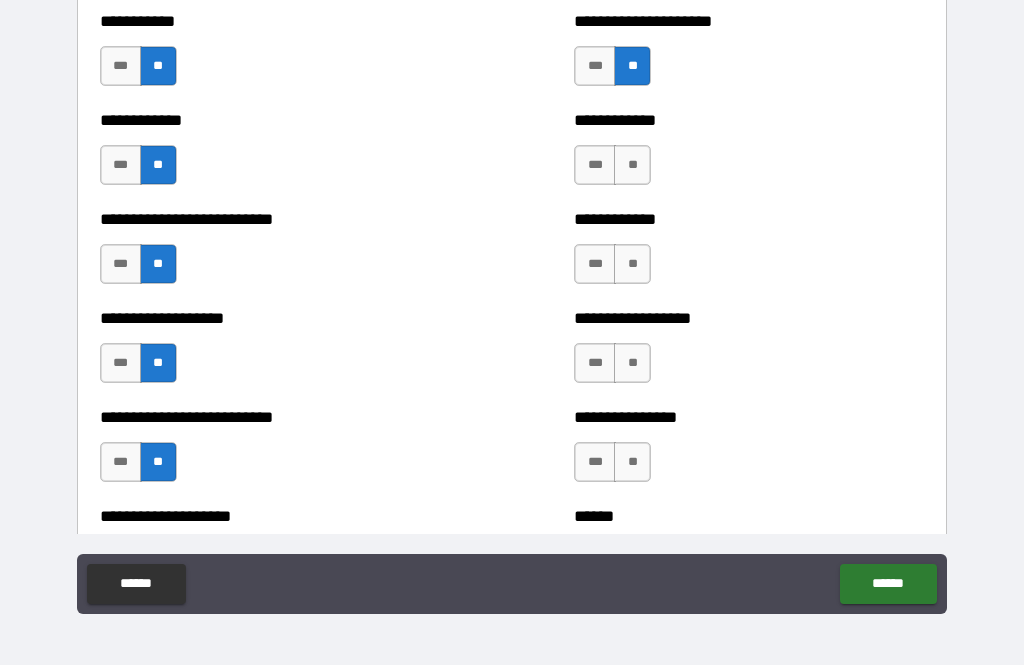 click on "**" at bounding box center (632, 165) 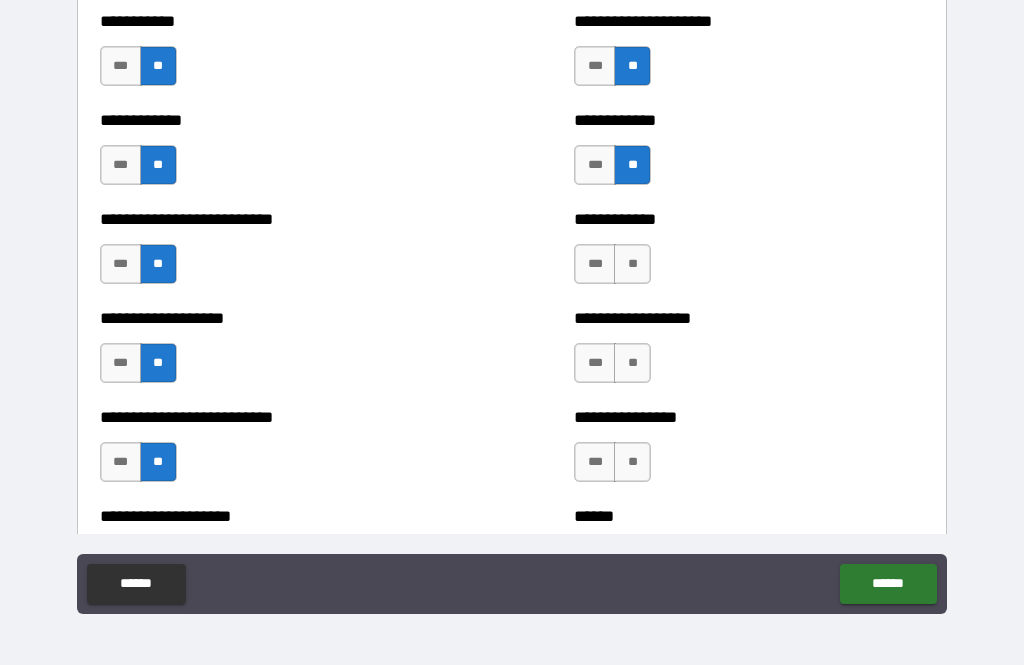click on "**" at bounding box center (632, 264) 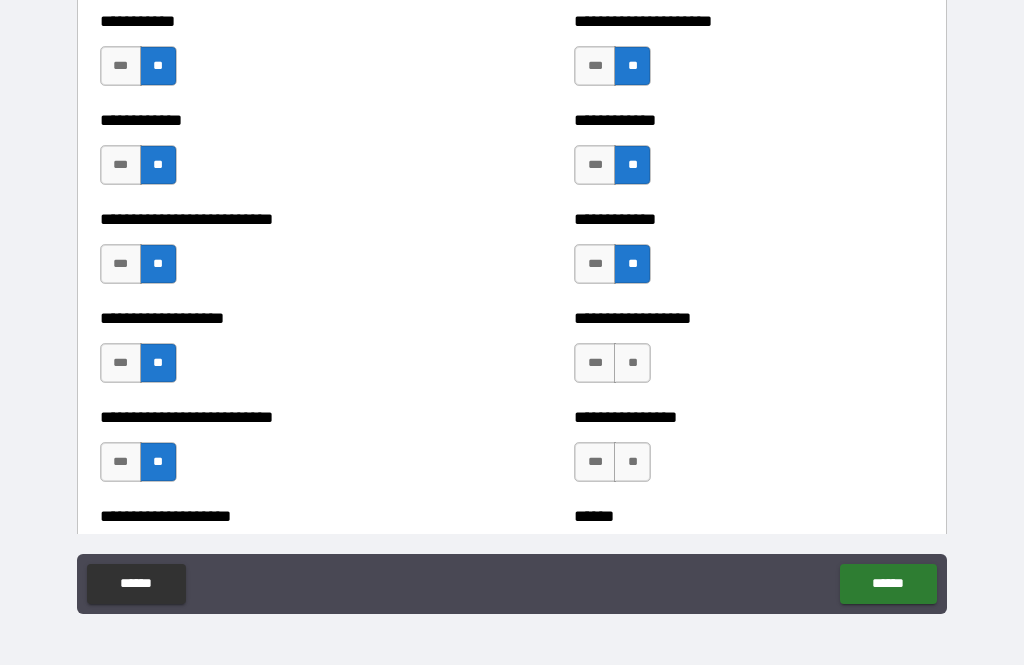 click on "**" at bounding box center [632, 363] 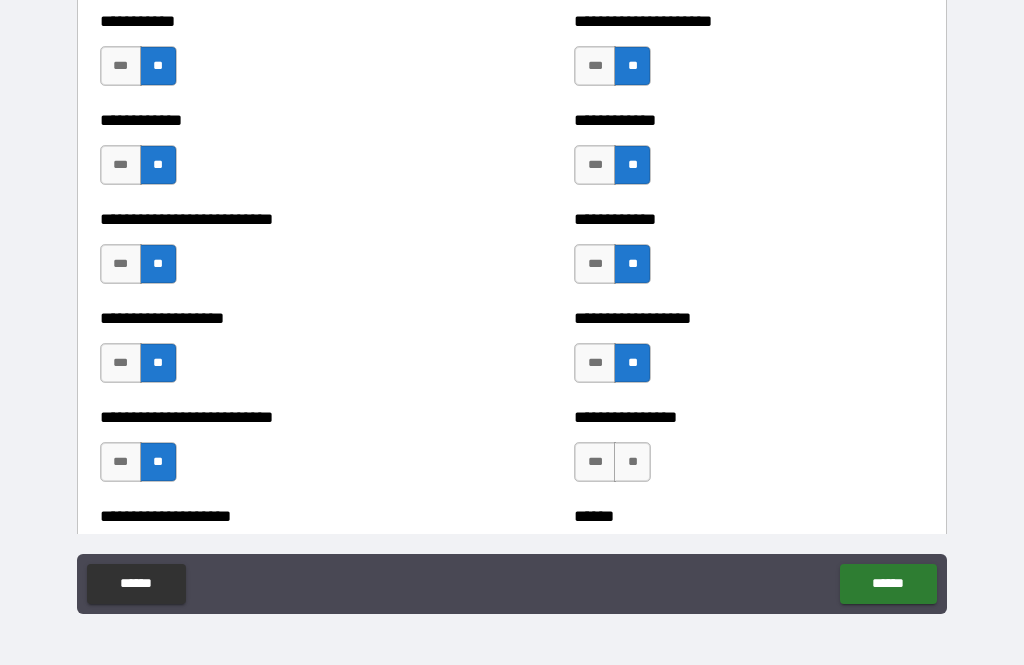 click on "**" at bounding box center (632, 462) 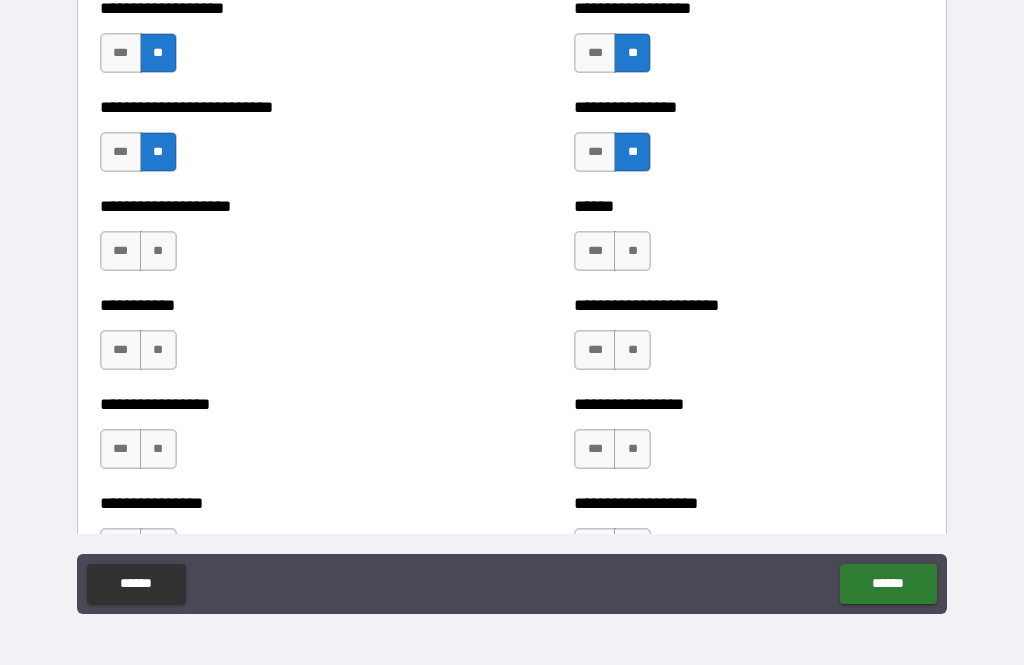 scroll, scrollTop: 6093, scrollLeft: 0, axis: vertical 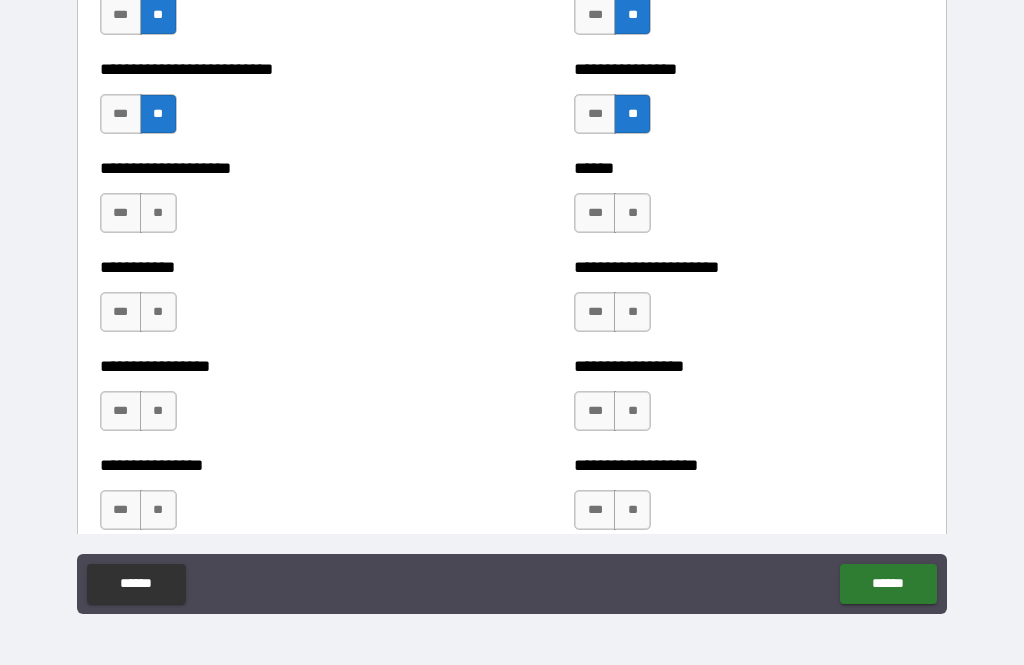 click on "**" at bounding box center [158, 213] 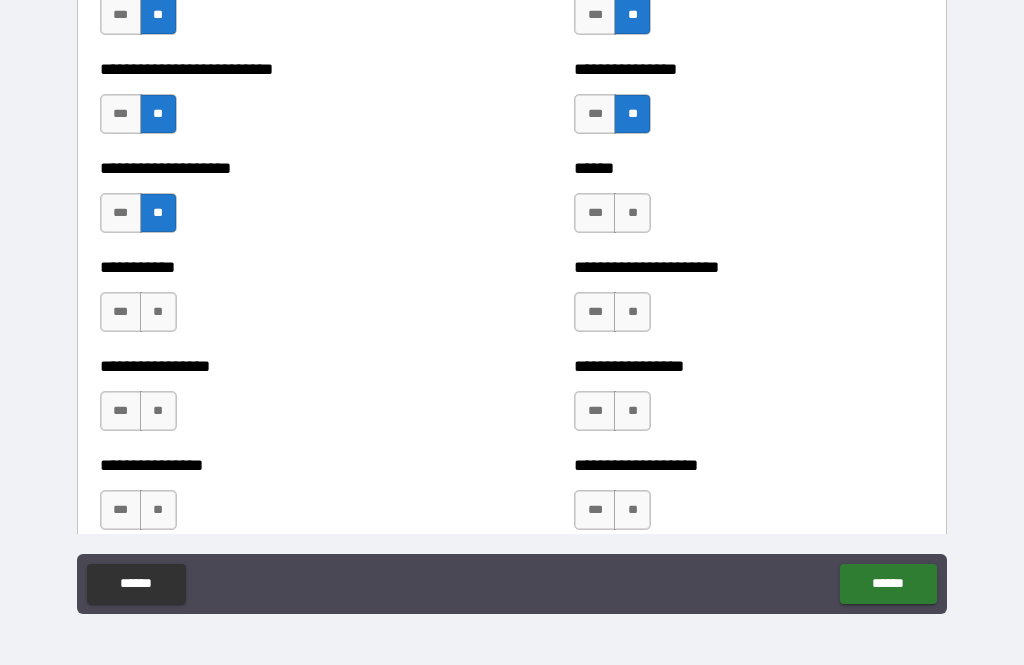 click on "**" at bounding box center [158, 312] 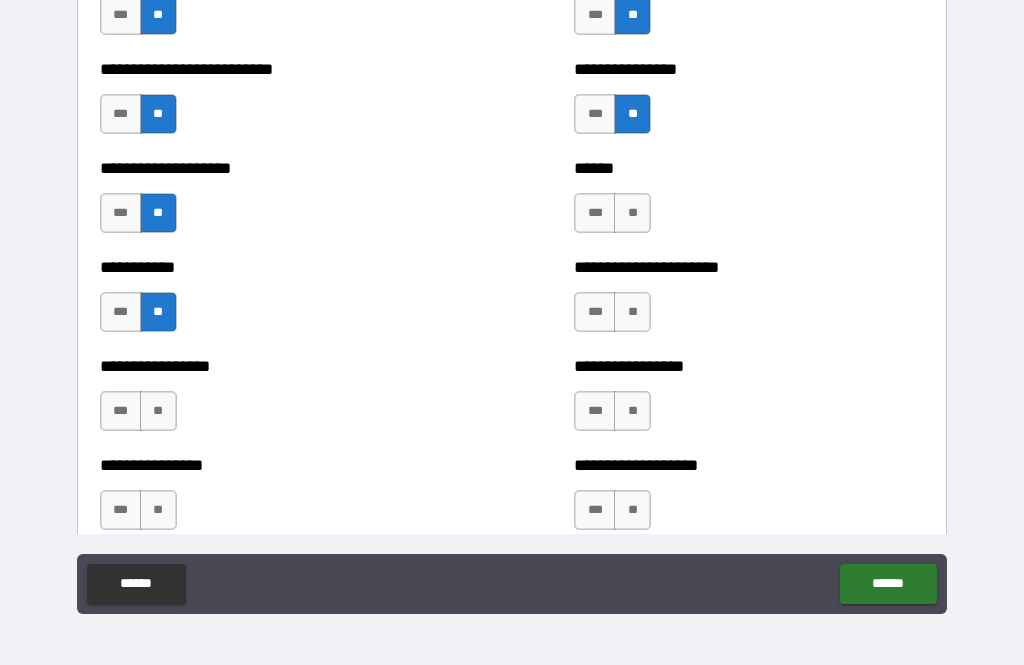 click on "**********" at bounding box center (275, 401) 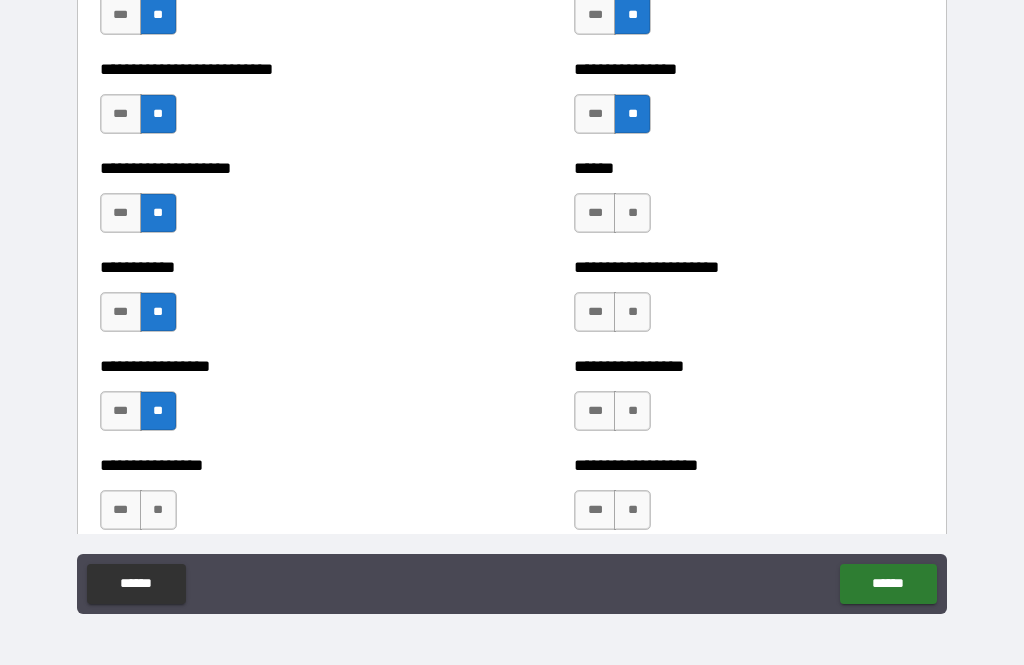 click on "**" at bounding box center [158, 510] 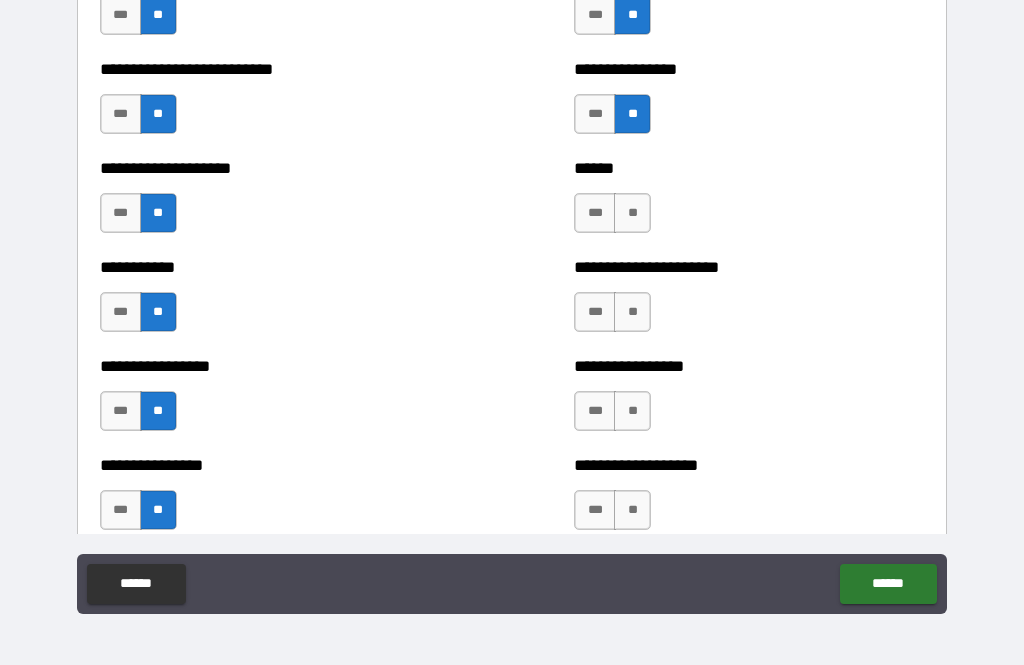 click on "**" at bounding box center (632, 213) 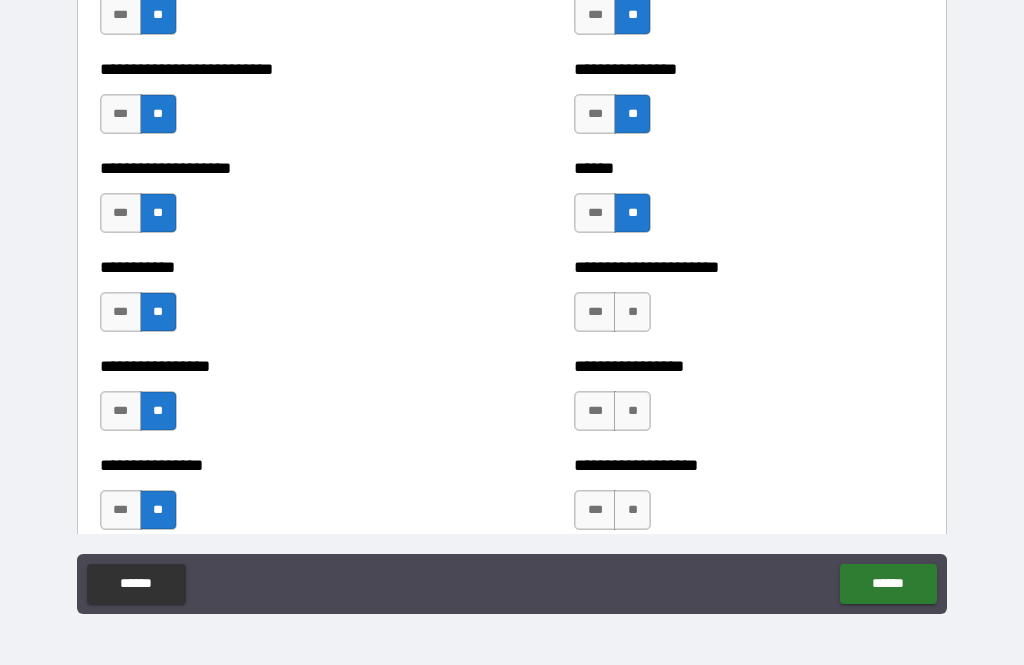 click on "**" at bounding box center [632, 312] 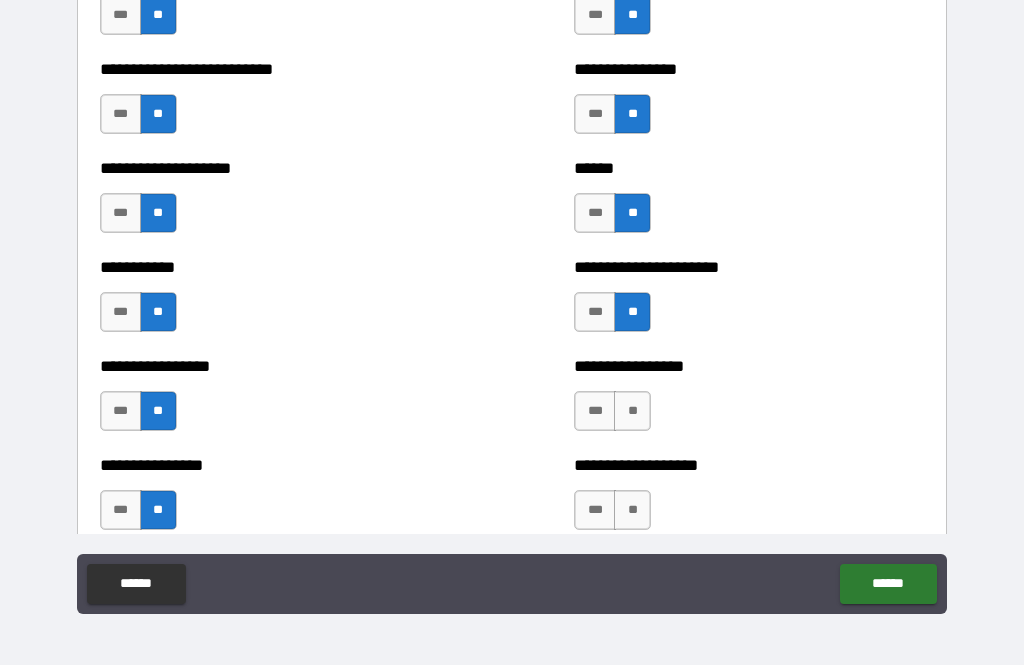 click on "**" at bounding box center (632, 411) 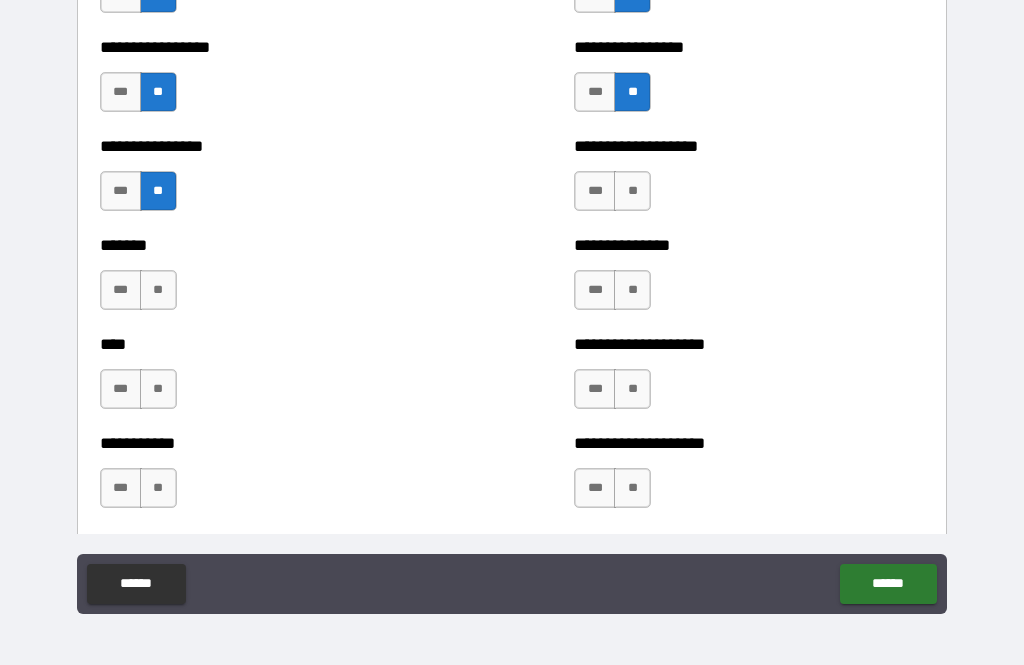 scroll, scrollTop: 6398, scrollLeft: 0, axis: vertical 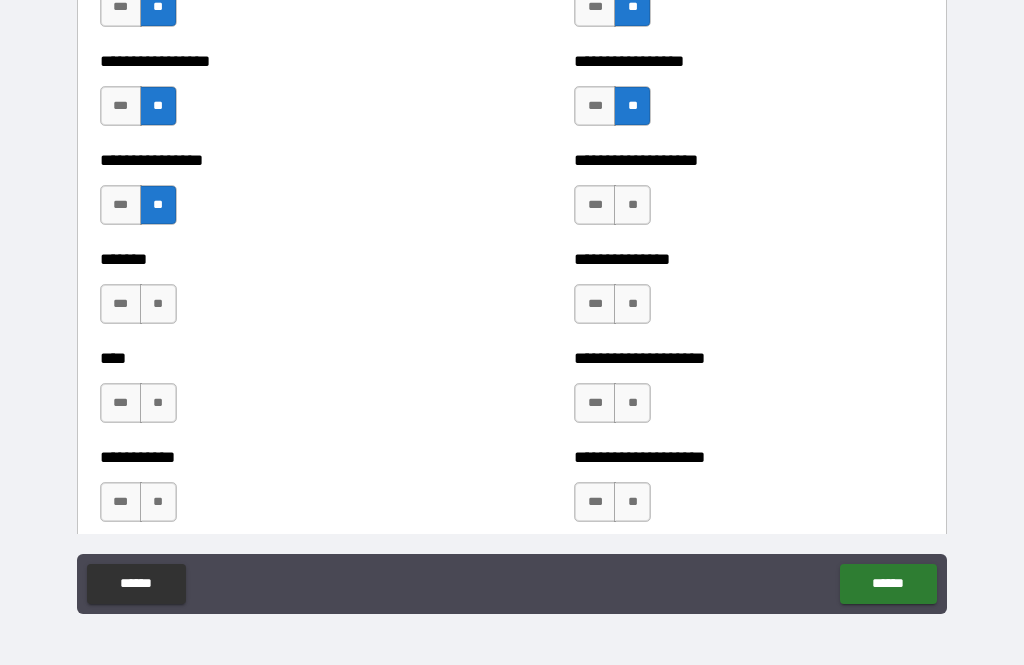 click on "**" at bounding box center (632, 205) 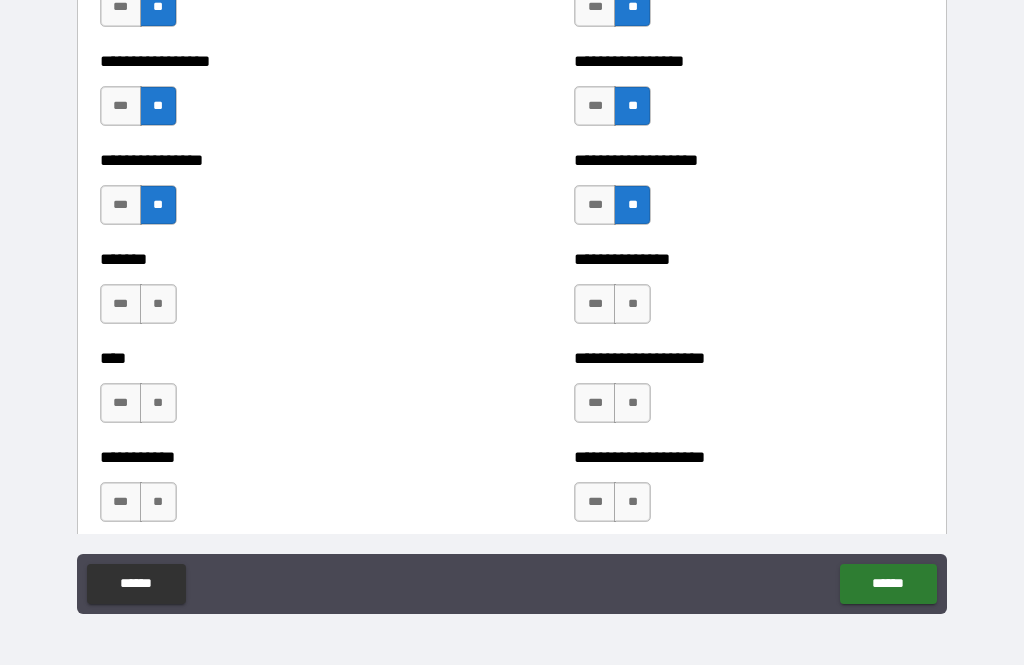 click on "**" at bounding box center (632, 304) 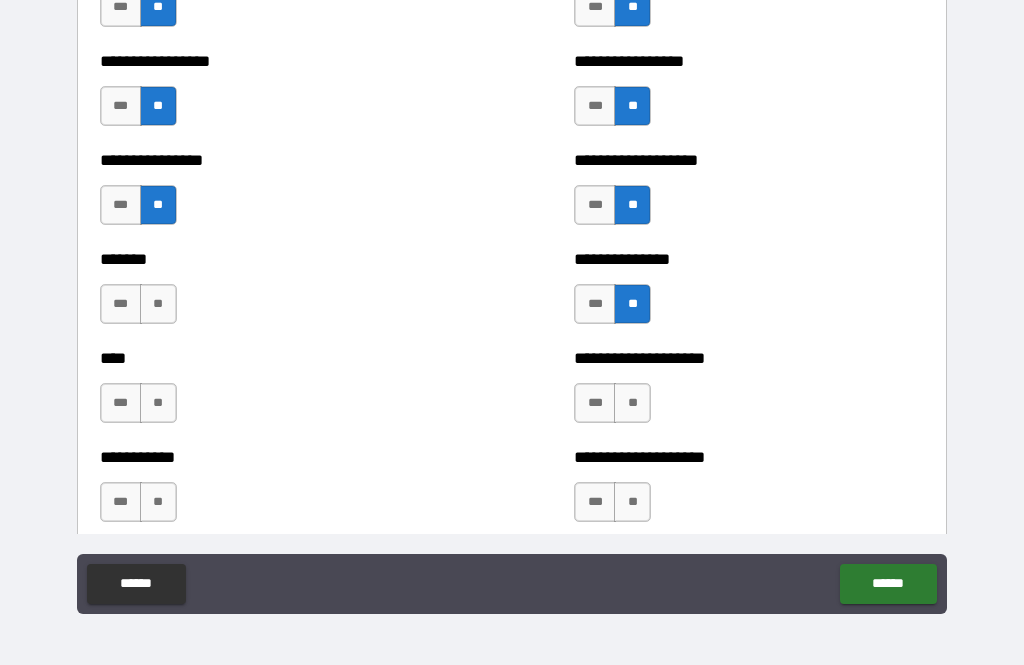 click on "**" at bounding box center [632, 403] 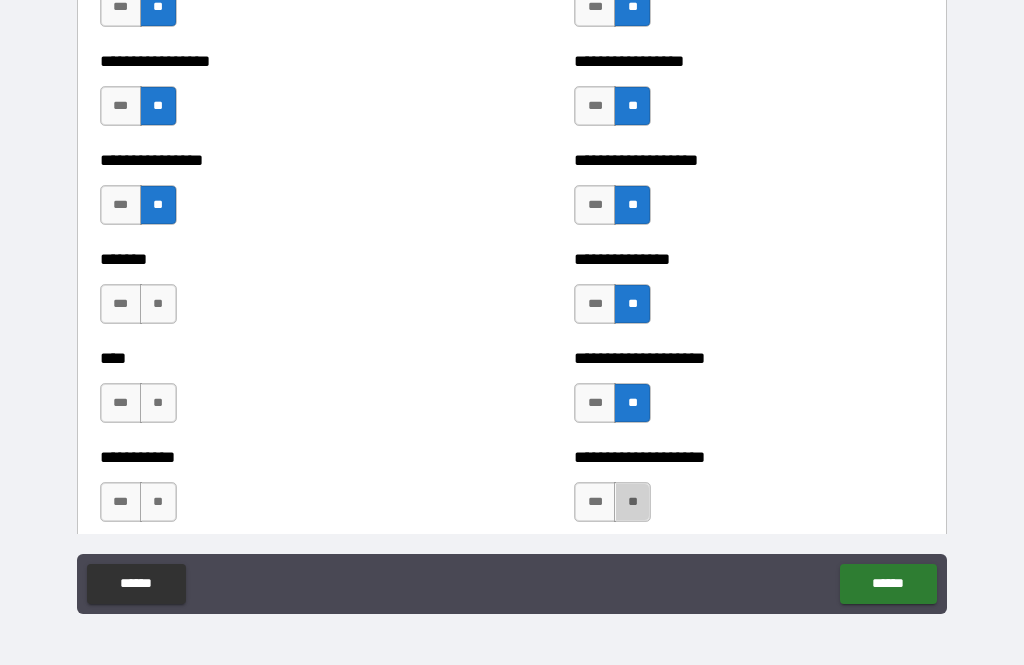click on "**" at bounding box center (632, 502) 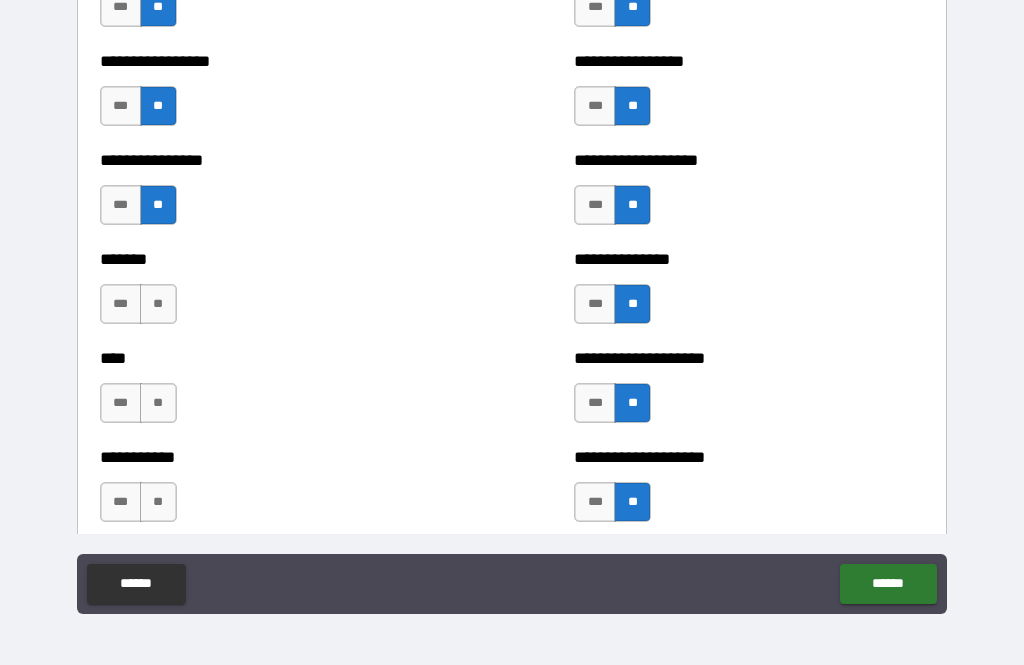 click on "**" at bounding box center [158, 304] 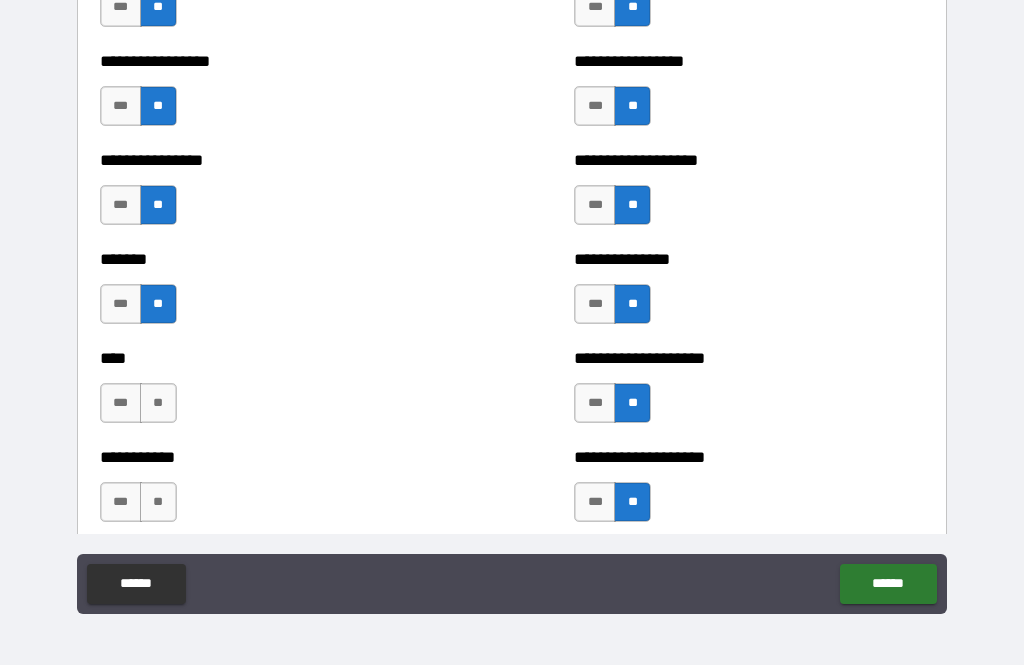click on "***" at bounding box center [121, 304] 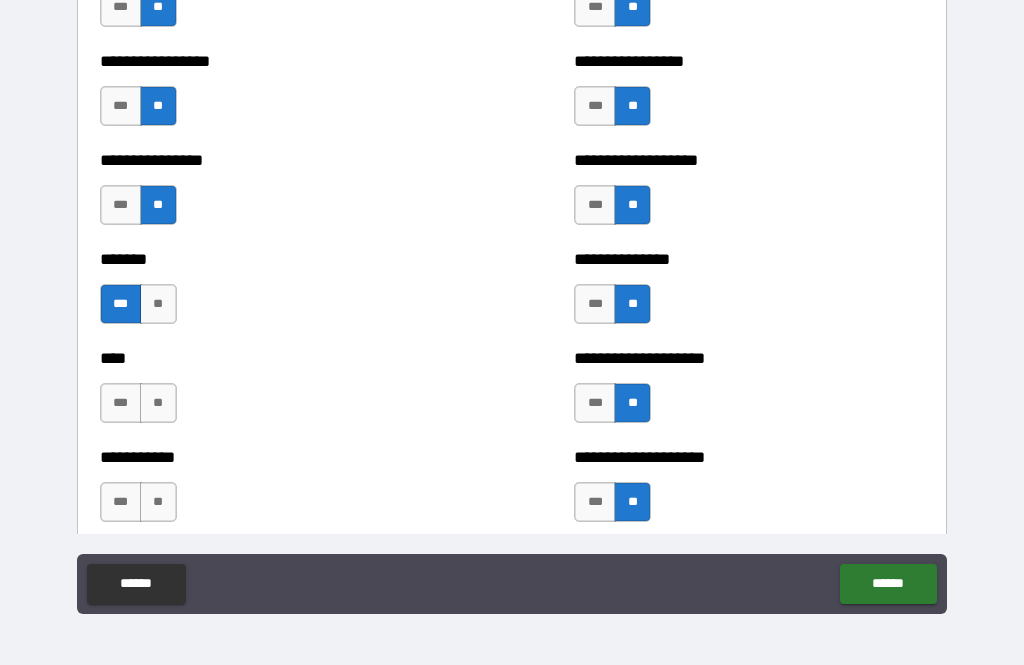 click on "**" at bounding box center (158, 403) 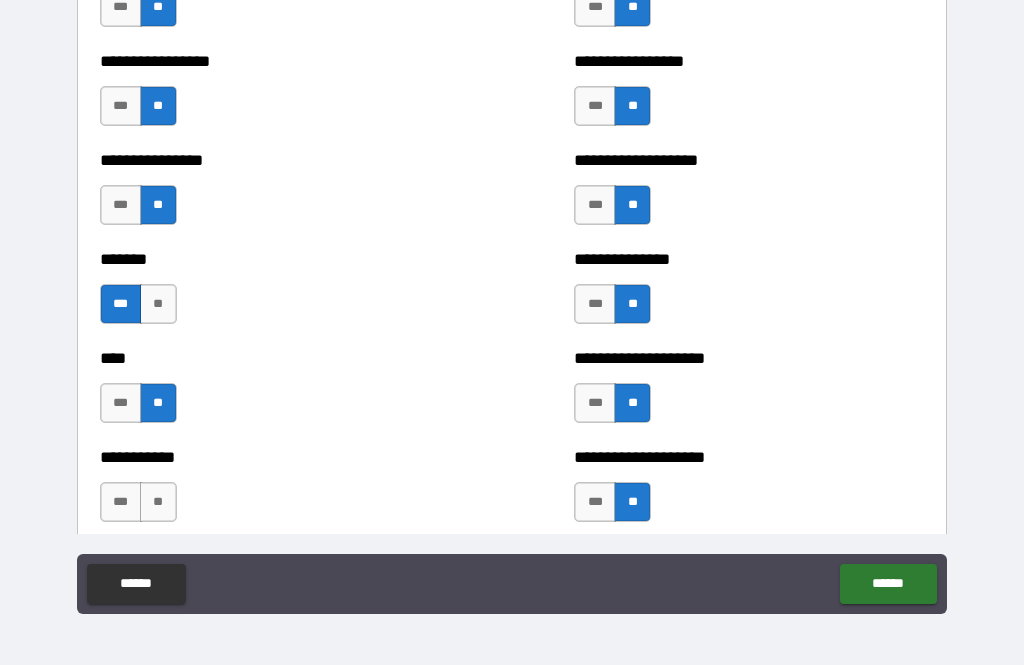 click on "**" at bounding box center (158, 502) 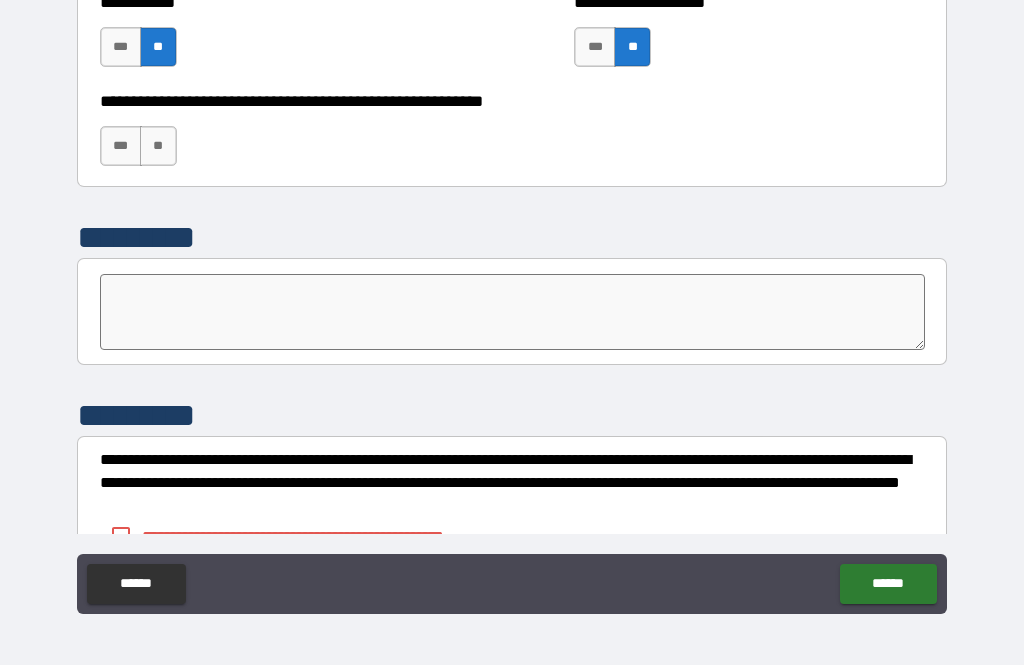 scroll, scrollTop: 6872, scrollLeft: 0, axis: vertical 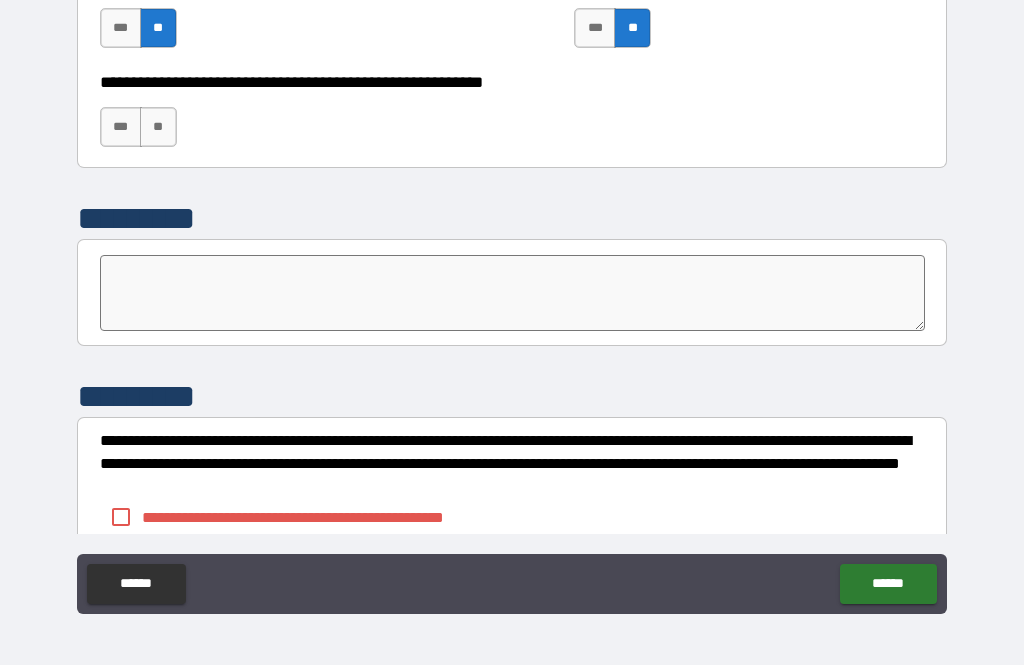 click on "**" at bounding box center [158, 127] 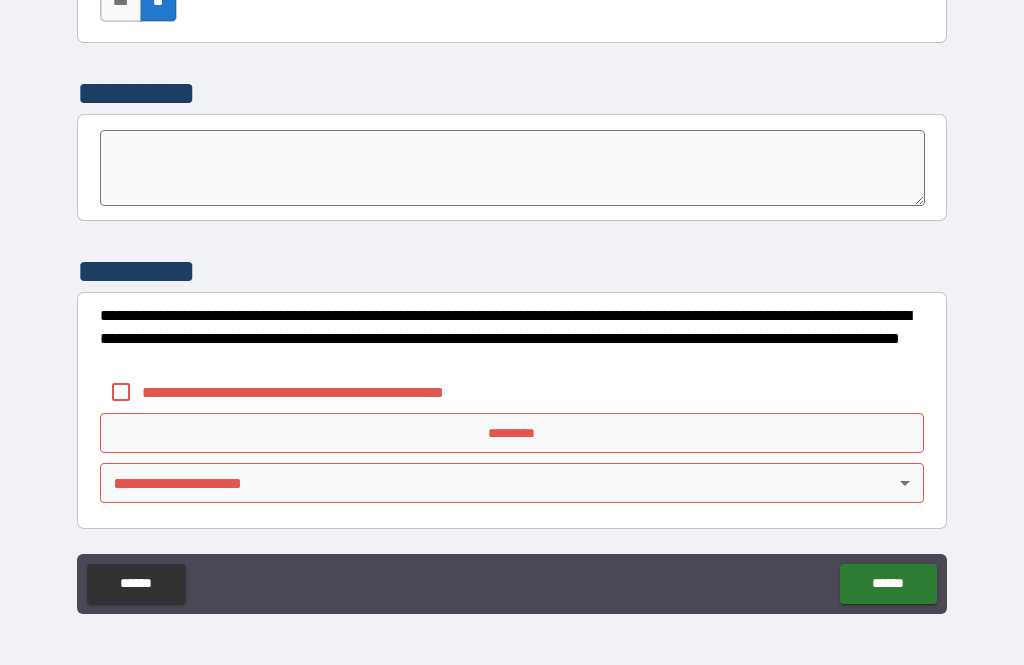 scroll, scrollTop: 6997, scrollLeft: 0, axis: vertical 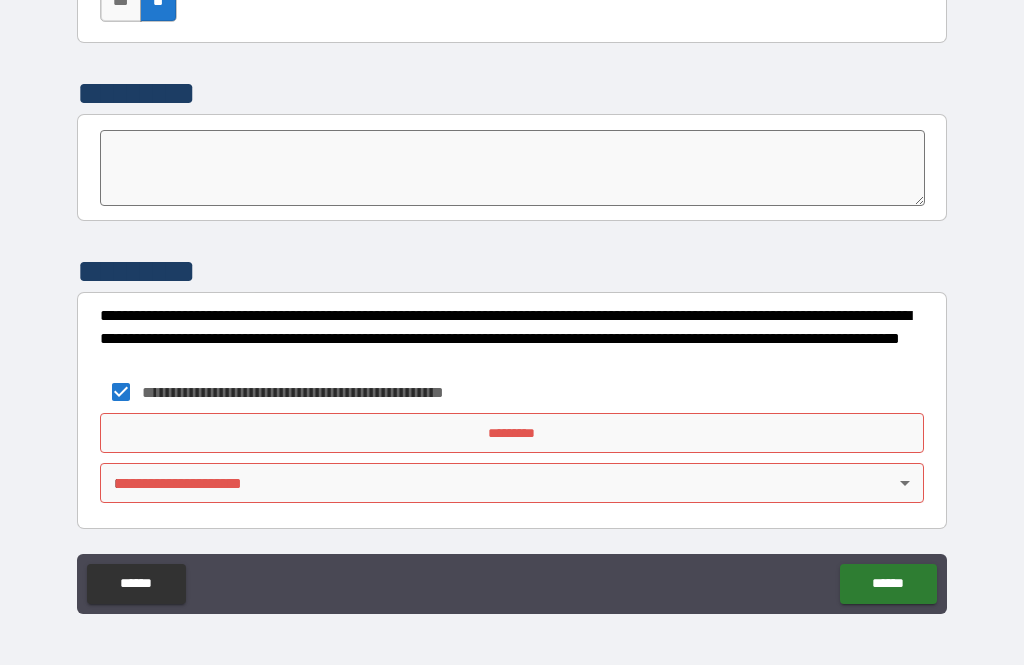 click on "*********" at bounding box center (512, 433) 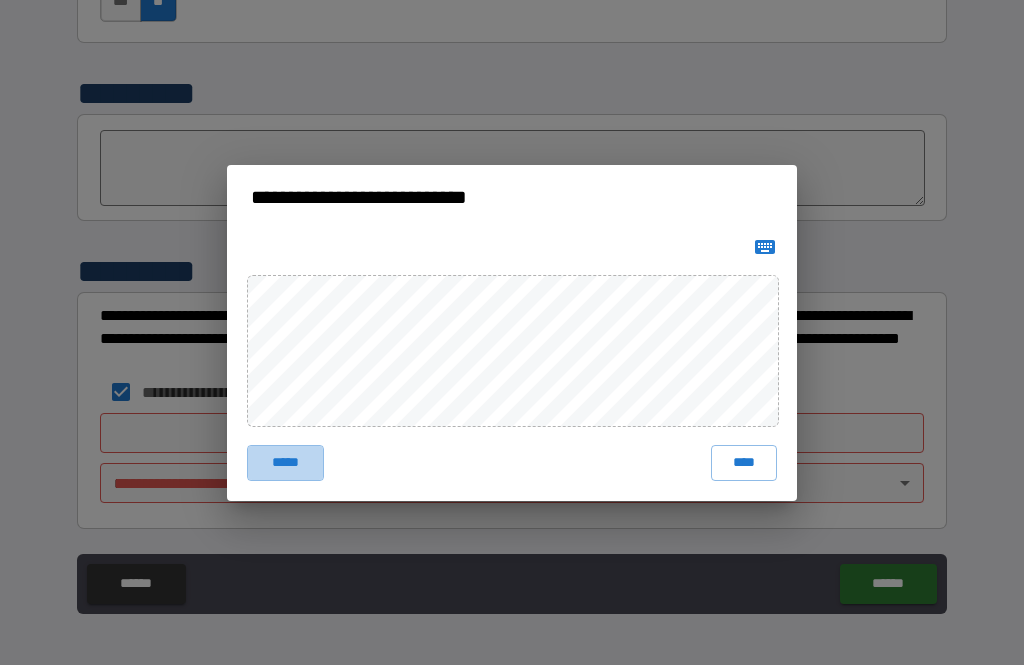 click on "*****" at bounding box center [285, 463] 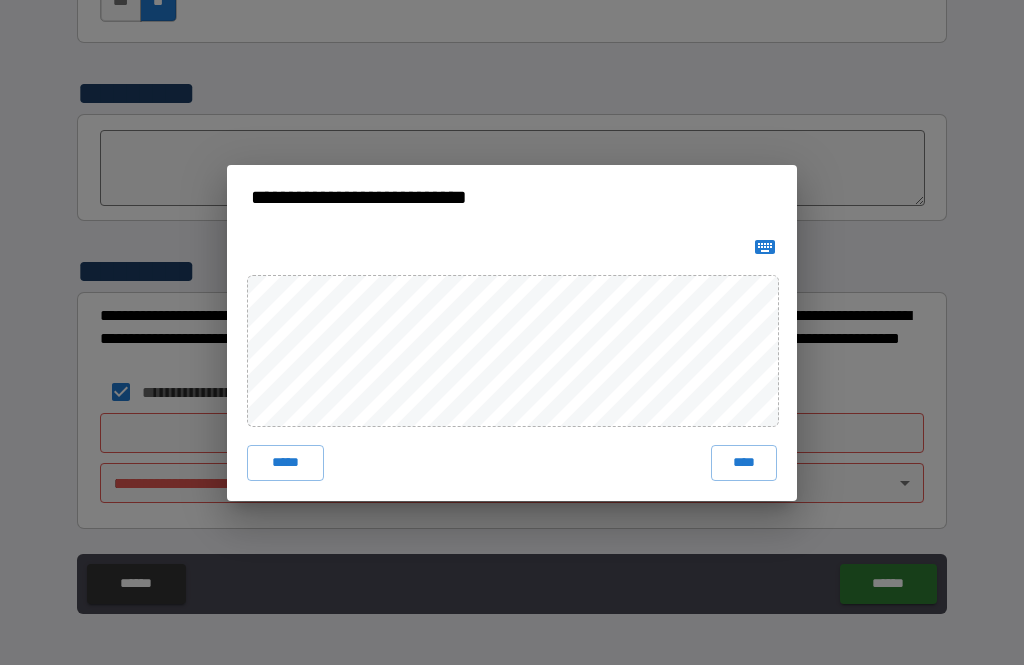 click on "*****" at bounding box center (285, 463) 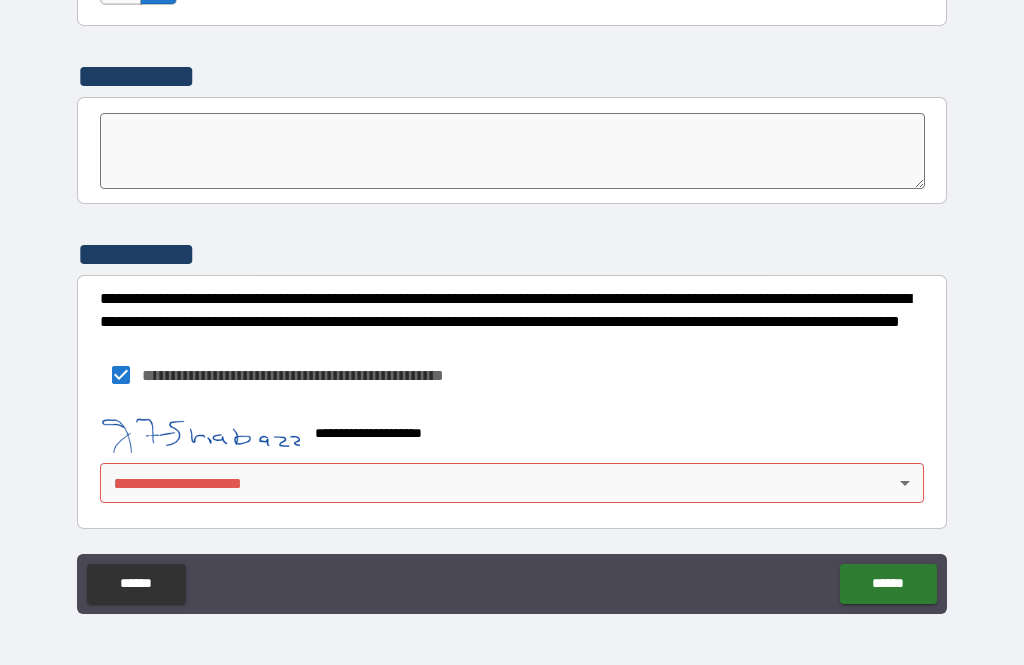 scroll, scrollTop: 7014, scrollLeft: 0, axis: vertical 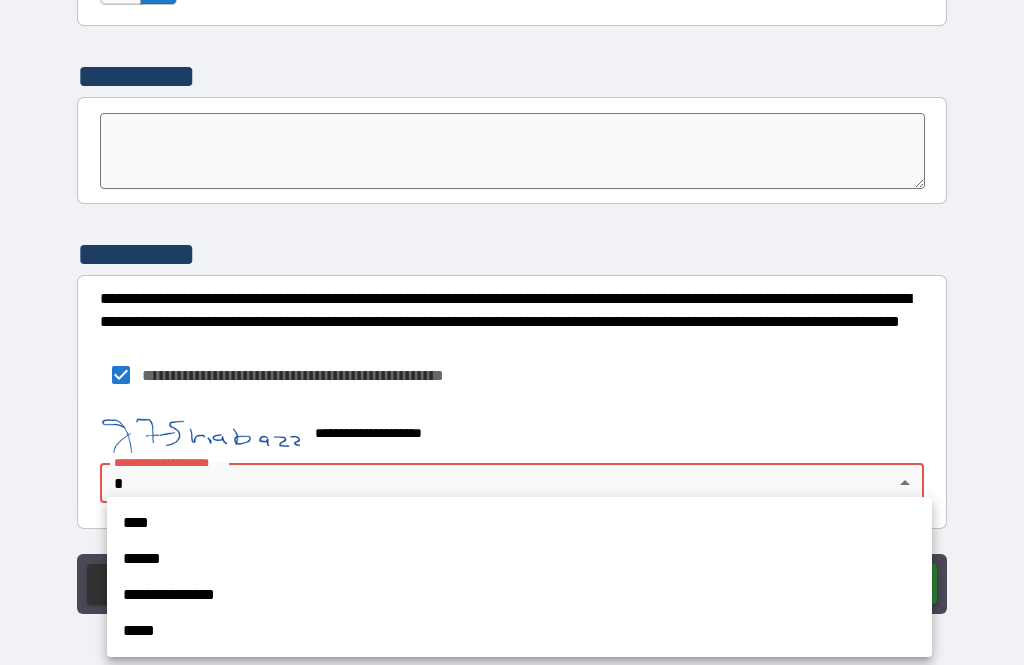 click on "****" at bounding box center [519, 523] 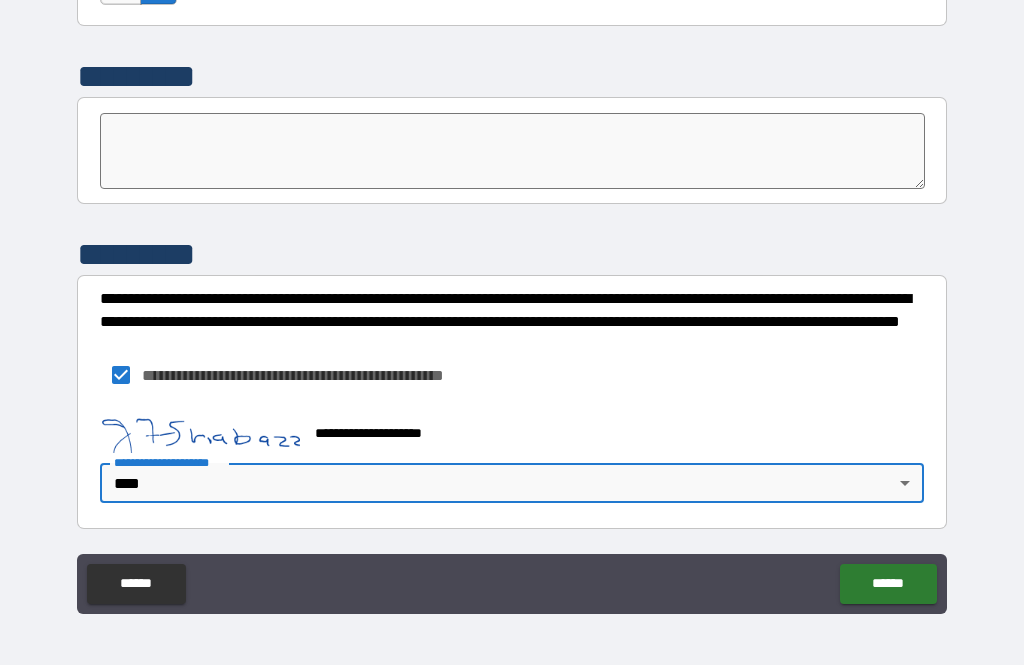 type on "****" 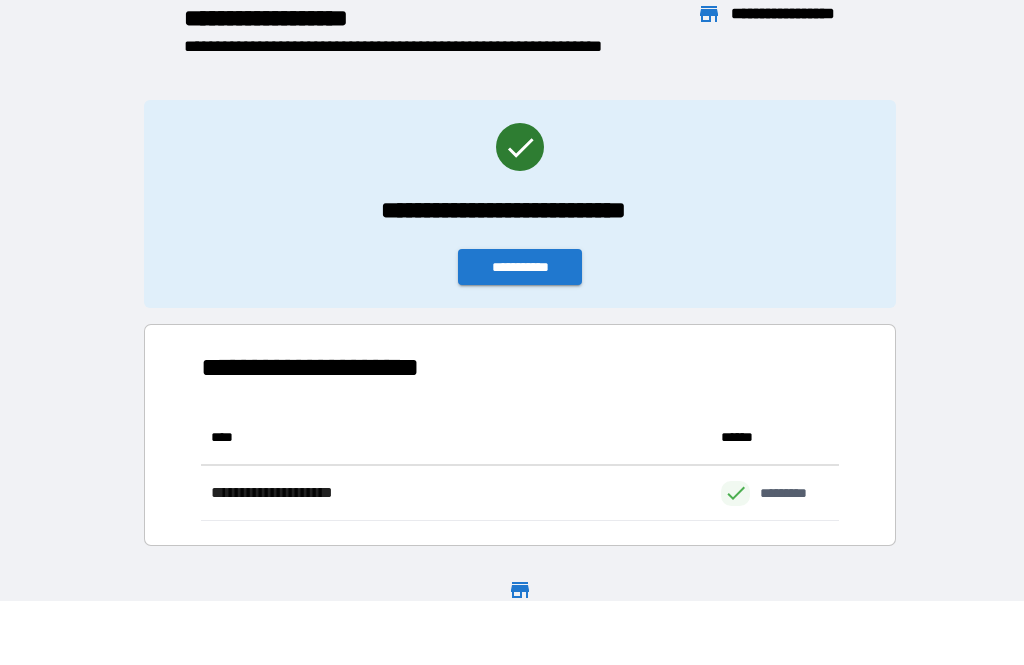 scroll, scrollTop: 1, scrollLeft: 1, axis: both 